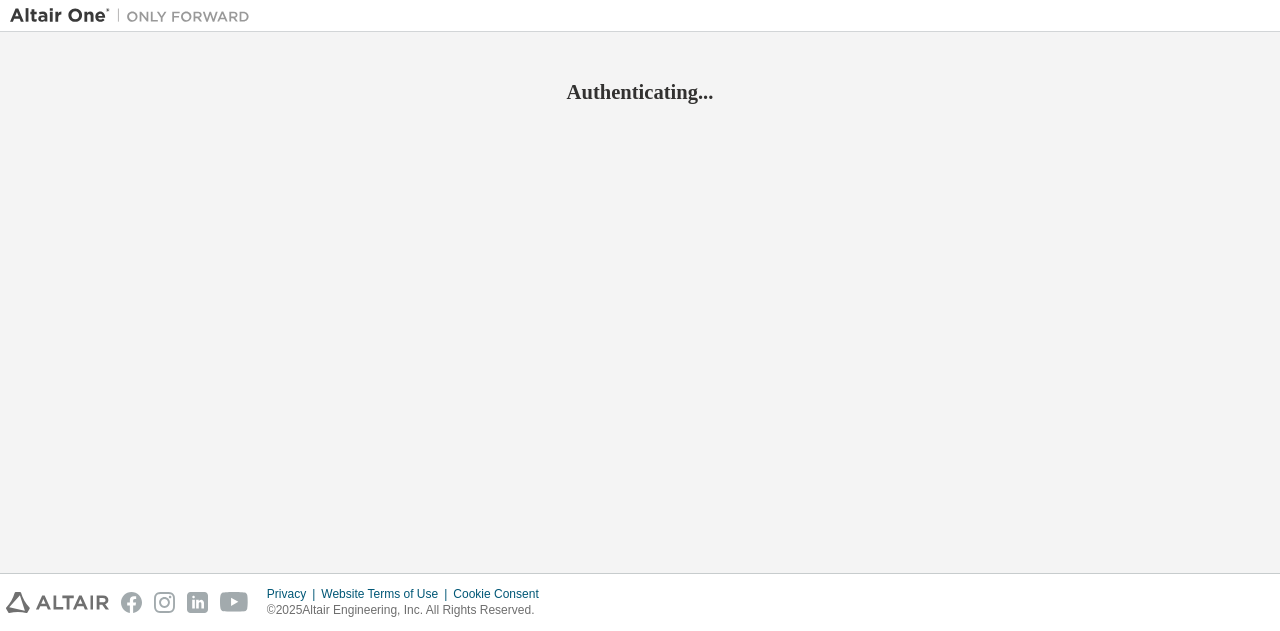 scroll, scrollTop: 0, scrollLeft: 0, axis: both 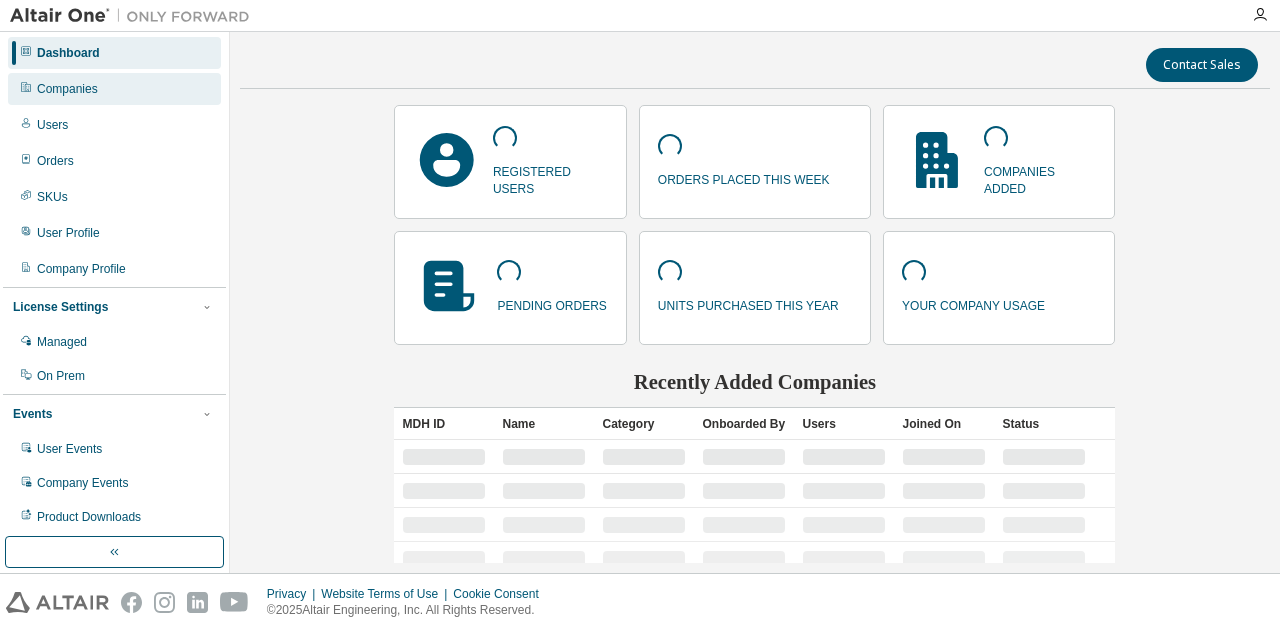 click on "Companies" at bounding box center [114, 89] 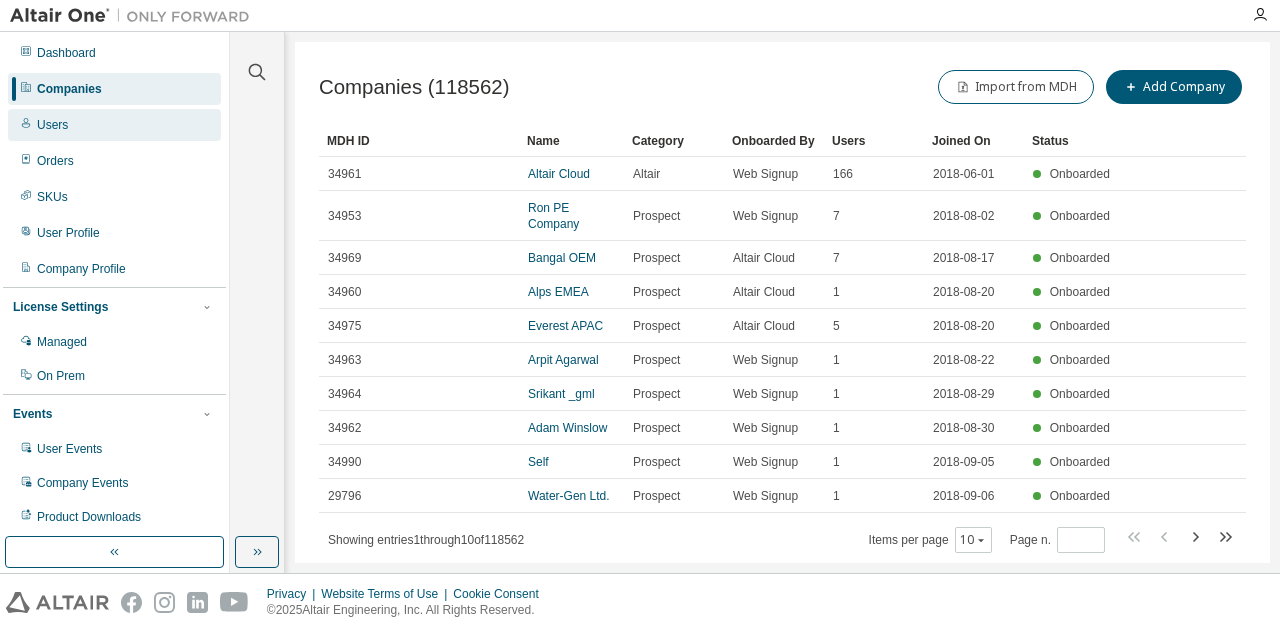 click on "Users" at bounding box center [52, 125] 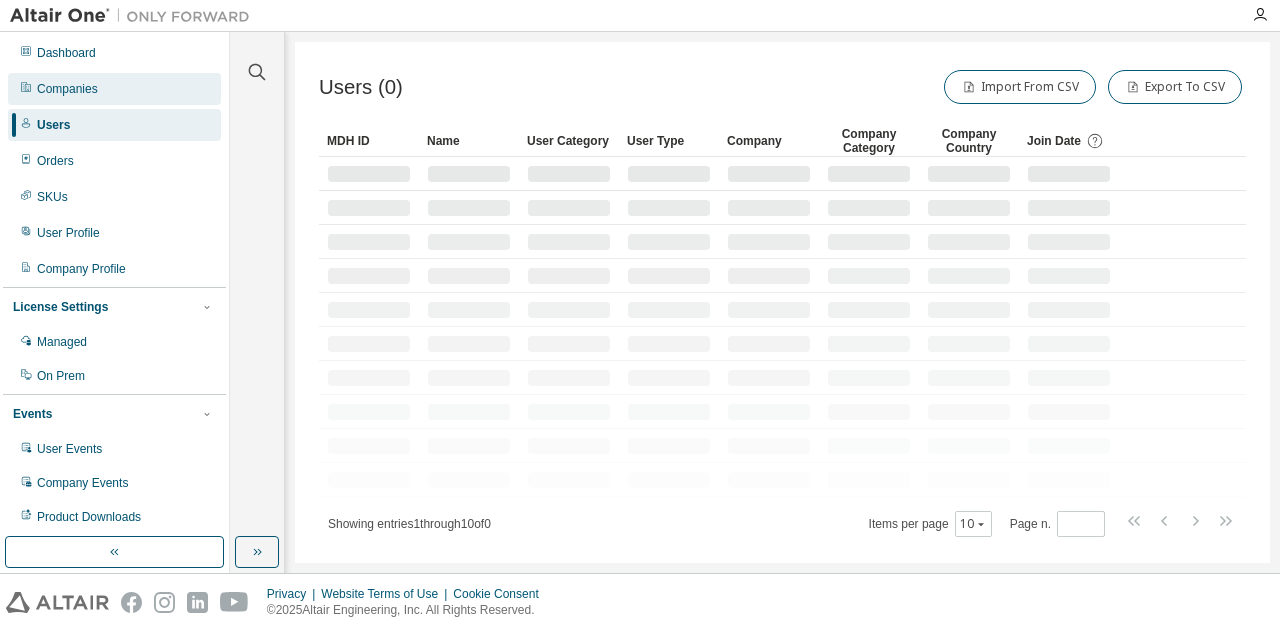 click on "Companies" at bounding box center [67, 89] 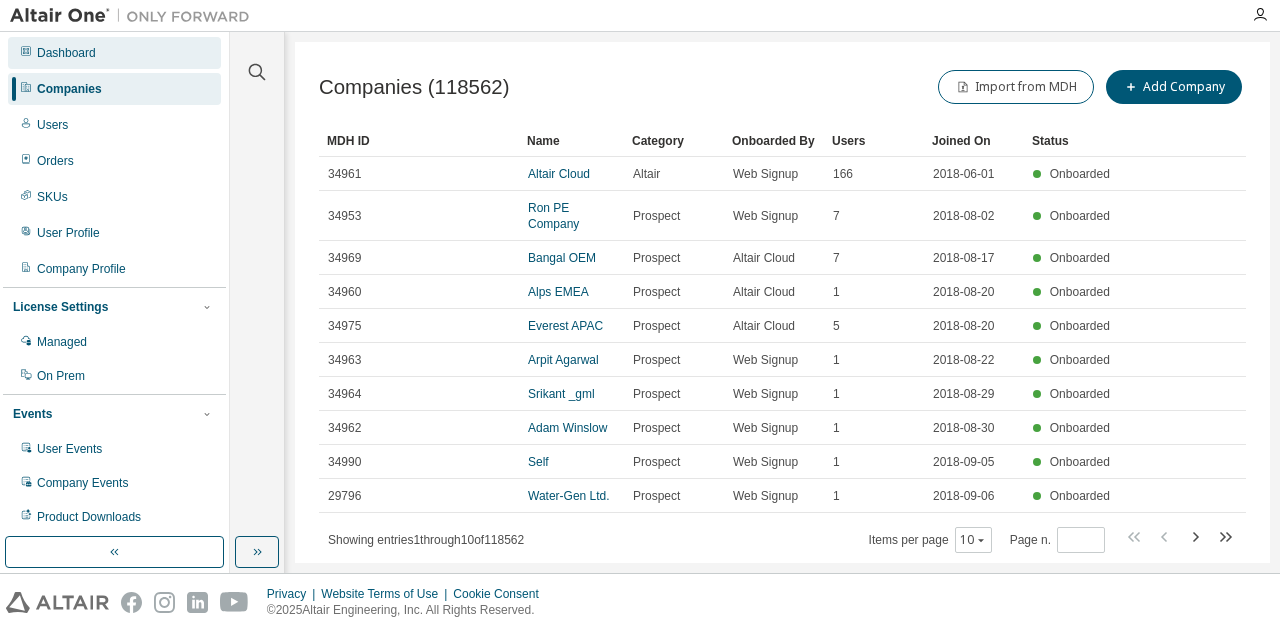 click on "Dashboard" at bounding box center [114, 53] 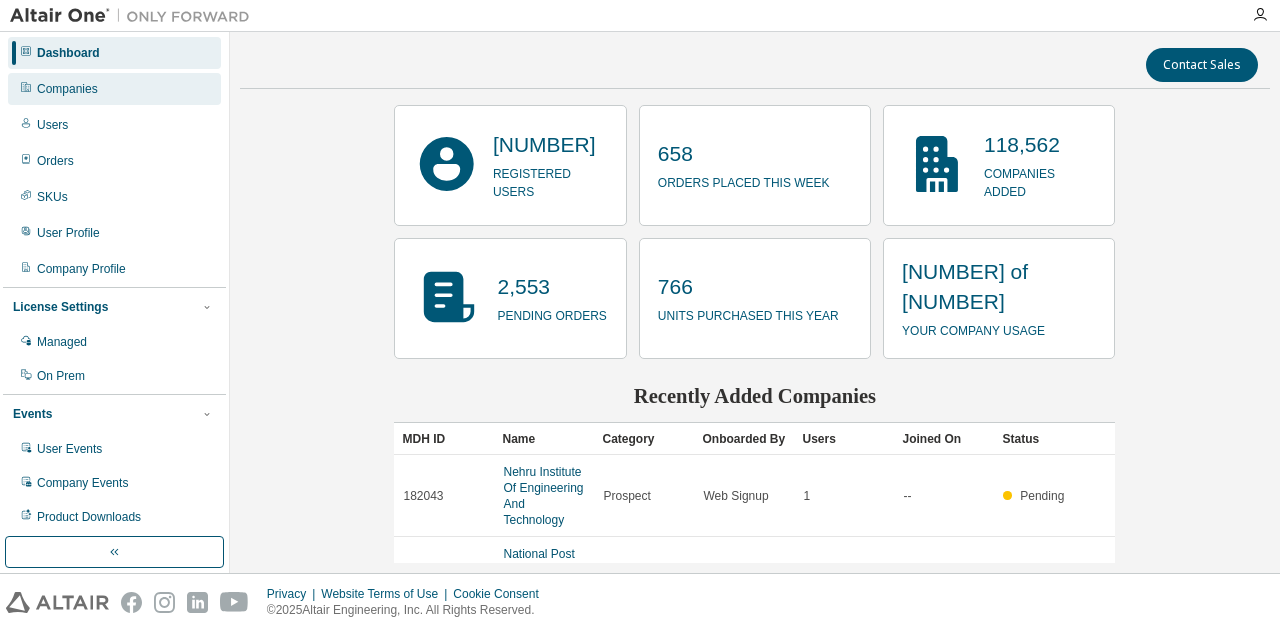 click on "Companies" at bounding box center (67, 89) 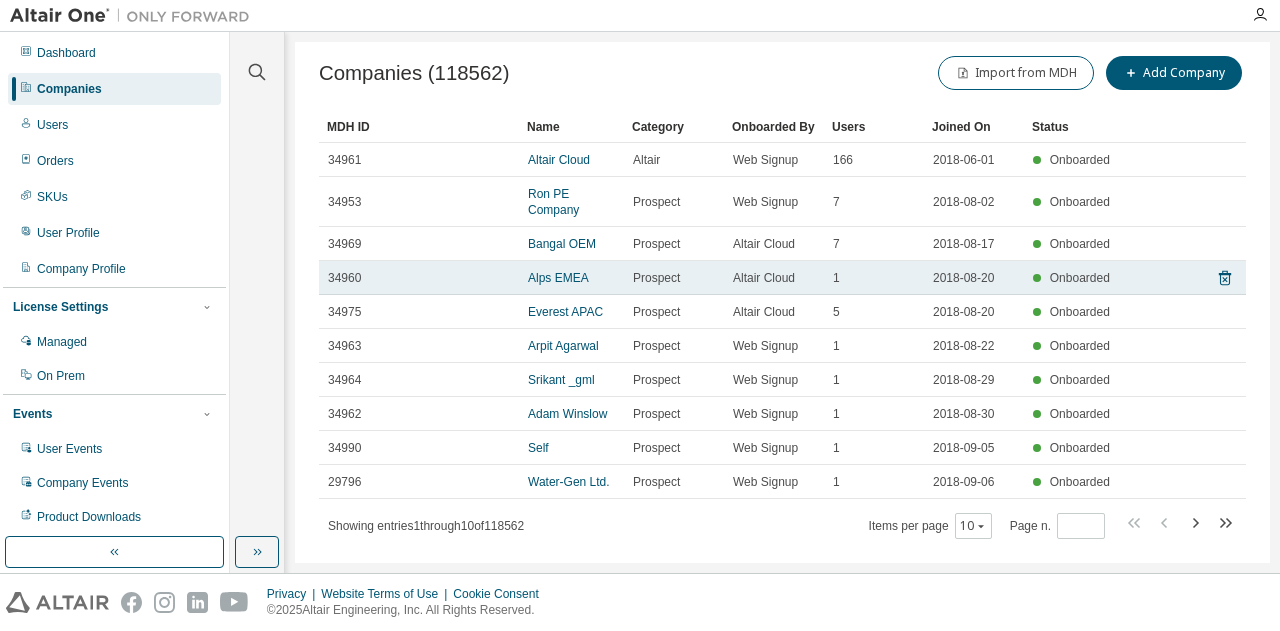 scroll, scrollTop: 0, scrollLeft: 0, axis: both 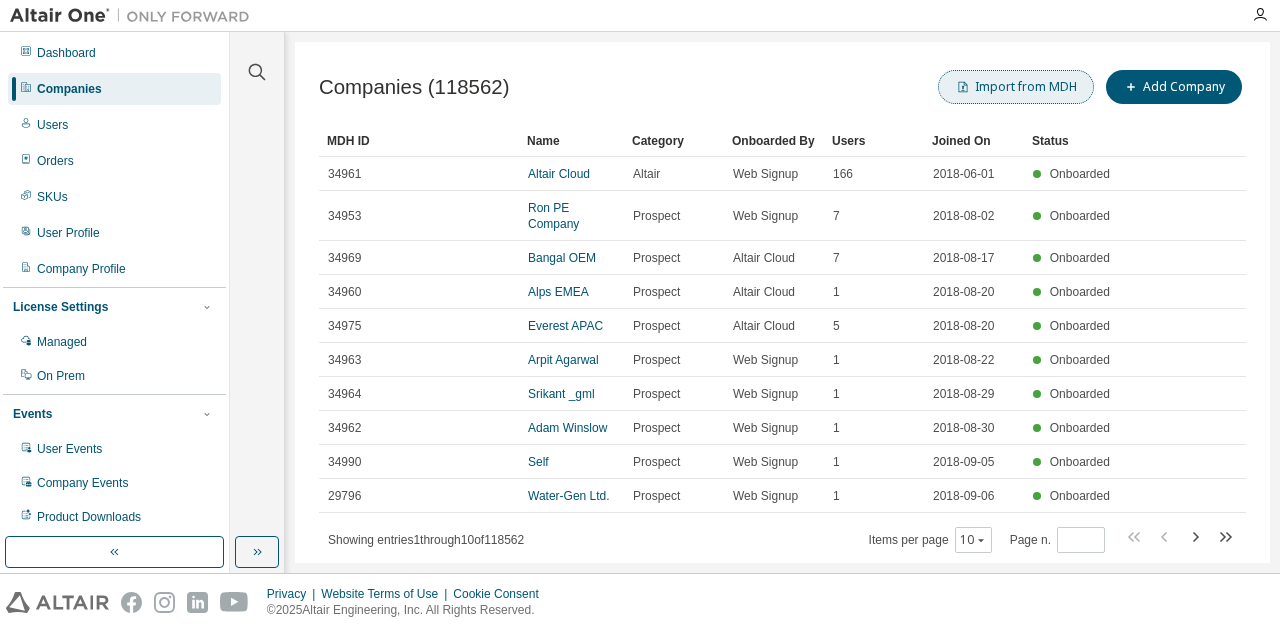 click on "Import from MDH" at bounding box center (1016, 87) 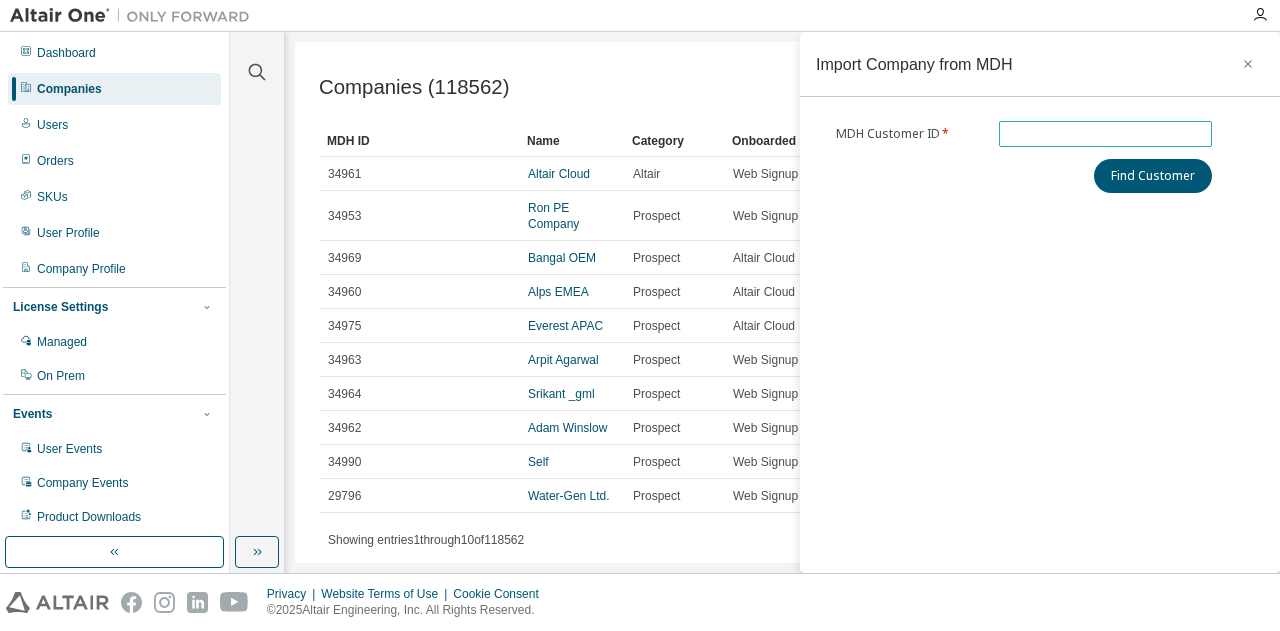 click at bounding box center (1106, 134) 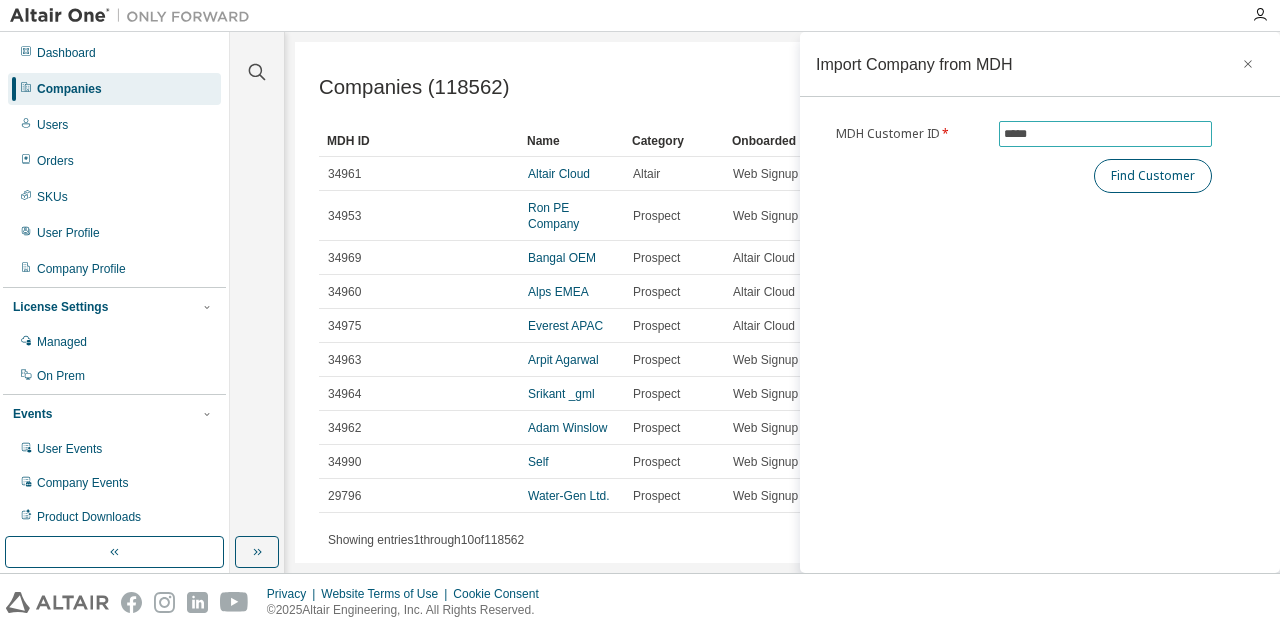 type on "*****" 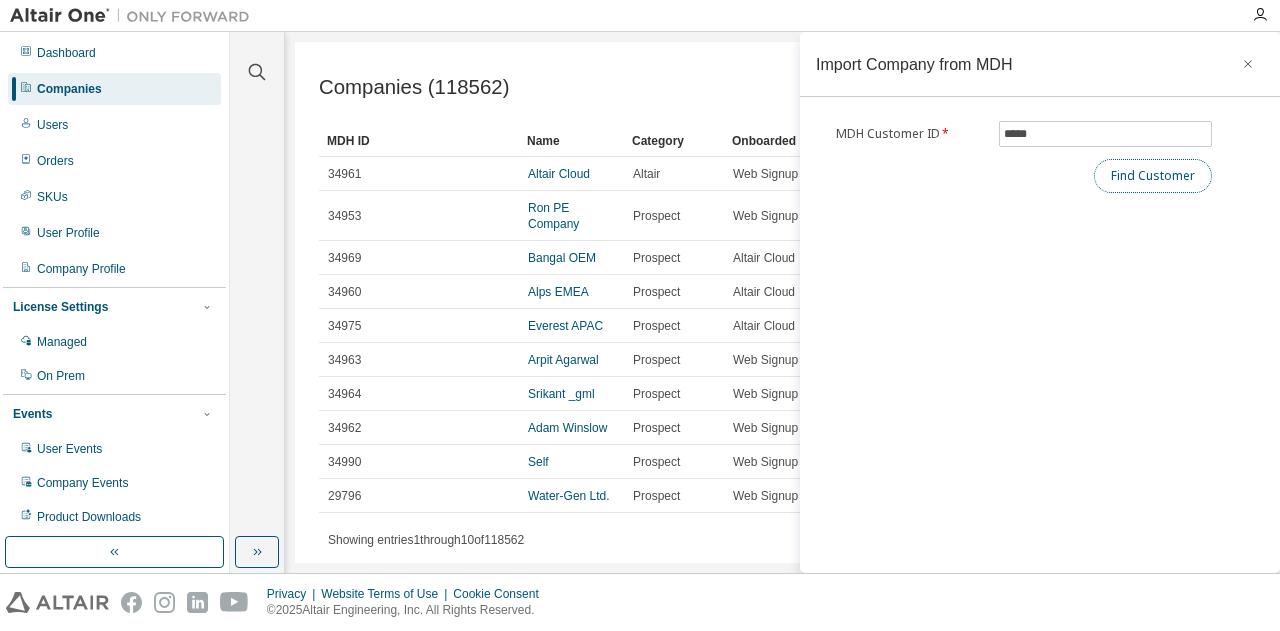 click on "Find Customer" at bounding box center (1153, 176) 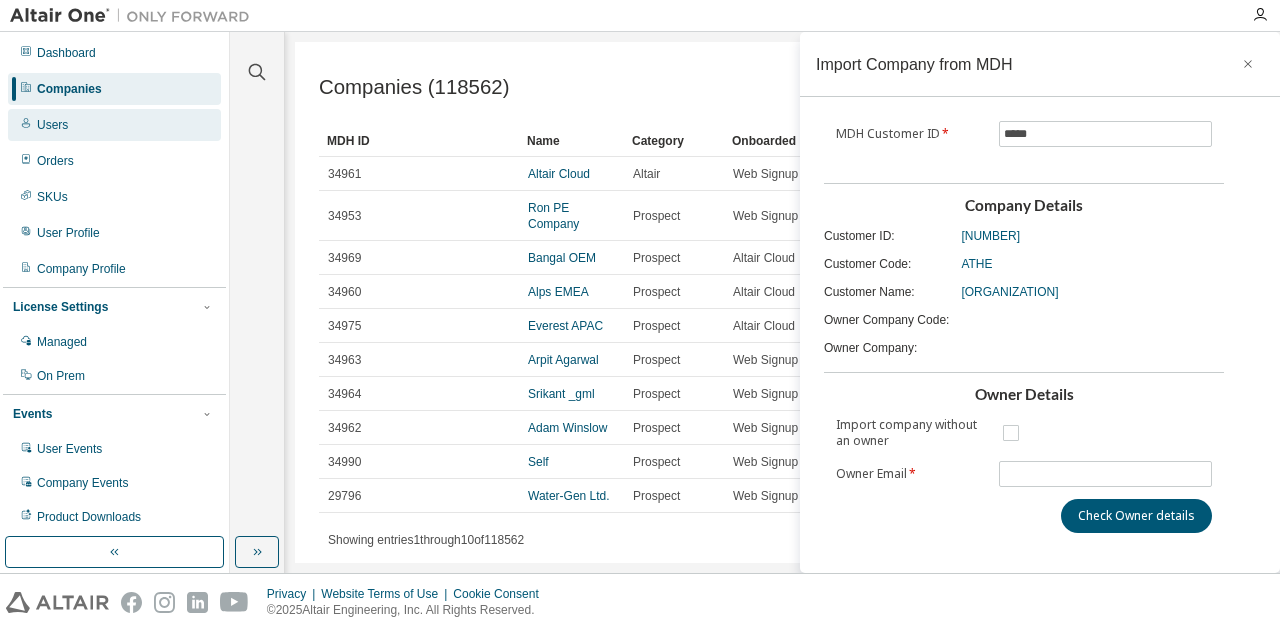 click on "Users" at bounding box center (52, 125) 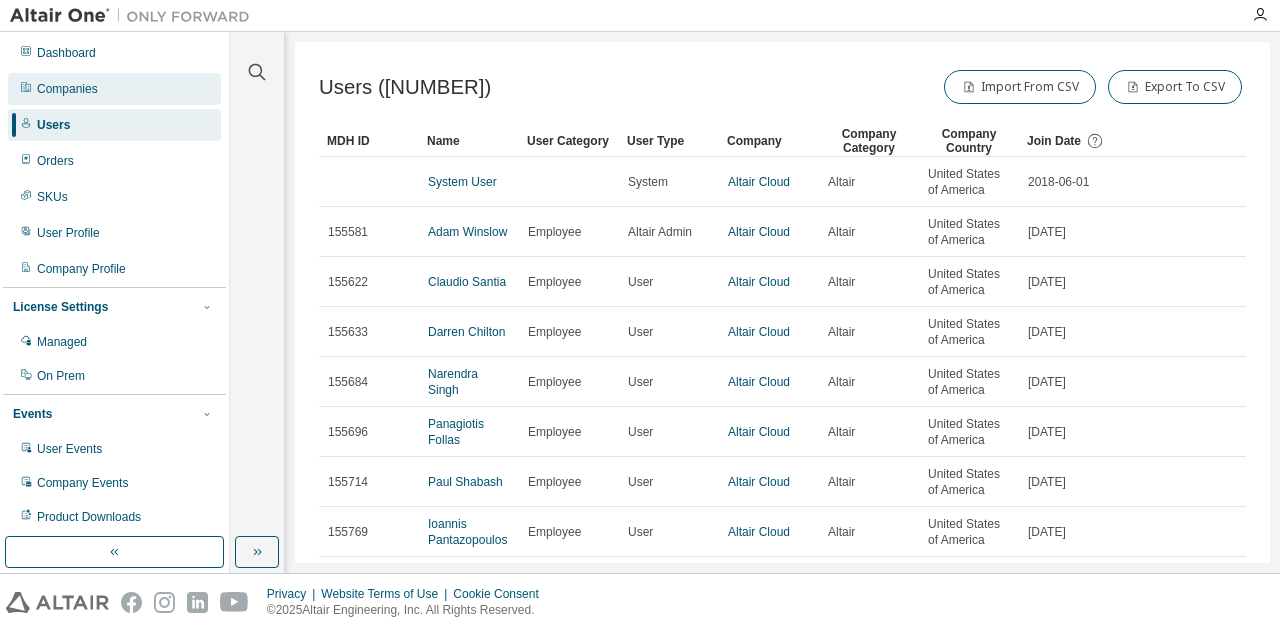 click on "Companies" at bounding box center [67, 89] 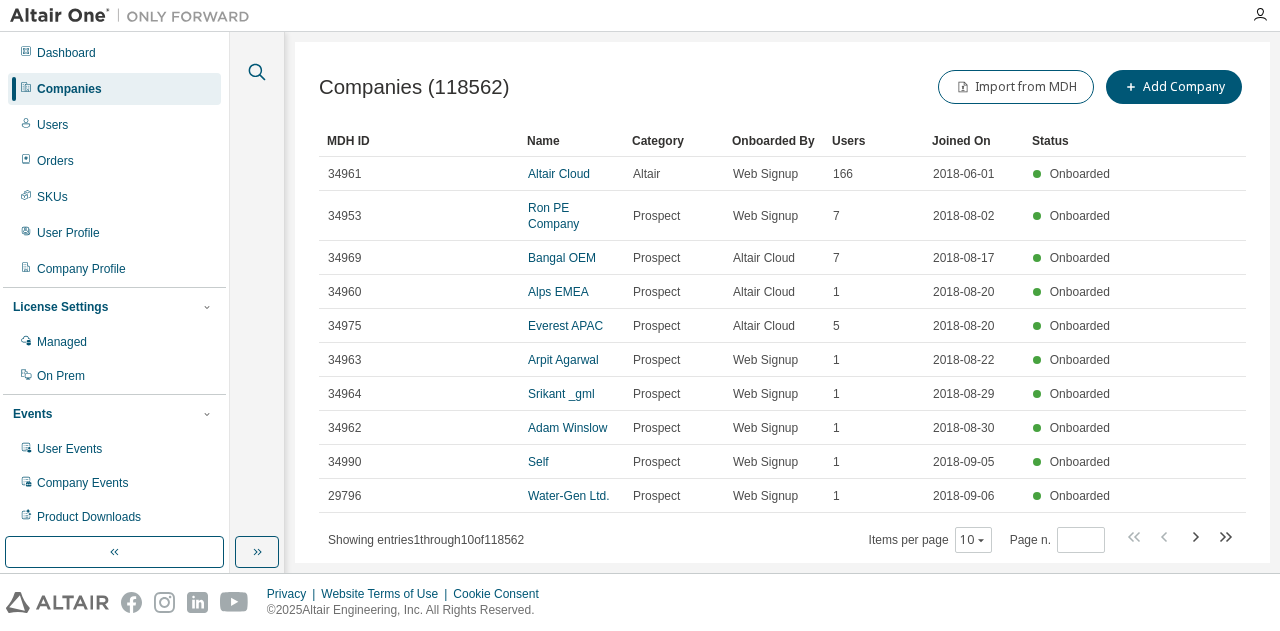 click 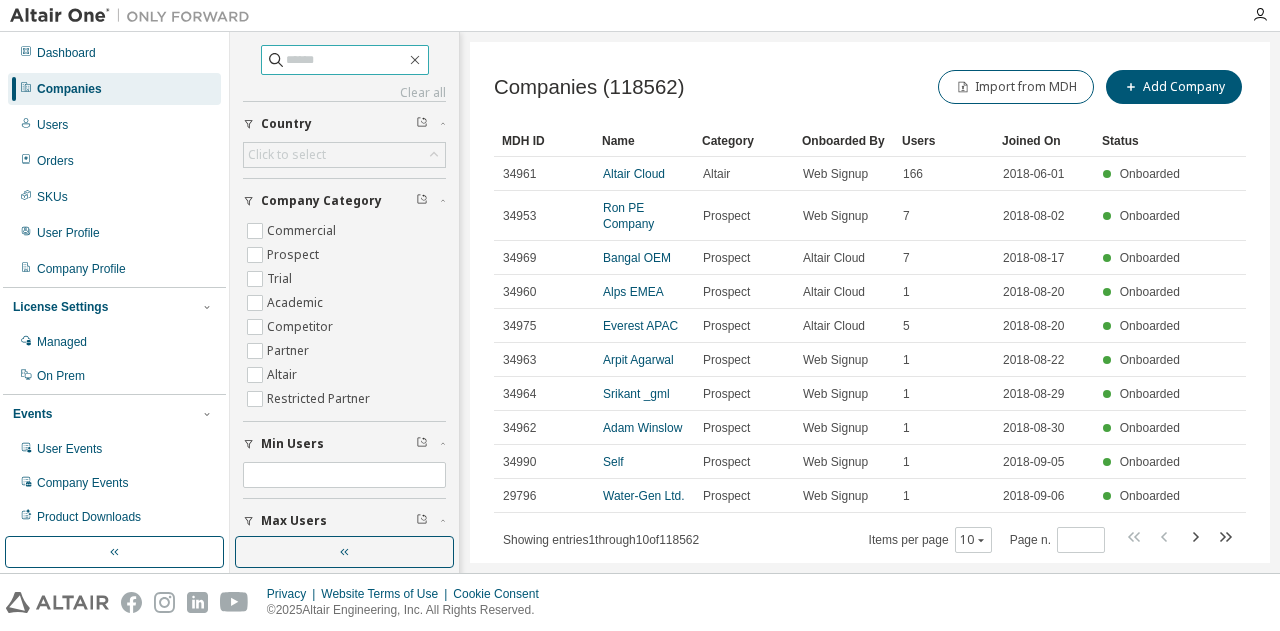 click at bounding box center (346, 60) 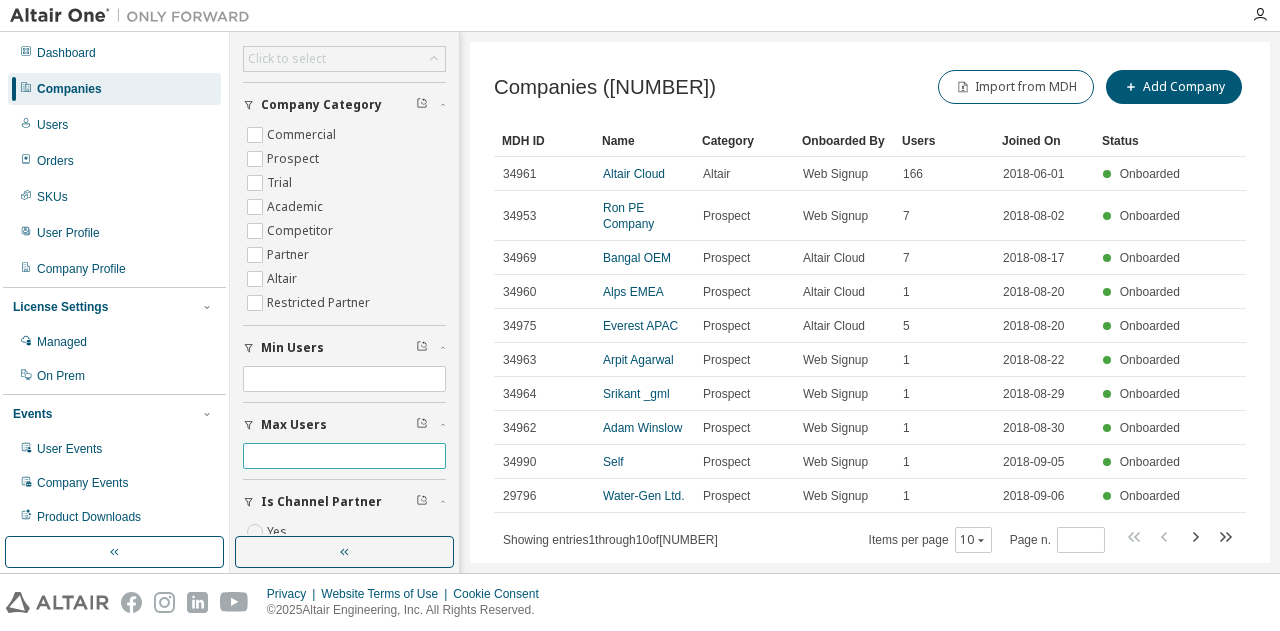 scroll, scrollTop: 145, scrollLeft: 0, axis: vertical 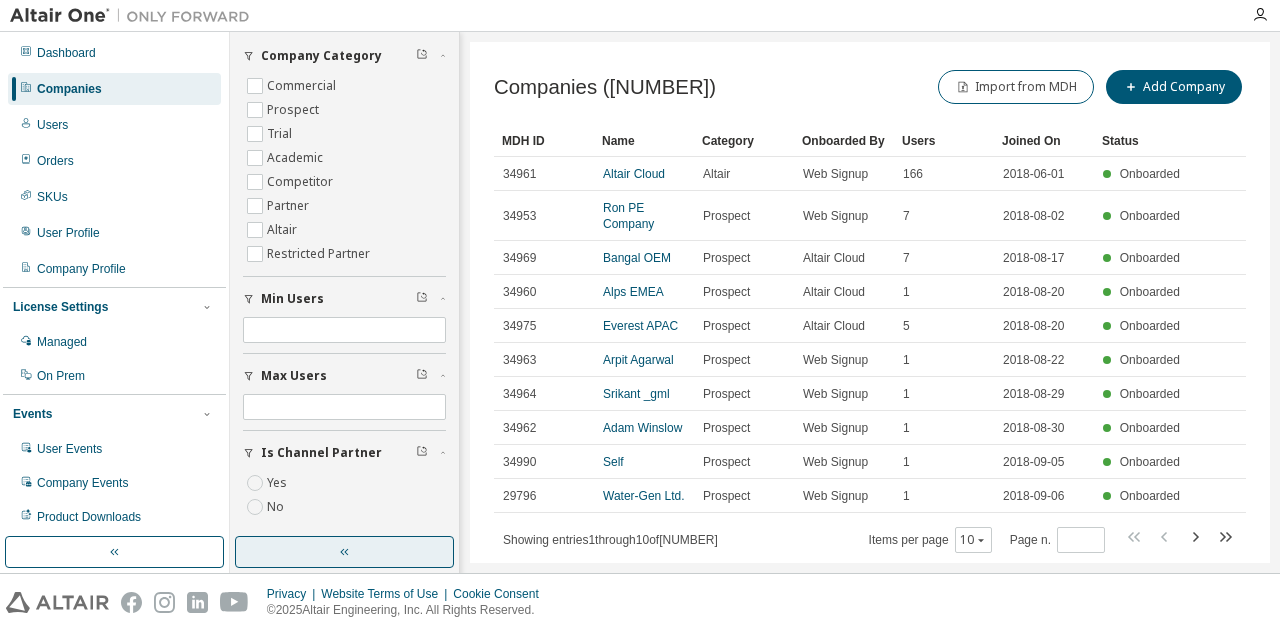 type on "*****" 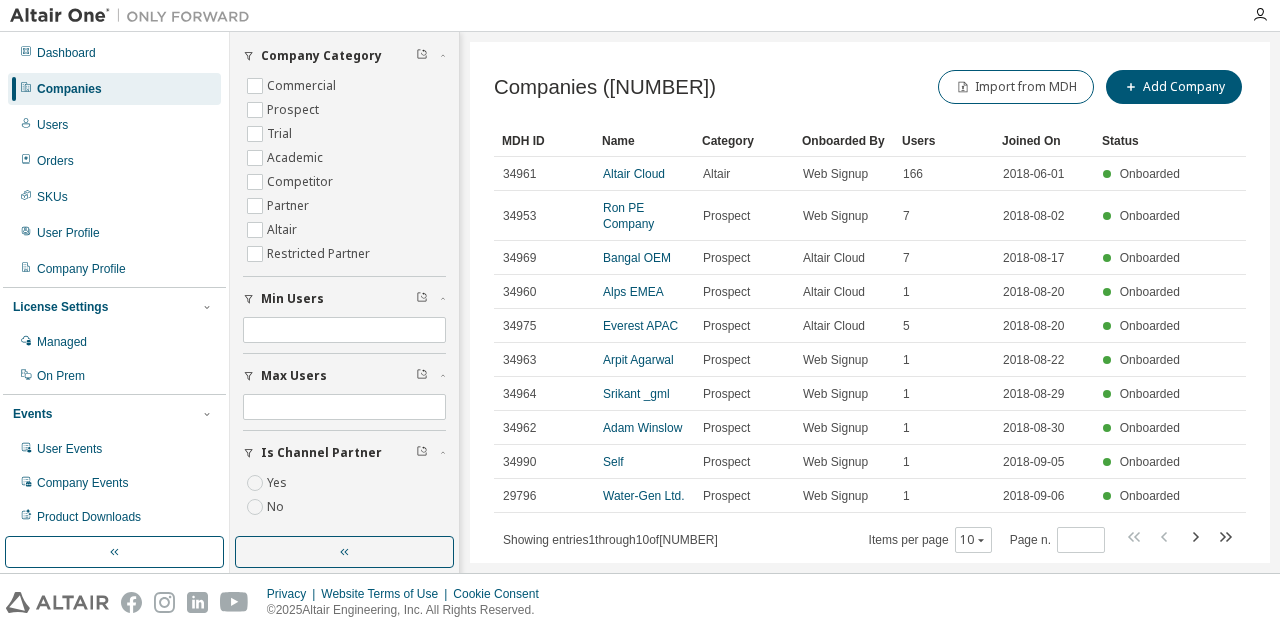 scroll, scrollTop: 0, scrollLeft: 0, axis: both 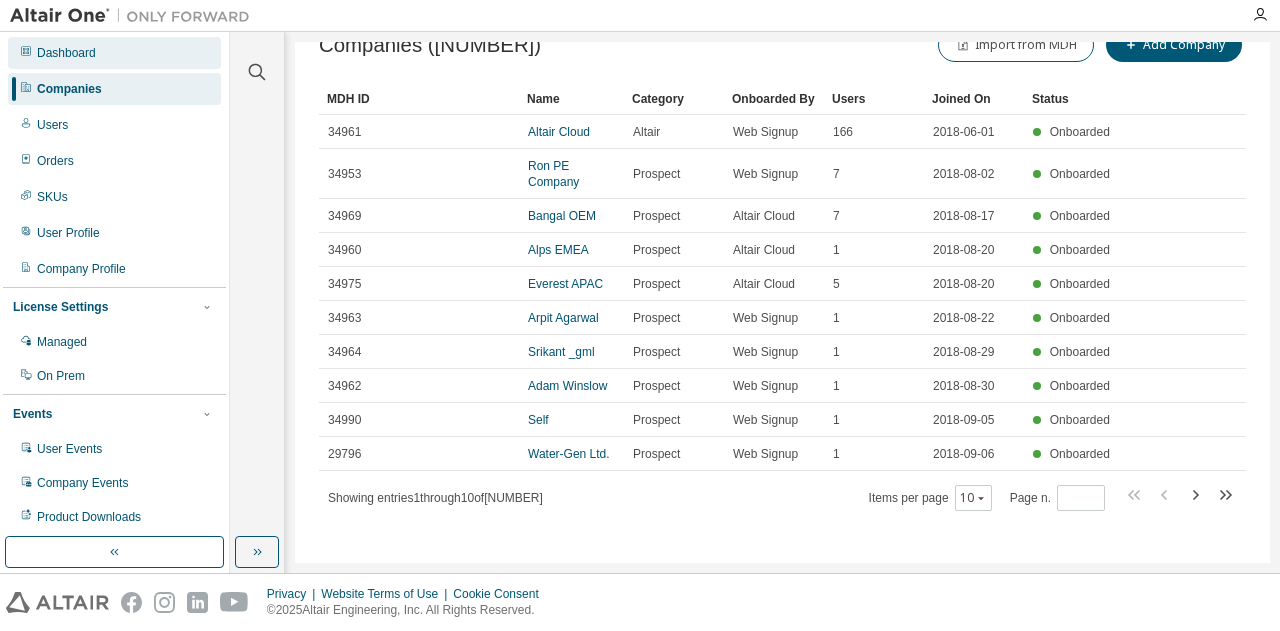 click on "Dashboard" at bounding box center [66, 53] 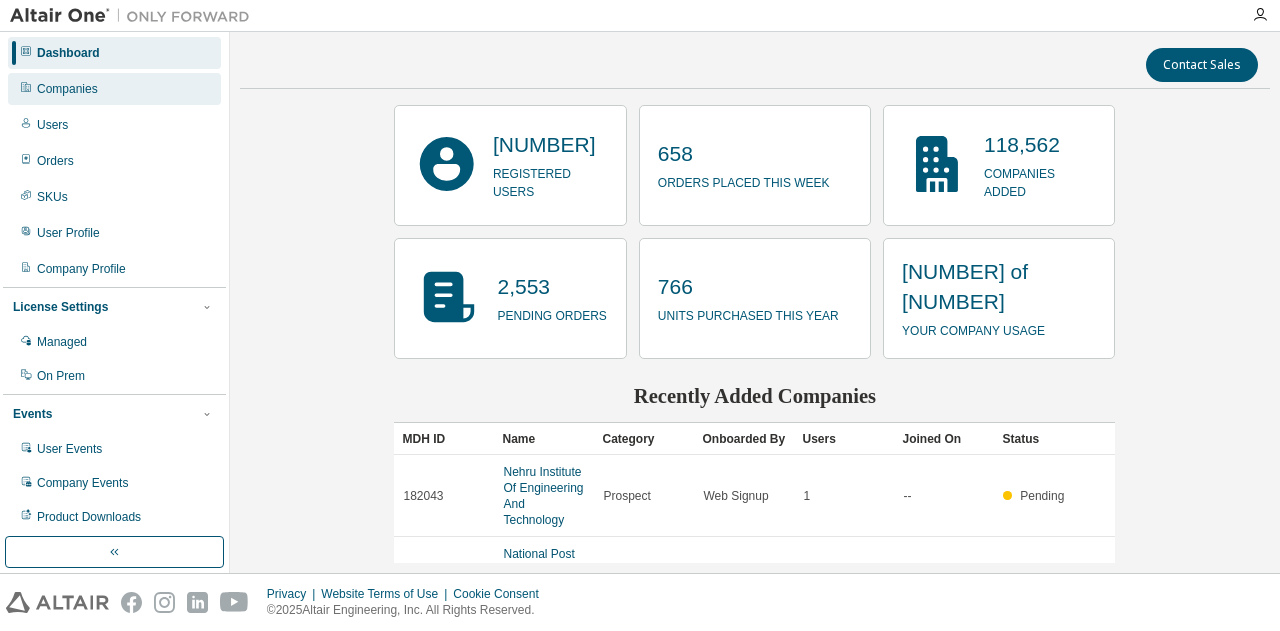 click on "Companies" at bounding box center [114, 89] 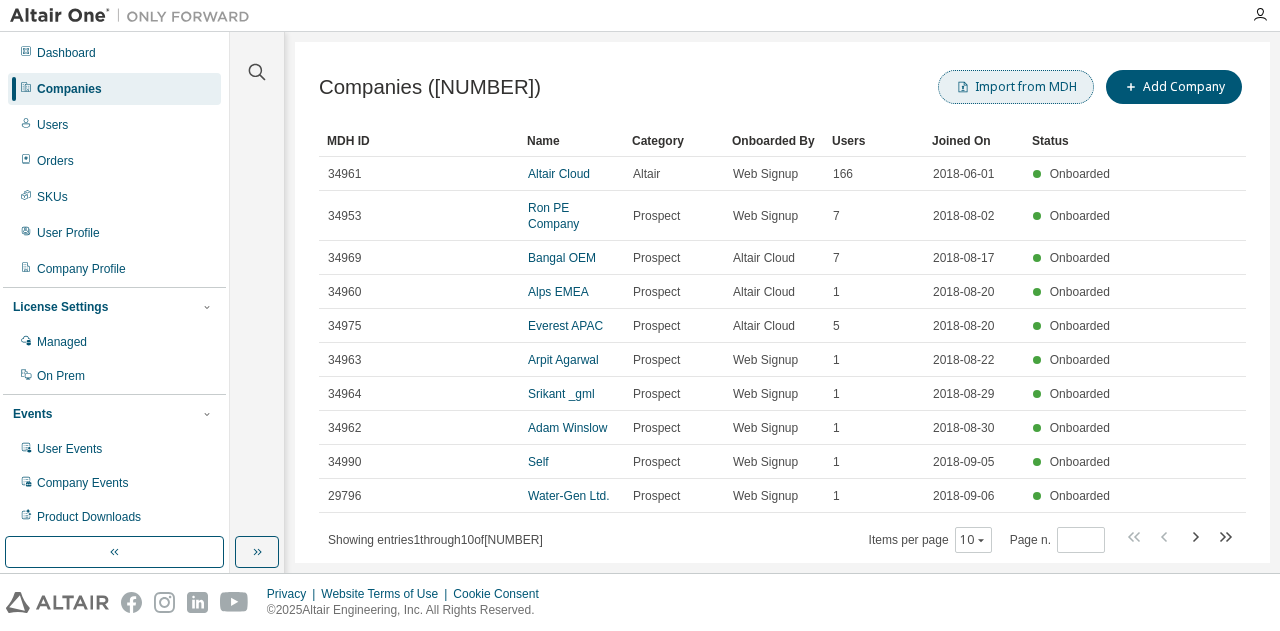click on "Import from MDH" at bounding box center [1016, 87] 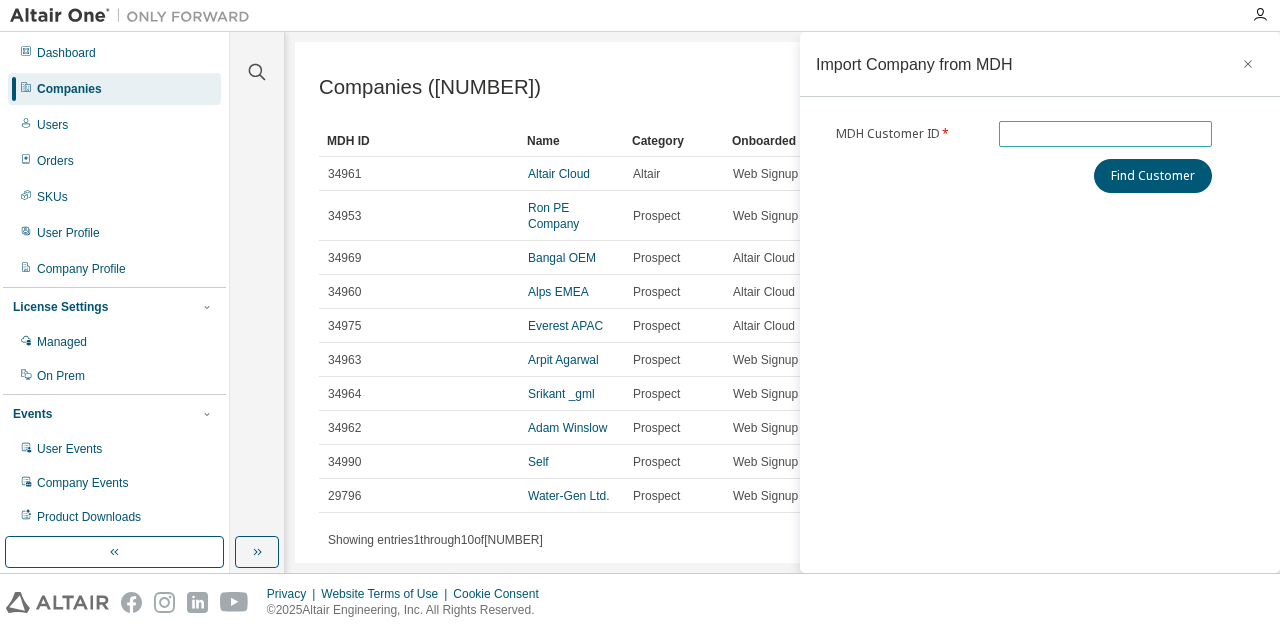 click at bounding box center (1106, 134) 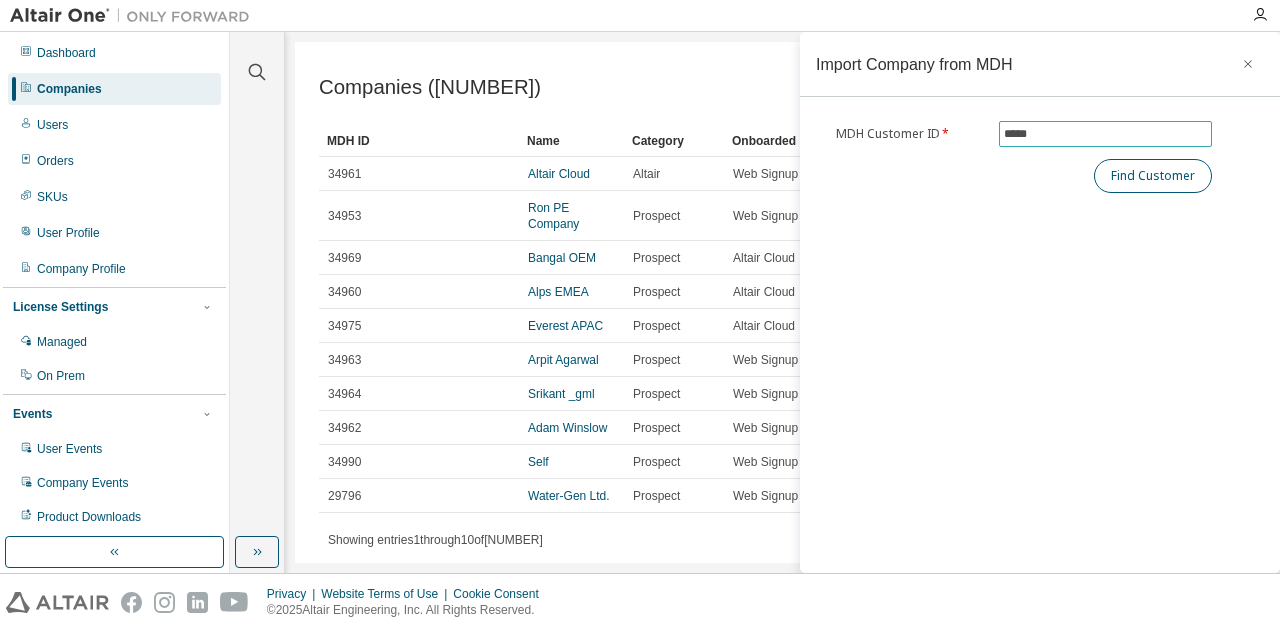 type on "*****" 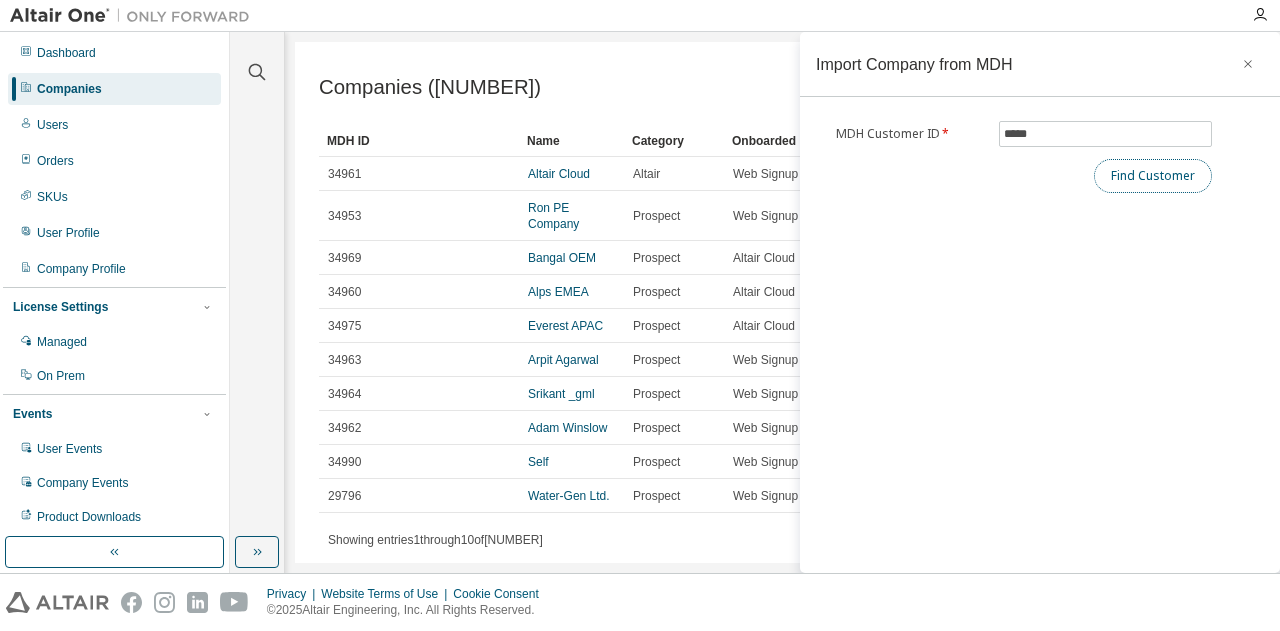 click on "Find Customer" at bounding box center (1153, 176) 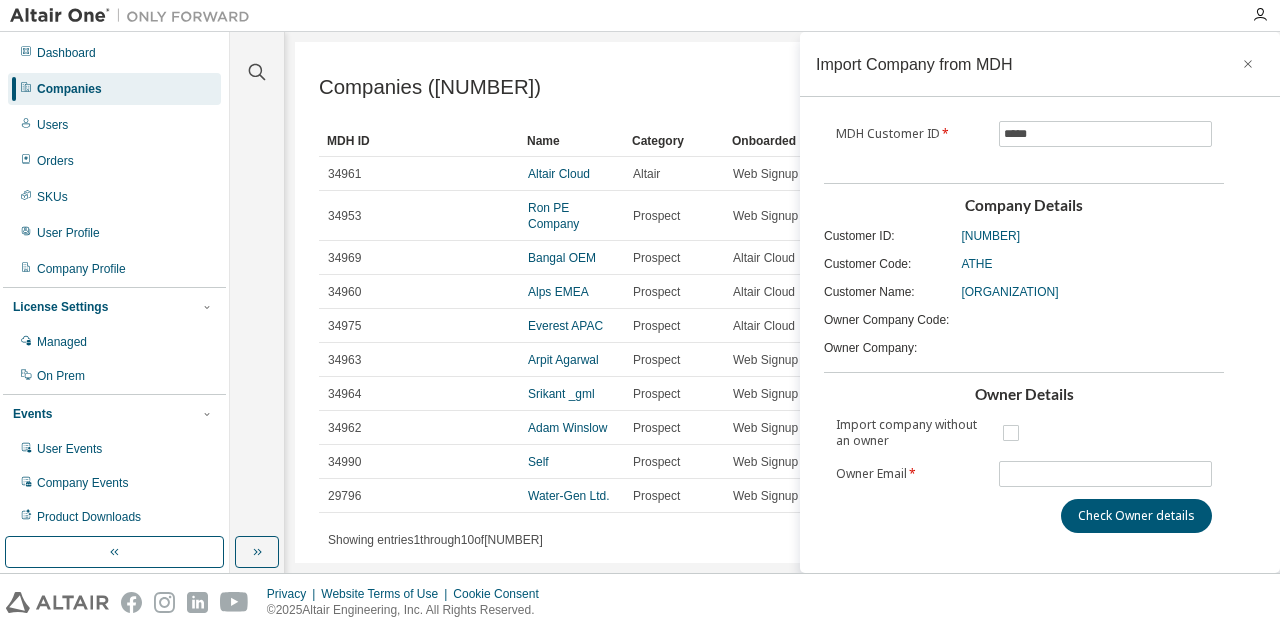 click on "Showing entries  1  through  10  of  118563 Items per page 10 Page n. *" at bounding box center [782, 539] 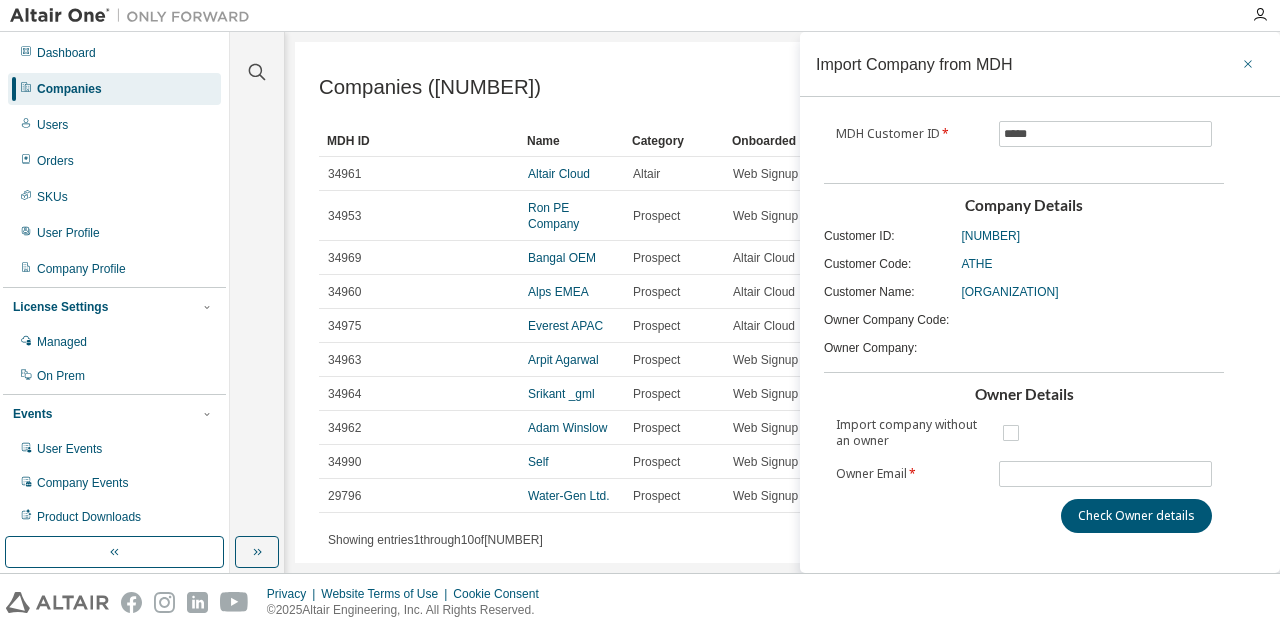 click 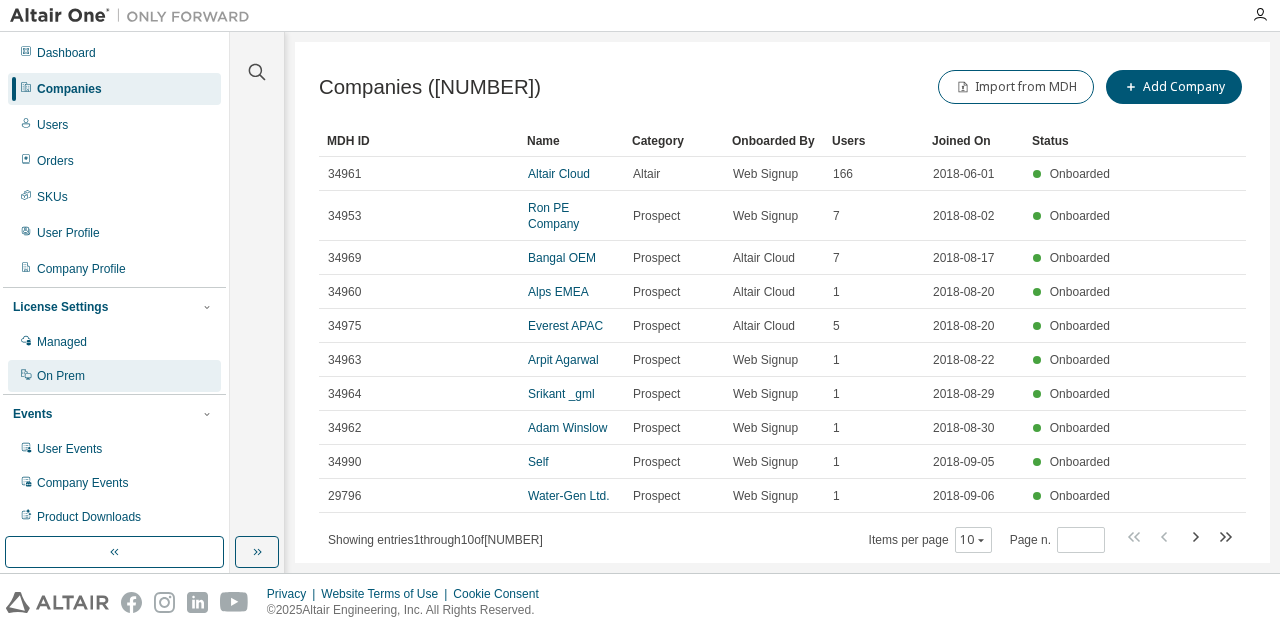 scroll, scrollTop: 0, scrollLeft: 0, axis: both 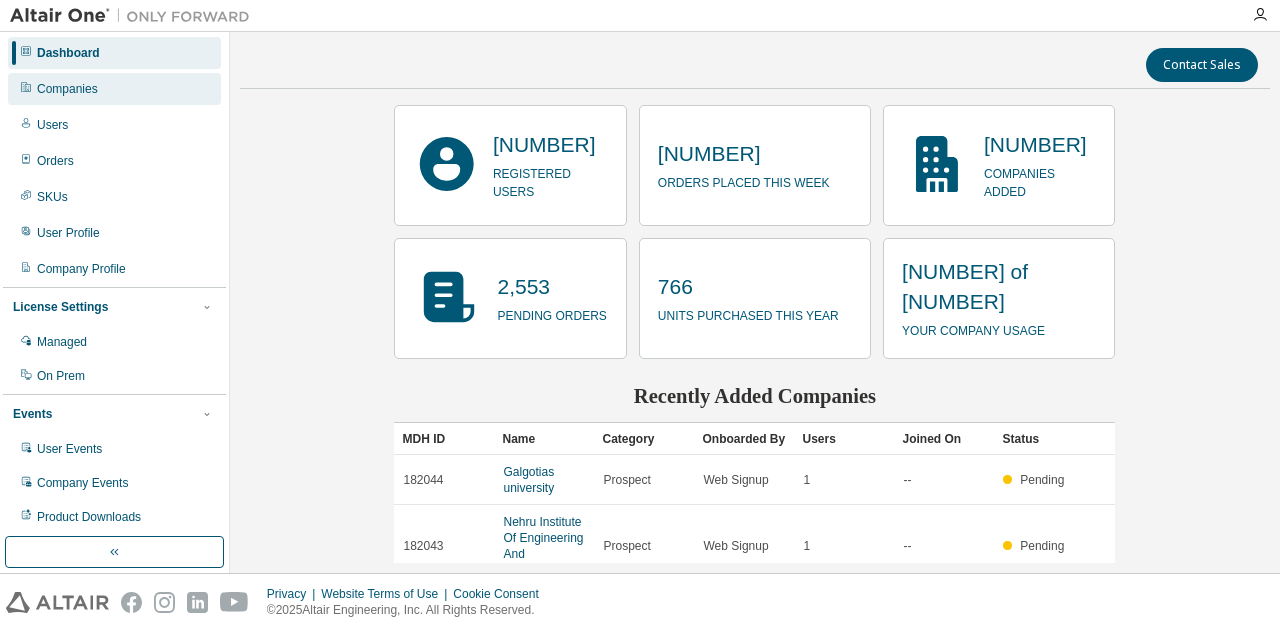 click on "Companies" at bounding box center [67, 89] 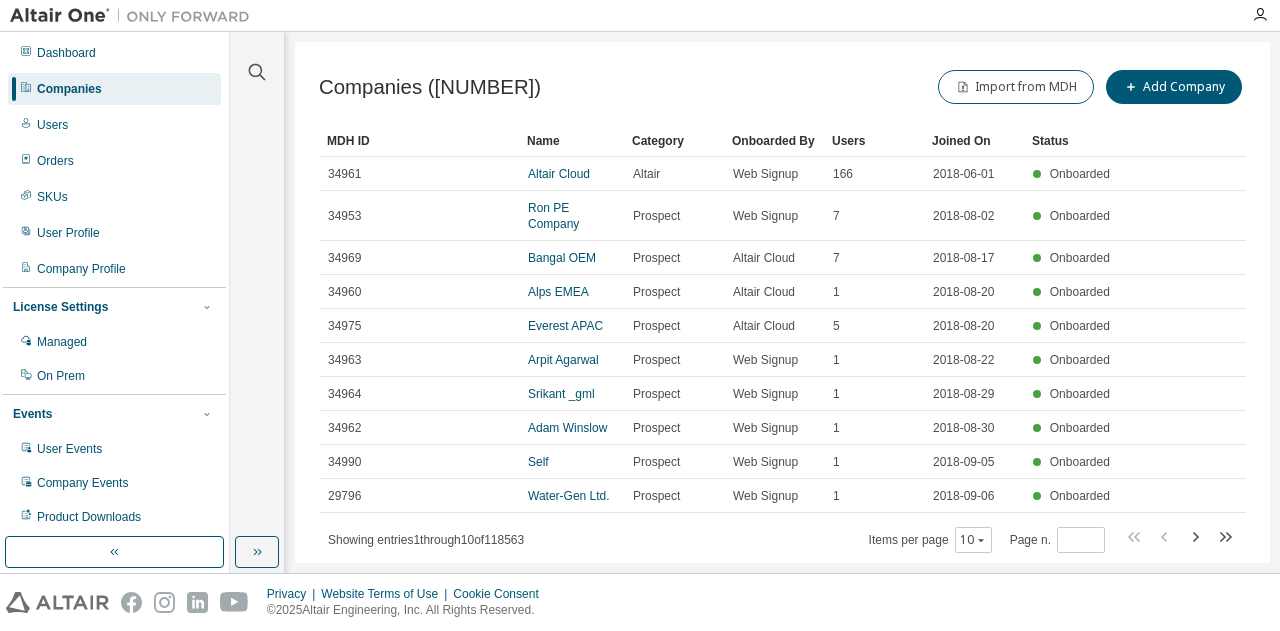 click on "Companies ([NUMBER])" at bounding box center [430, 87] 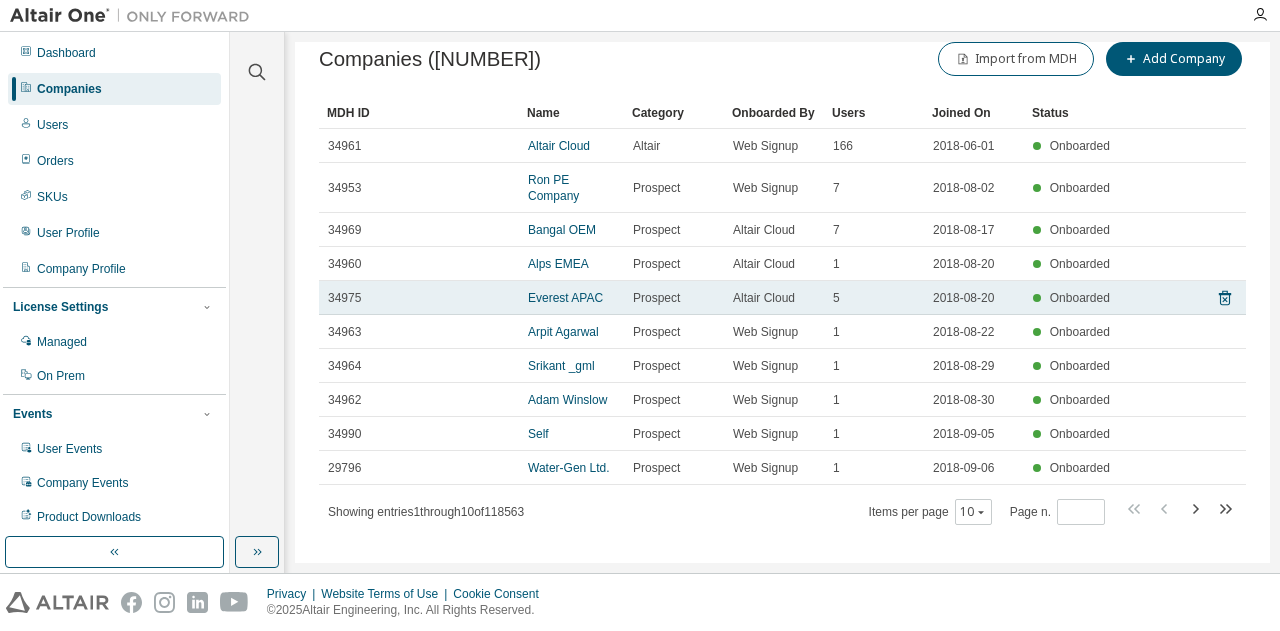 scroll, scrollTop: 42, scrollLeft: 0, axis: vertical 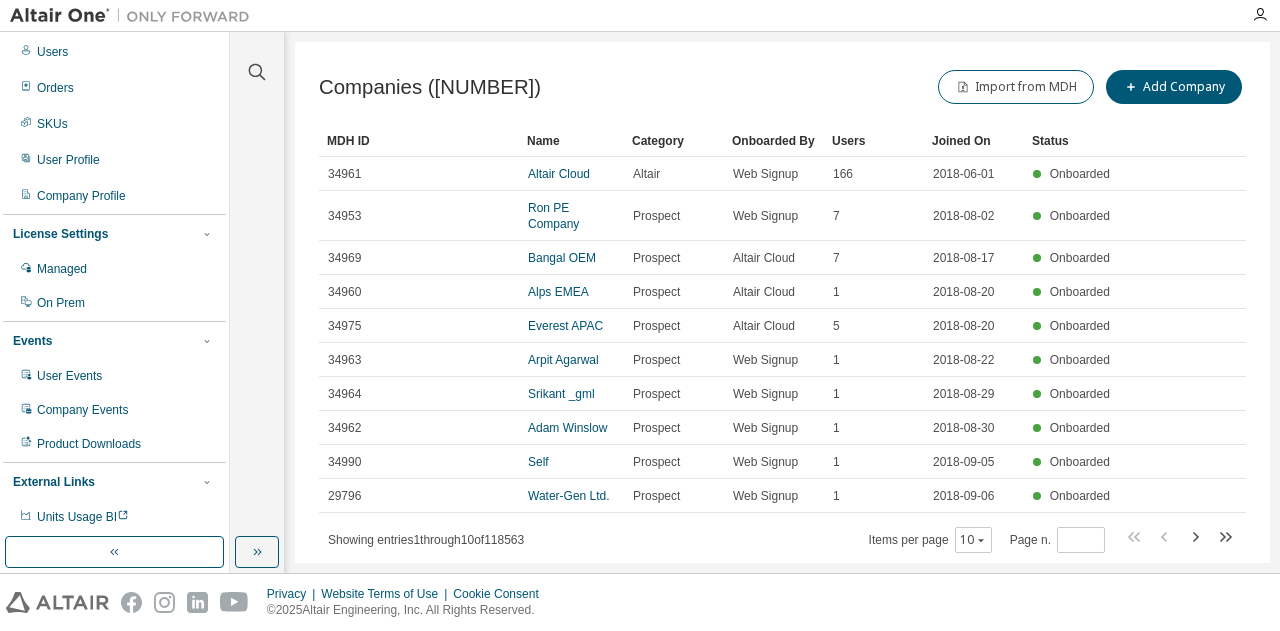 click at bounding box center [750, 15] 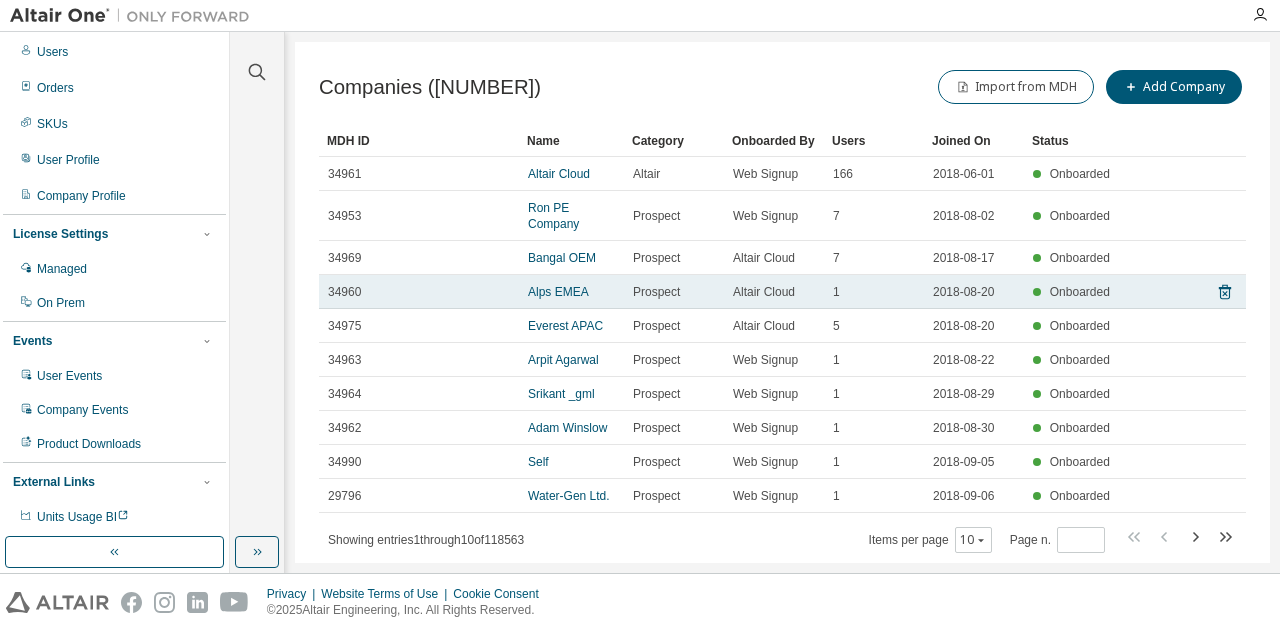 scroll, scrollTop: 42, scrollLeft: 0, axis: vertical 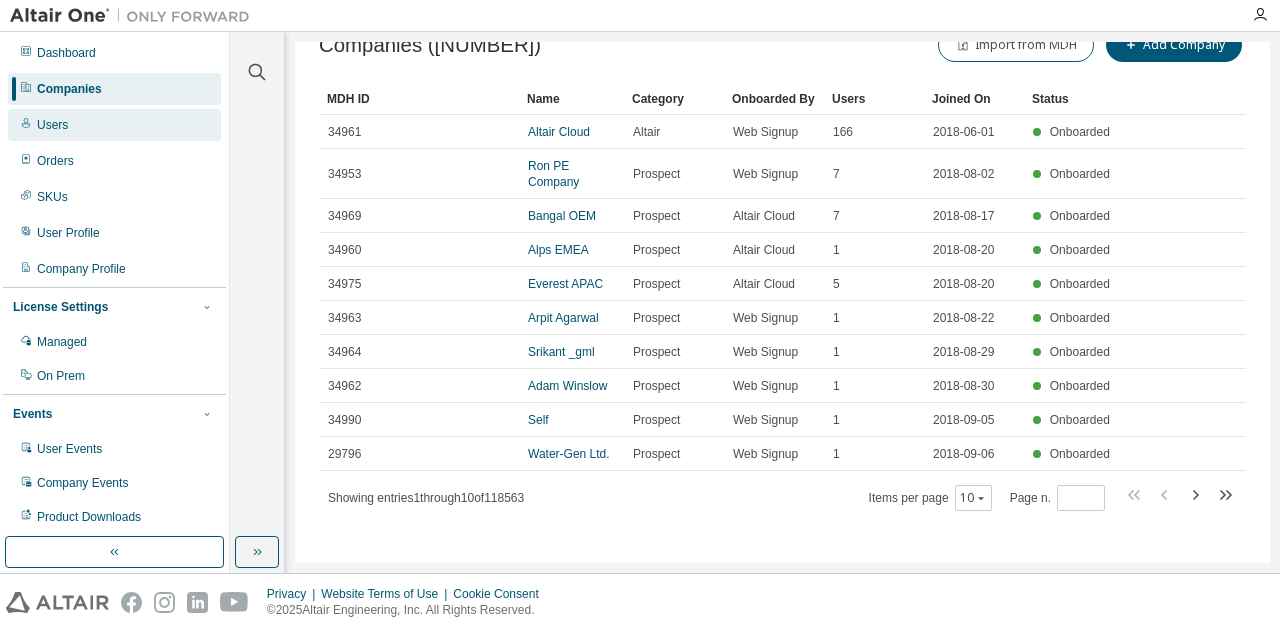 click on "Users" at bounding box center [114, 125] 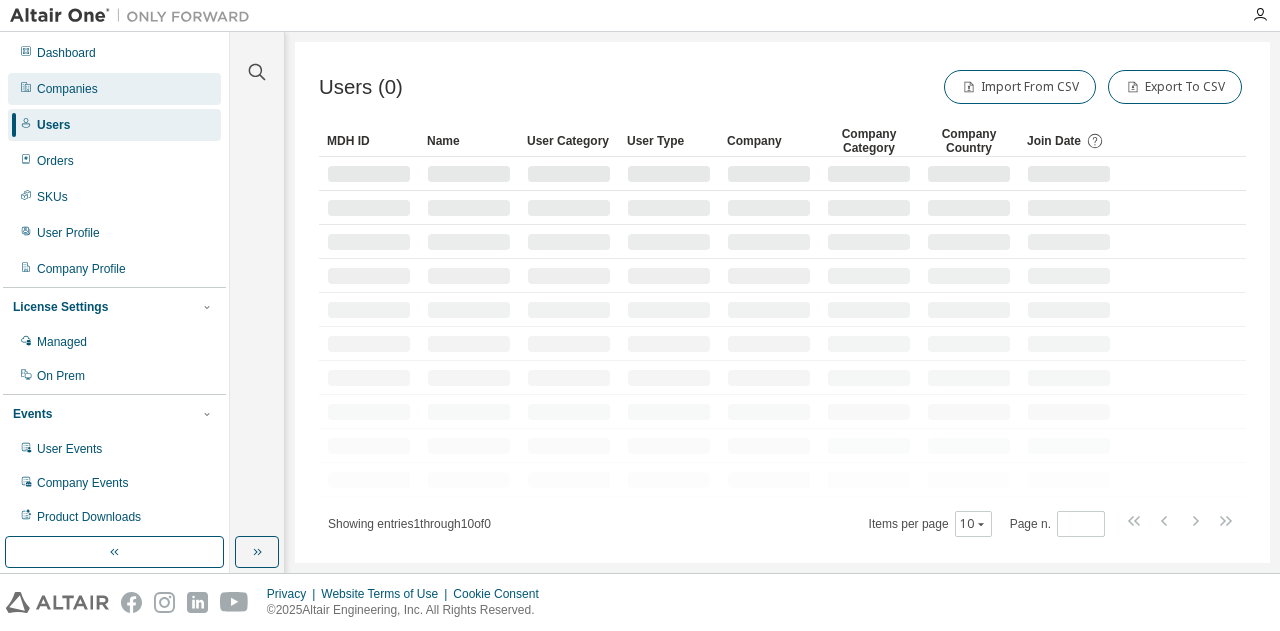 click on "Companies" at bounding box center [67, 89] 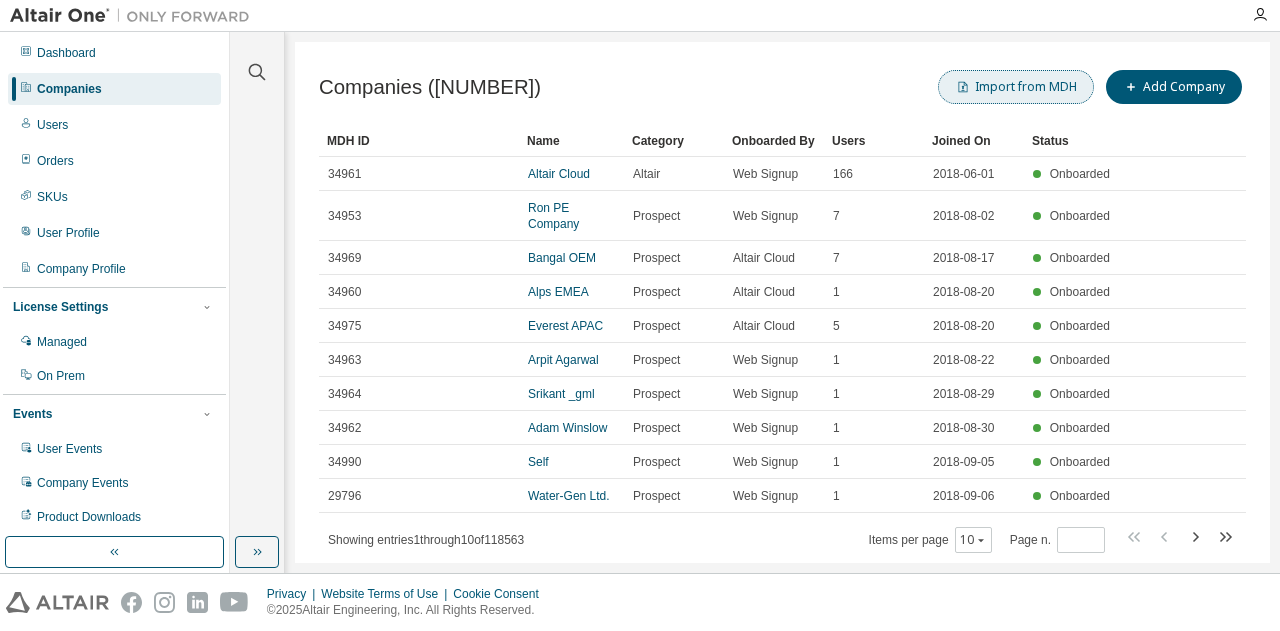 click on "Import from MDH" at bounding box center (1016, 87) 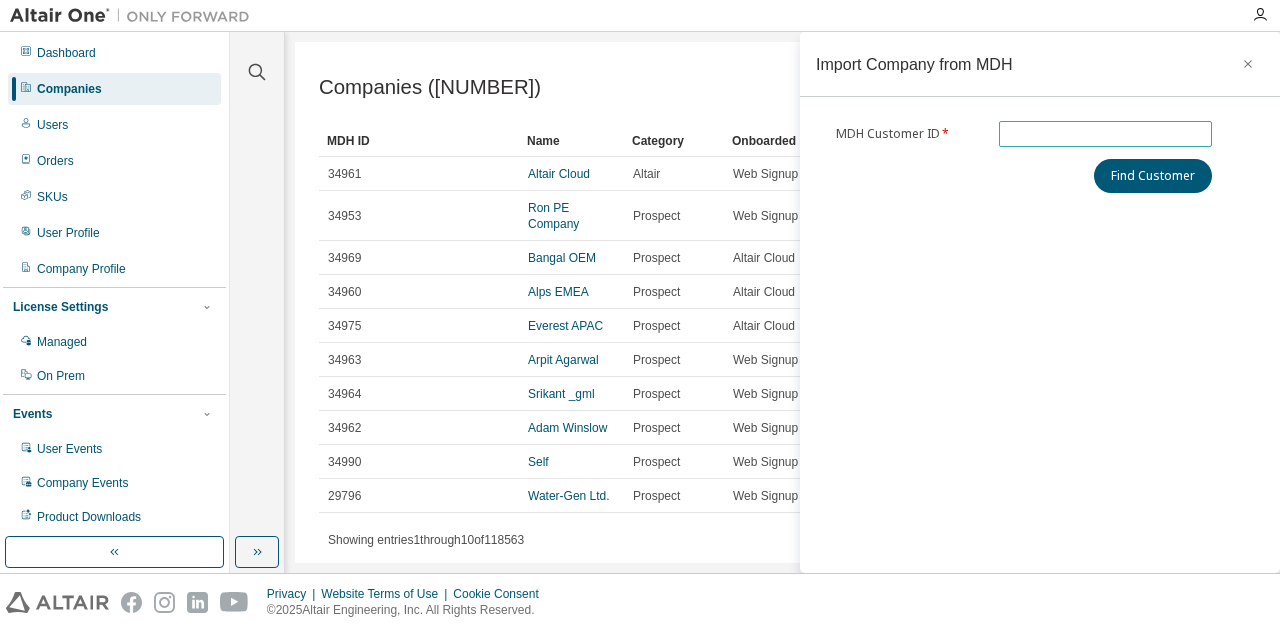 click at bounding box center (1106, 134) 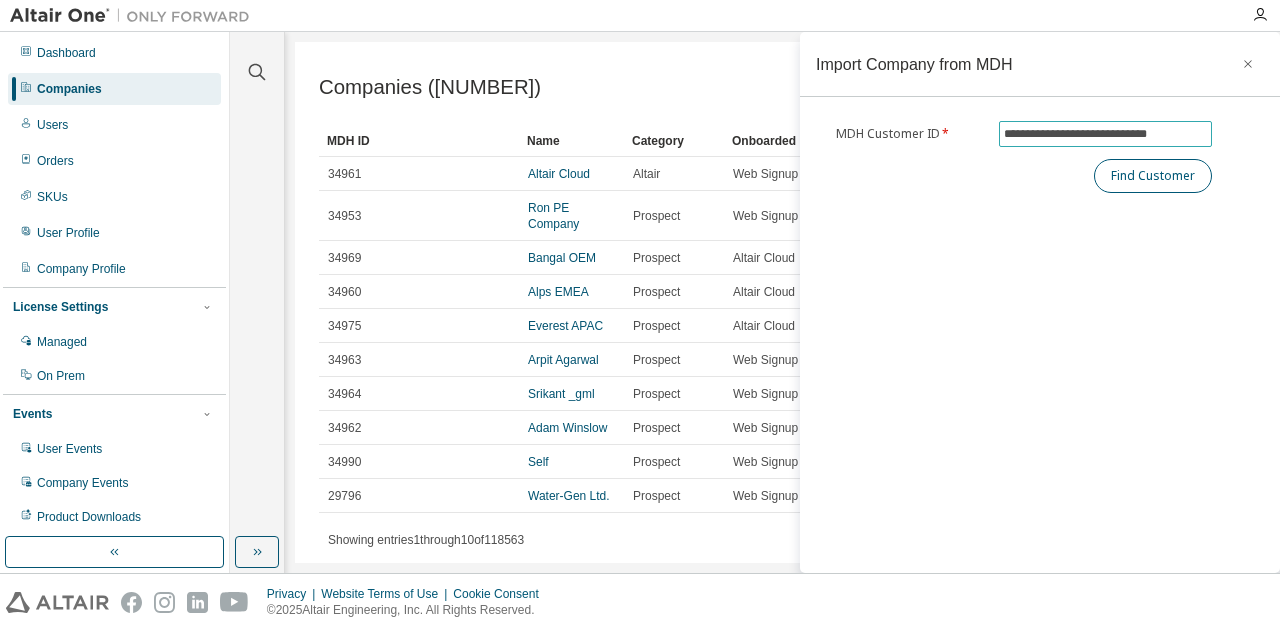 type on "**********" 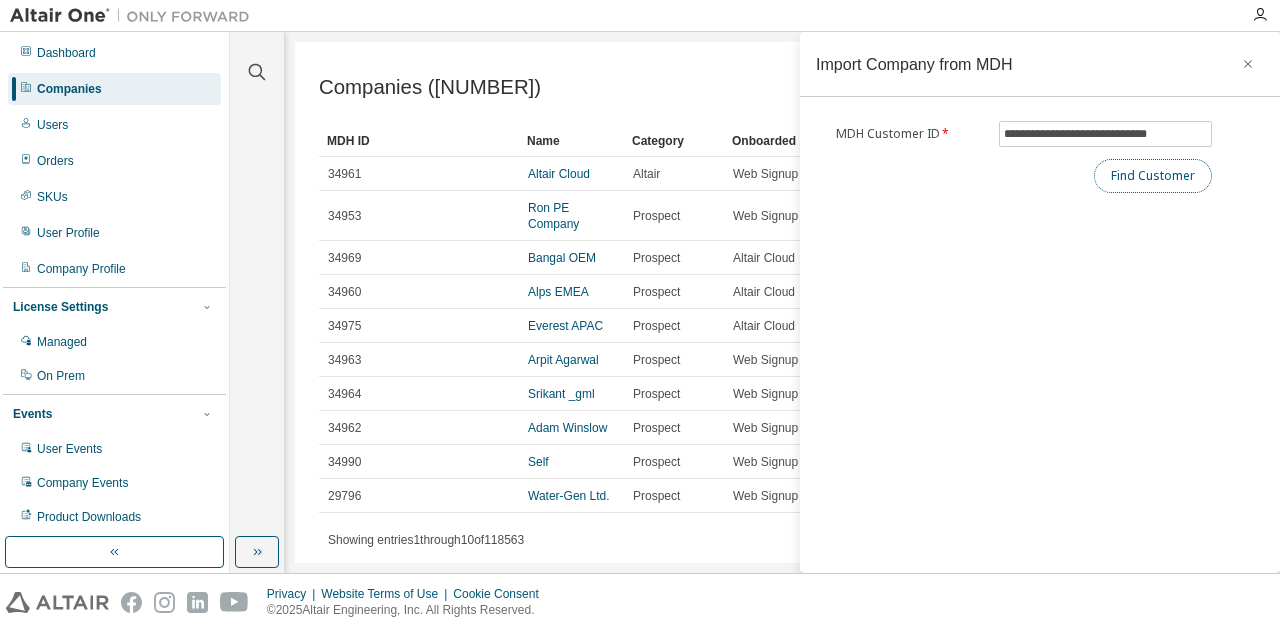 click on "Find Customer" at bounding box center (1153, 176) 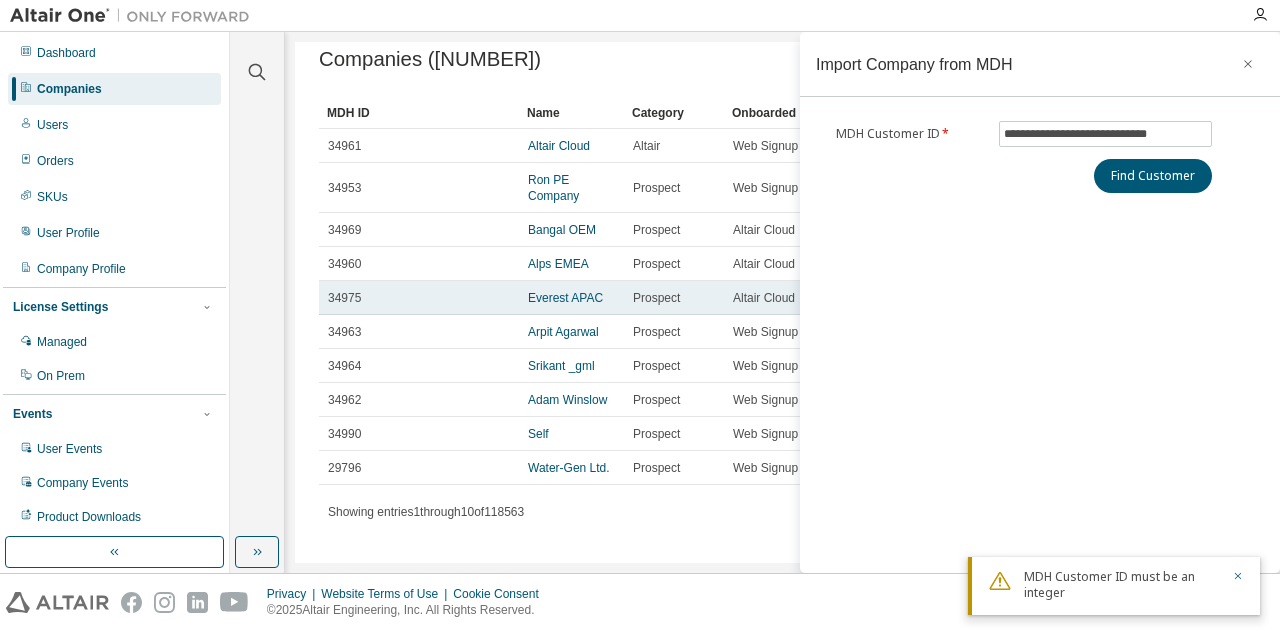 scroll, scrollTop: 42, scrollLeft: 0, axis: vertical 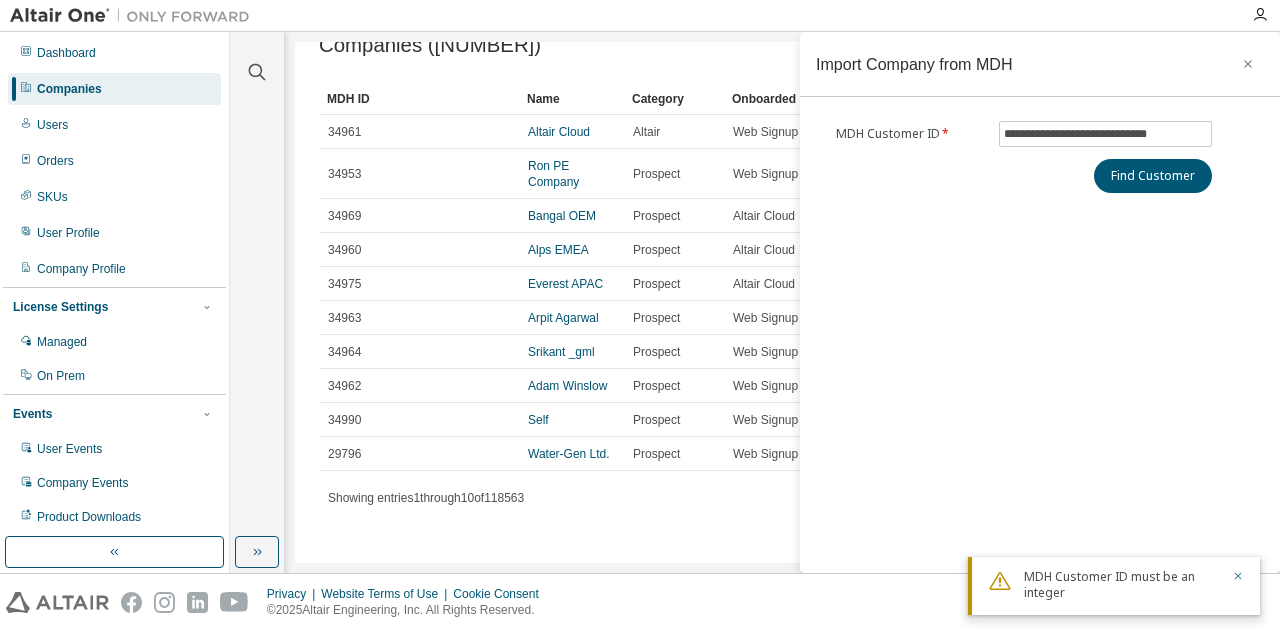 click on "Companies (118563) Import from MDH Add Company Clear Load Save Save As Field Operator Value Select filter Select operand Add criteria Search MDH ID Name Category Onboarded By Users Joined On Status 34961 Altair Cloud Altair Web Signup 166 2018-06-01 Onboarded 34953 Ron PE Company Prospect Web Signup 7 2018-08-02 Onboarded 34969 Bangal OEM Prospect Altair Cloud 7 2018-08-17 Onboarded 34960 Alps EMEA Prospect Altair Cloud 1 2018-08-20 Onboarded 34975 Everest APAC Prospect Altair Cloud 5 2018-08-20 Onboarded 34963 Arpit Agarwal Prospect Web Signup 1 2018-08-22 Onboarded 34964 Srikant _gml Prospect Web Signup 1 2018-08-29 Onboarded 34962 Adam Winslow Prospect Web Signup 1 2018-08-30 Onboarded 34990 Self Prospect Web Signup 1 2018-09-05 Onboarded 29796 Water-Gen Ltd. Prospect Web Signup 1 2018-09-06 Onboarded Showing entries  1  through  10  of  118563 Items per page 10 Page n. *" at bounding box center (782, 302) 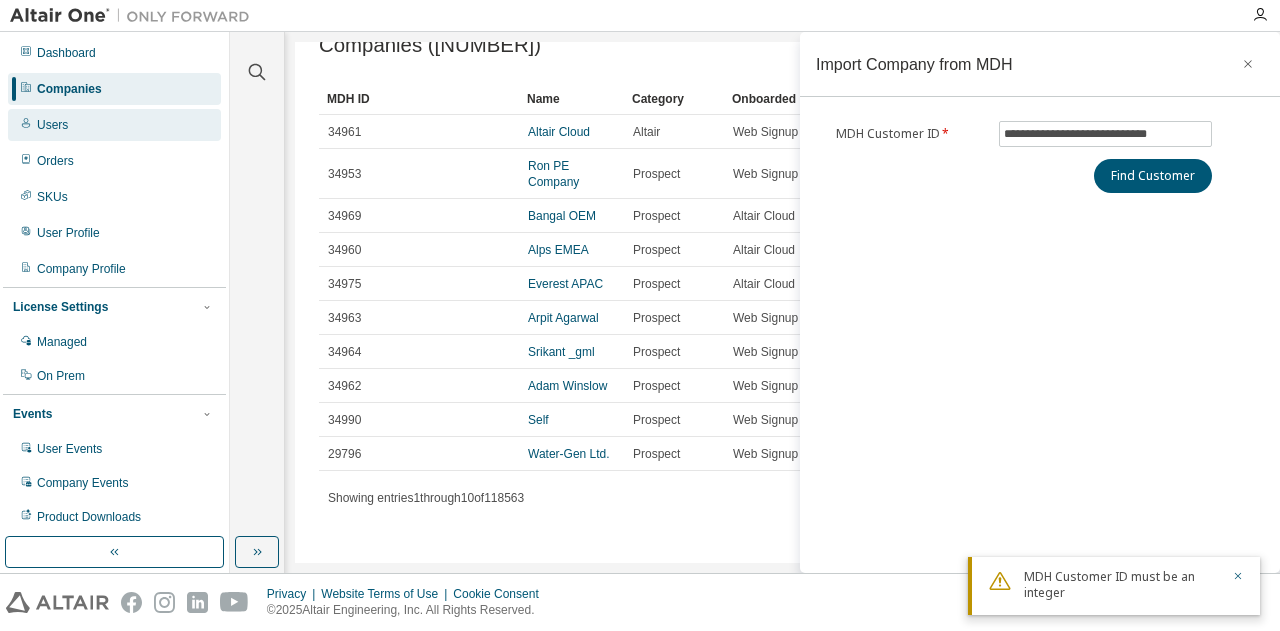 click on "Users" at bounding box center (114, 125) 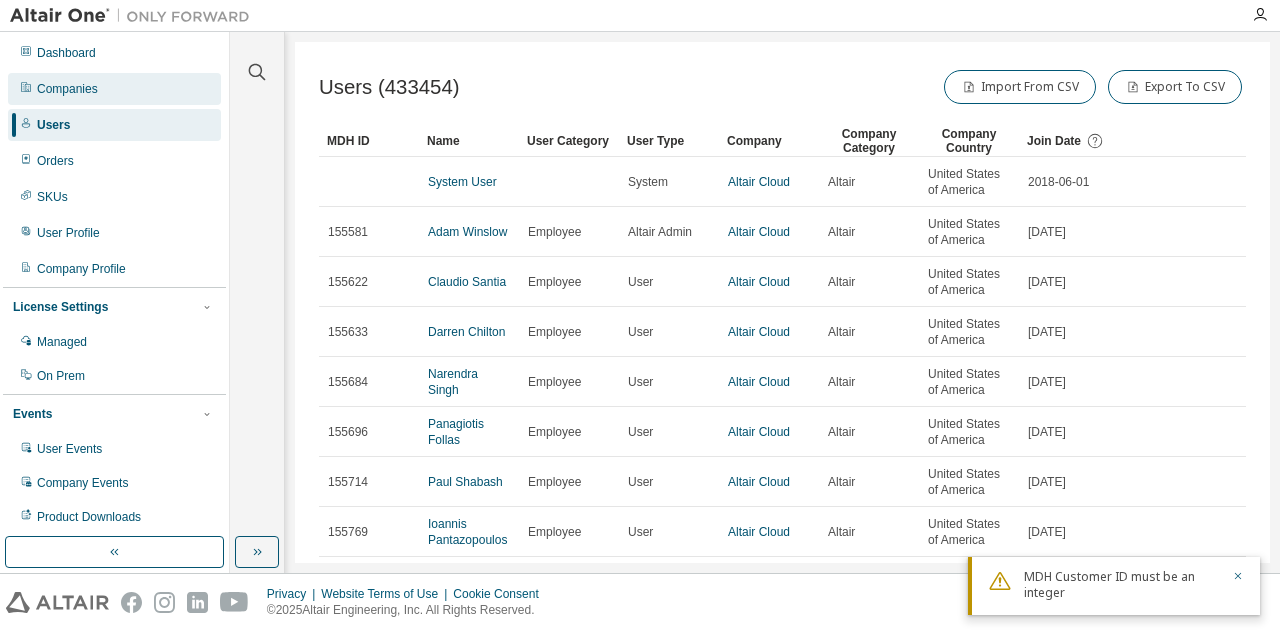 click on "Companies" at bounding box center [67, 89] 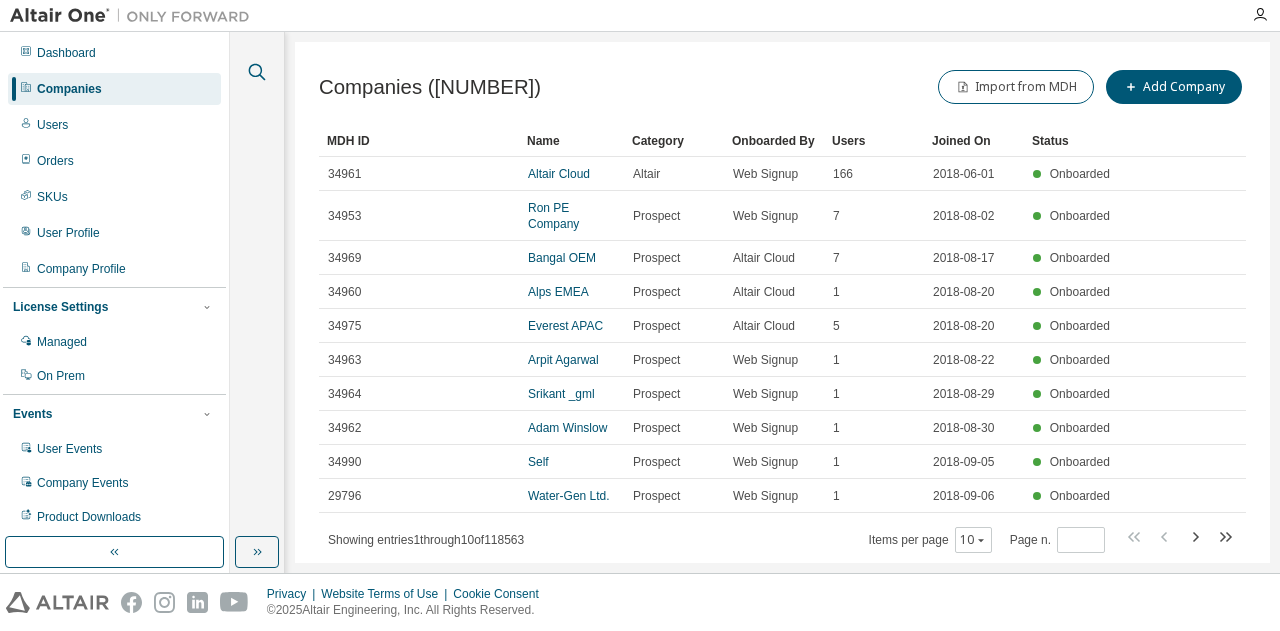 click 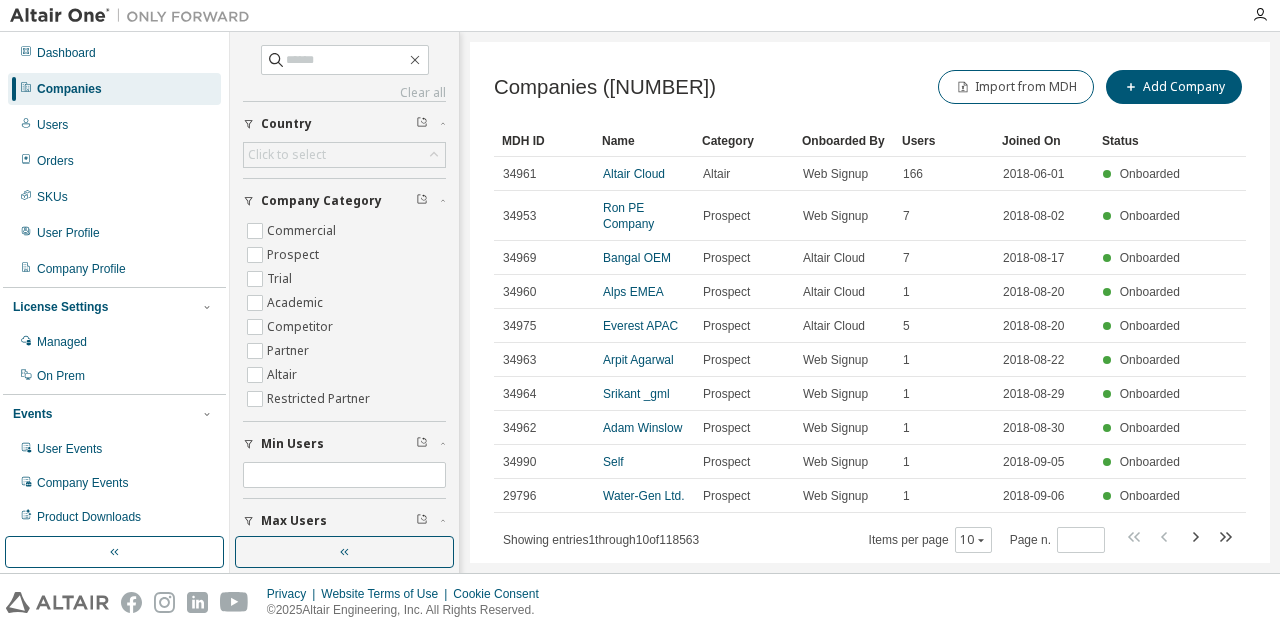 click on "Privacy Website Terms of Use Cookie Consent ©  2025  Altair Engineering, Inc. All Rights Reserved." at bounding box center (640, 602) 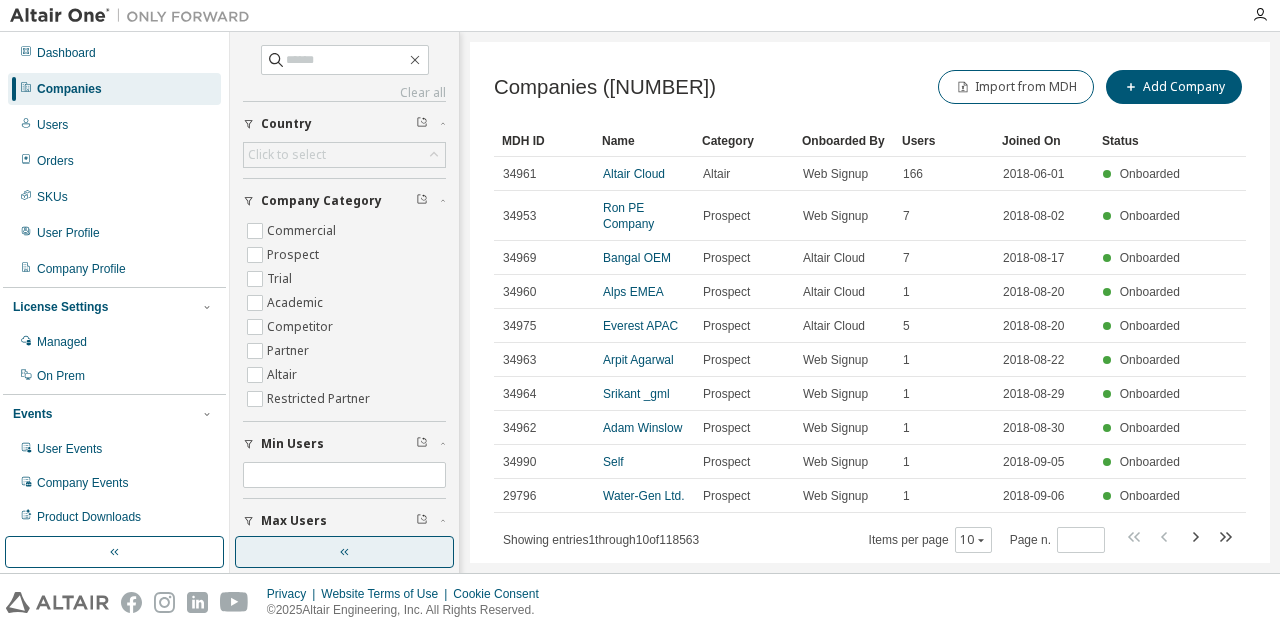 click at bounding box center (344, 552) 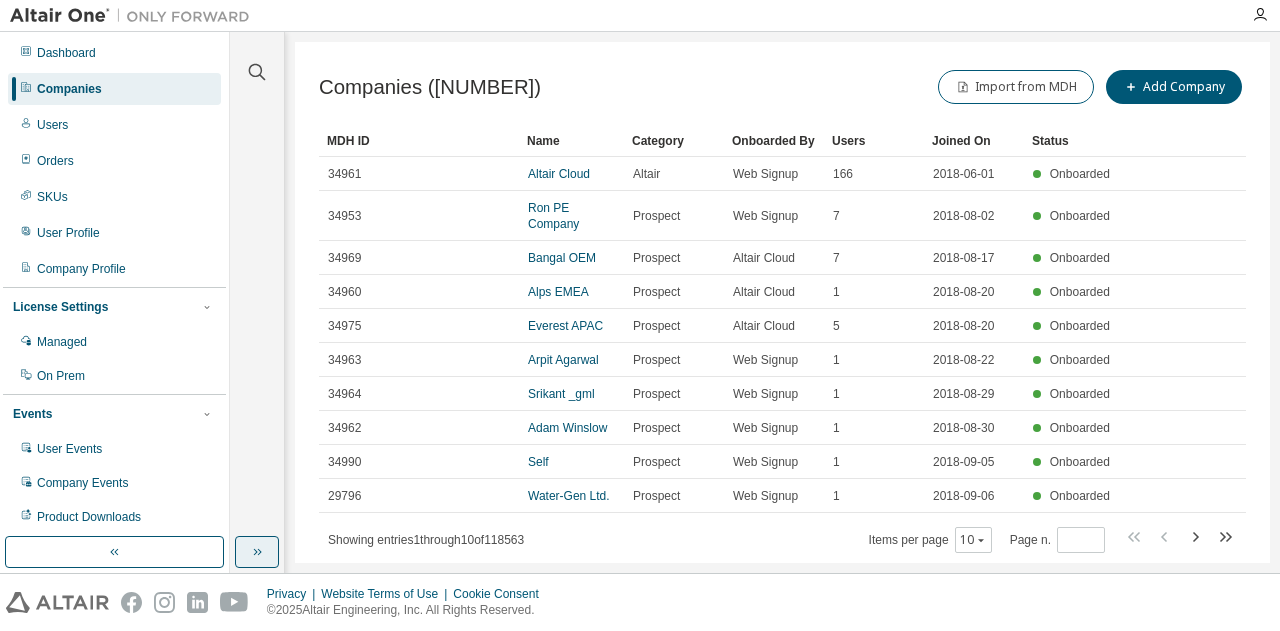 click at bounding box center (257, 552) 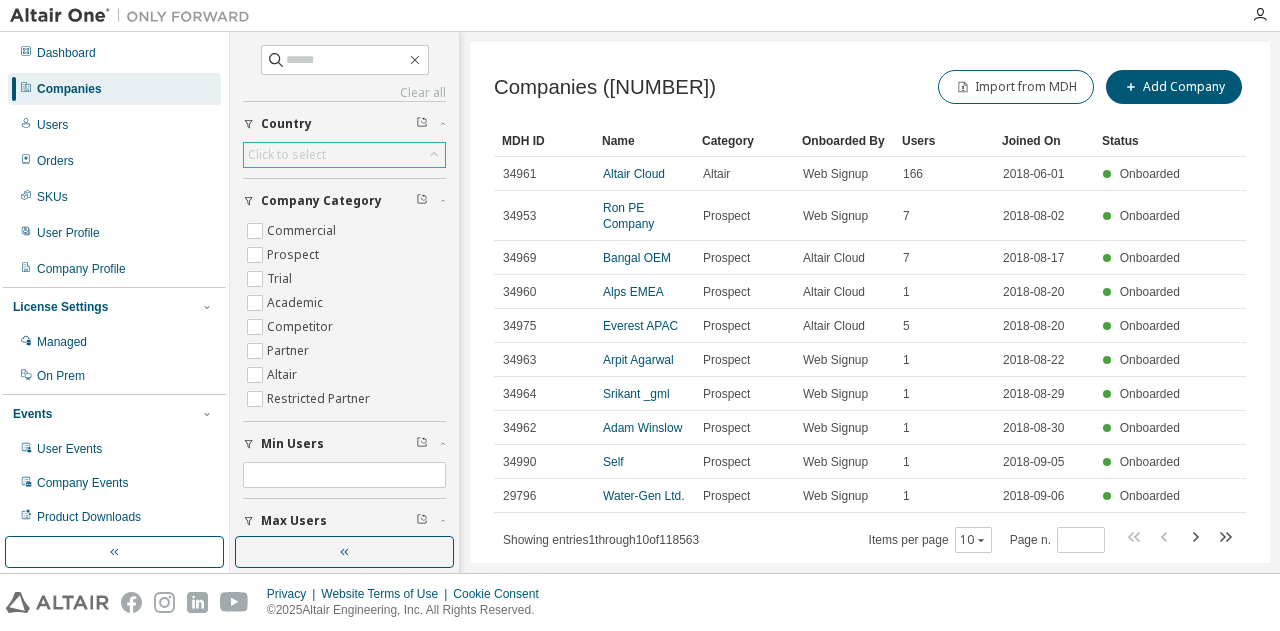 click on "Click to select" at bounding box center (287, 155) 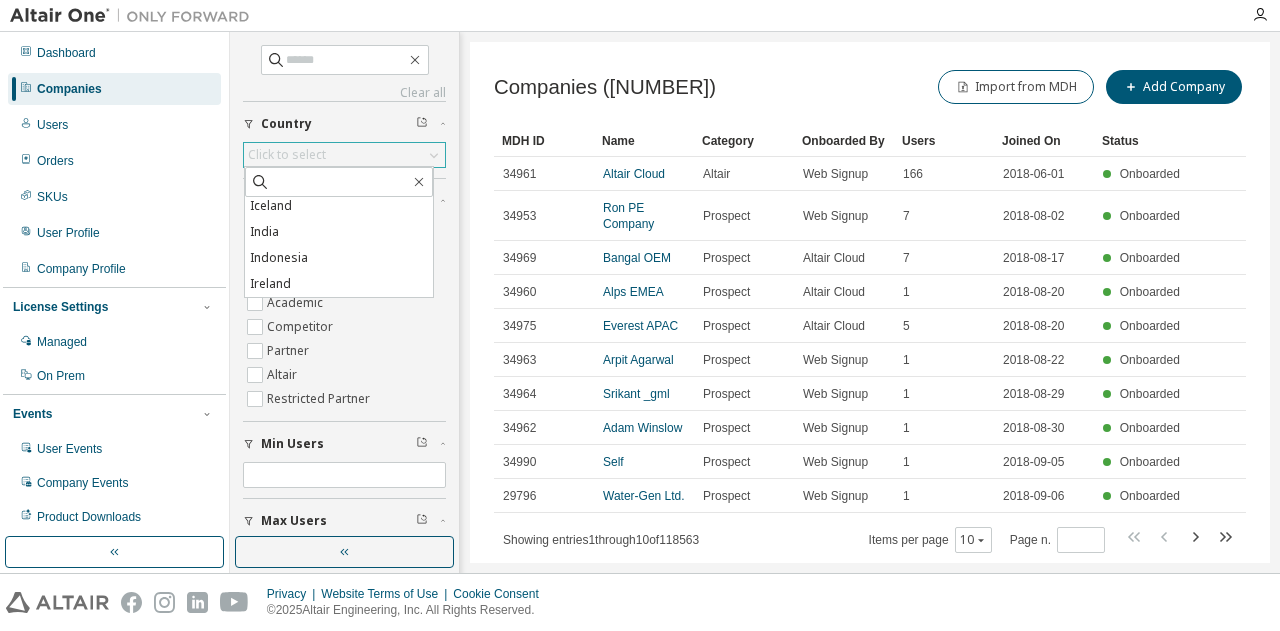 scroll, scrollTop: 2600, scrollLeft: 0, axis: vertical 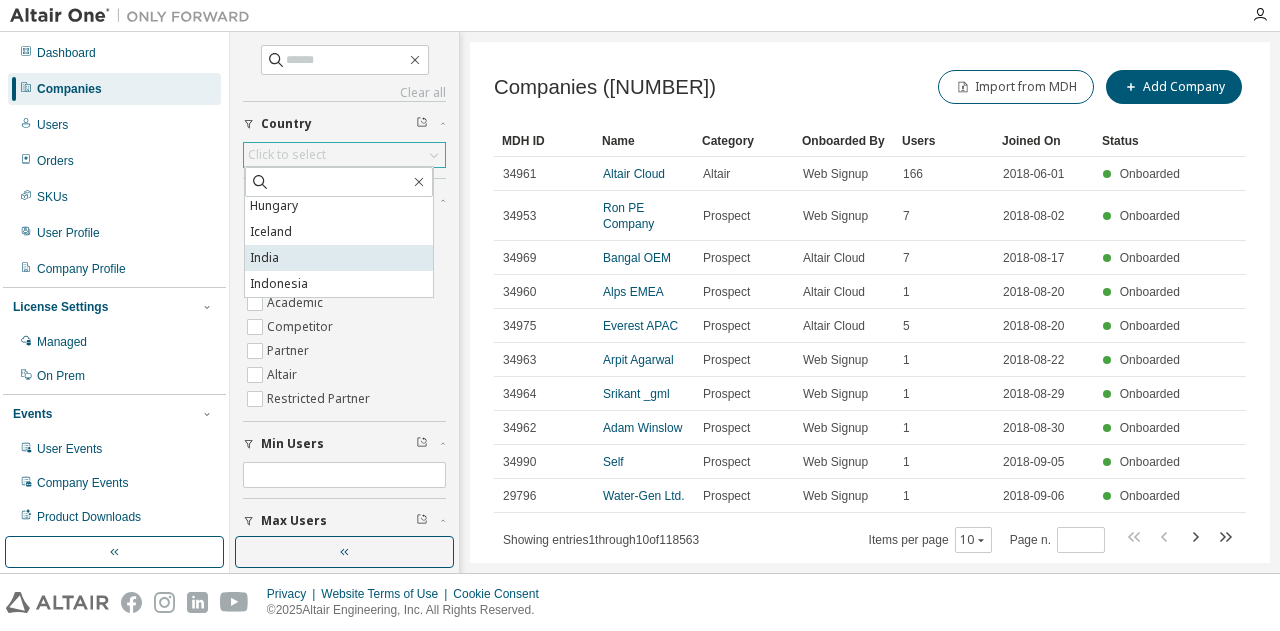click on "India" at bounding box center (339, 258) 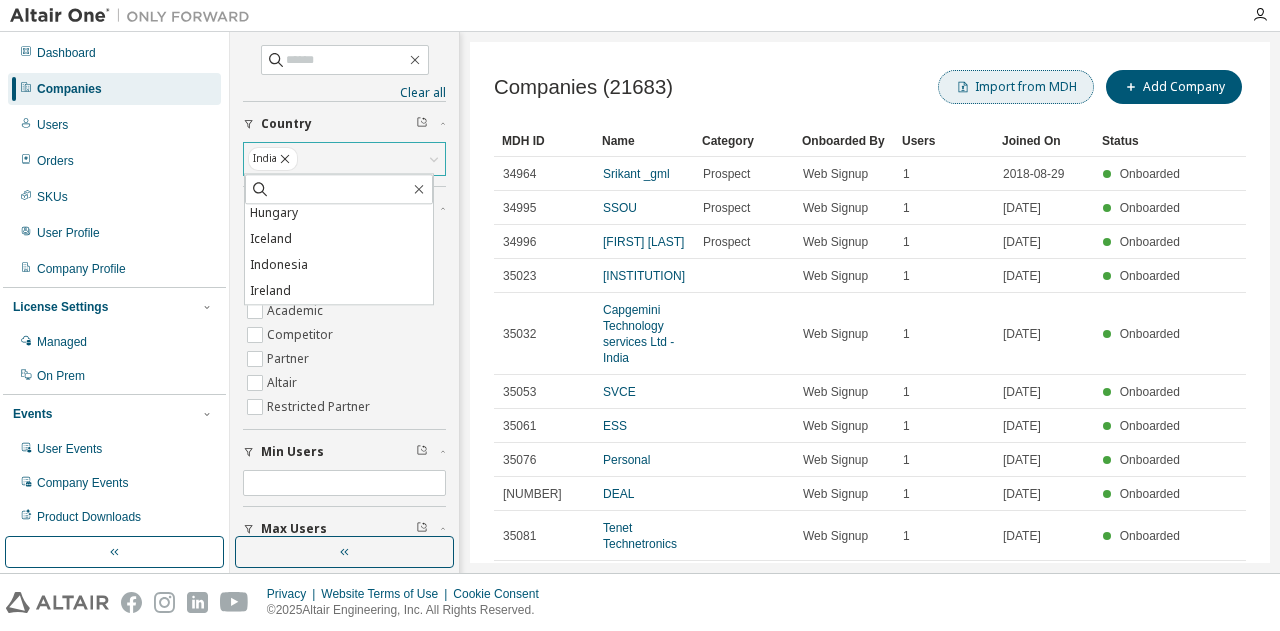 click on "Import from MDH" at bounding box center (1016, 87) 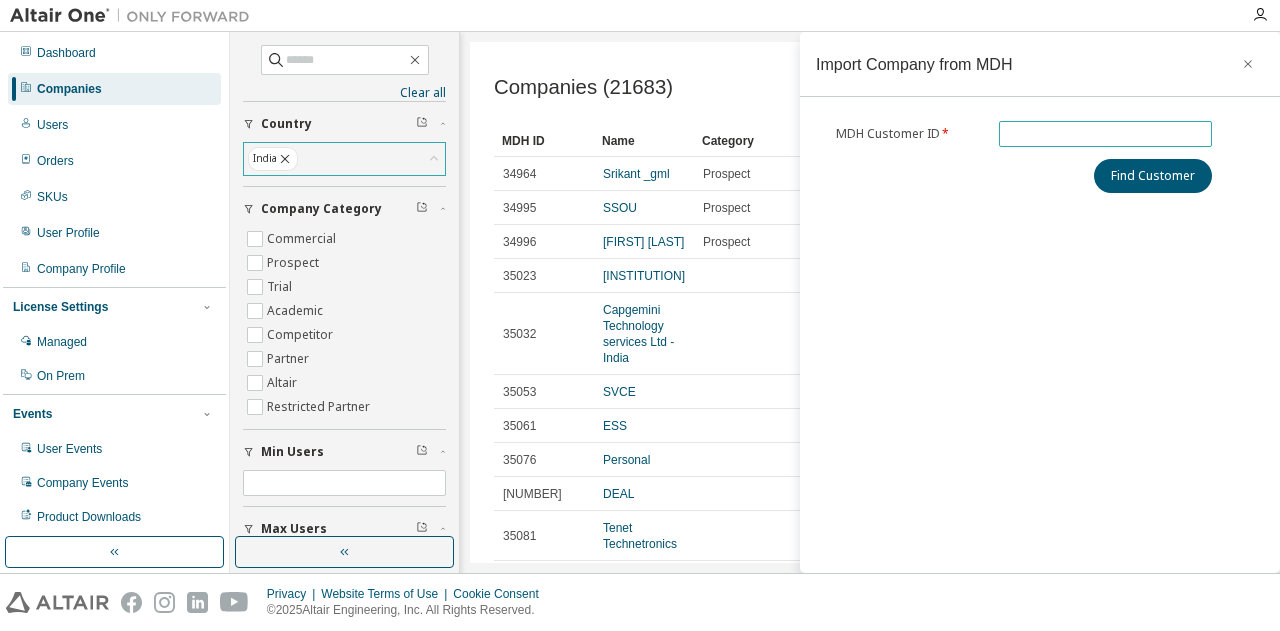 click at bounding box center [1106, 134] 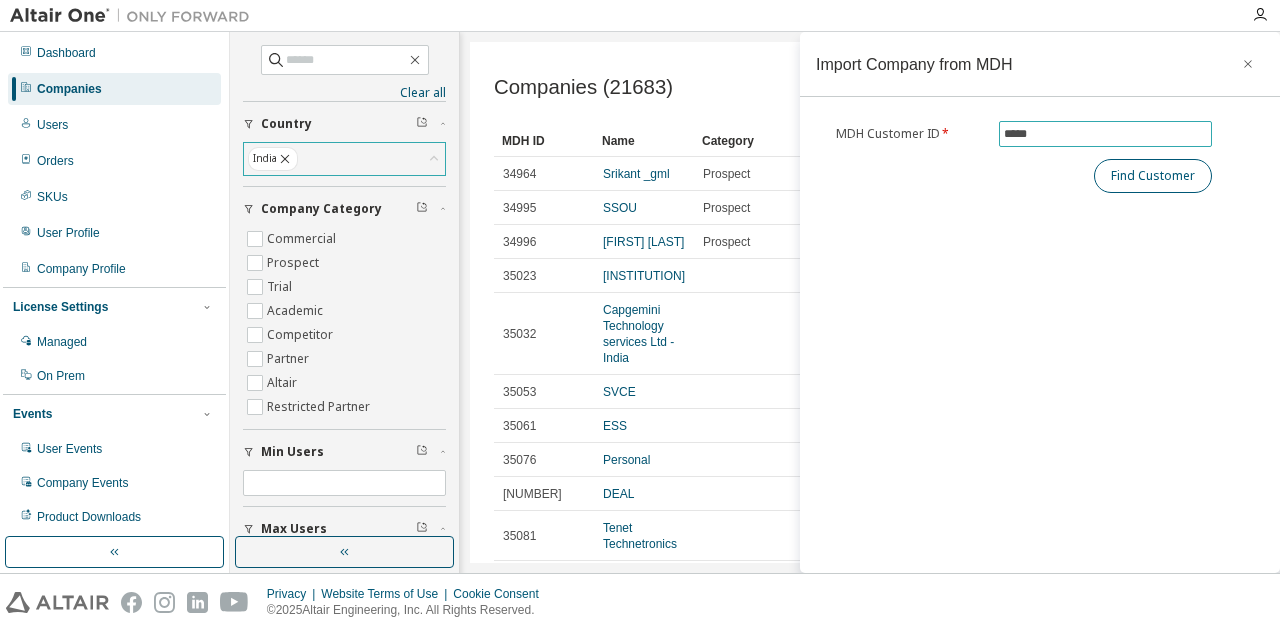 type on "*****" 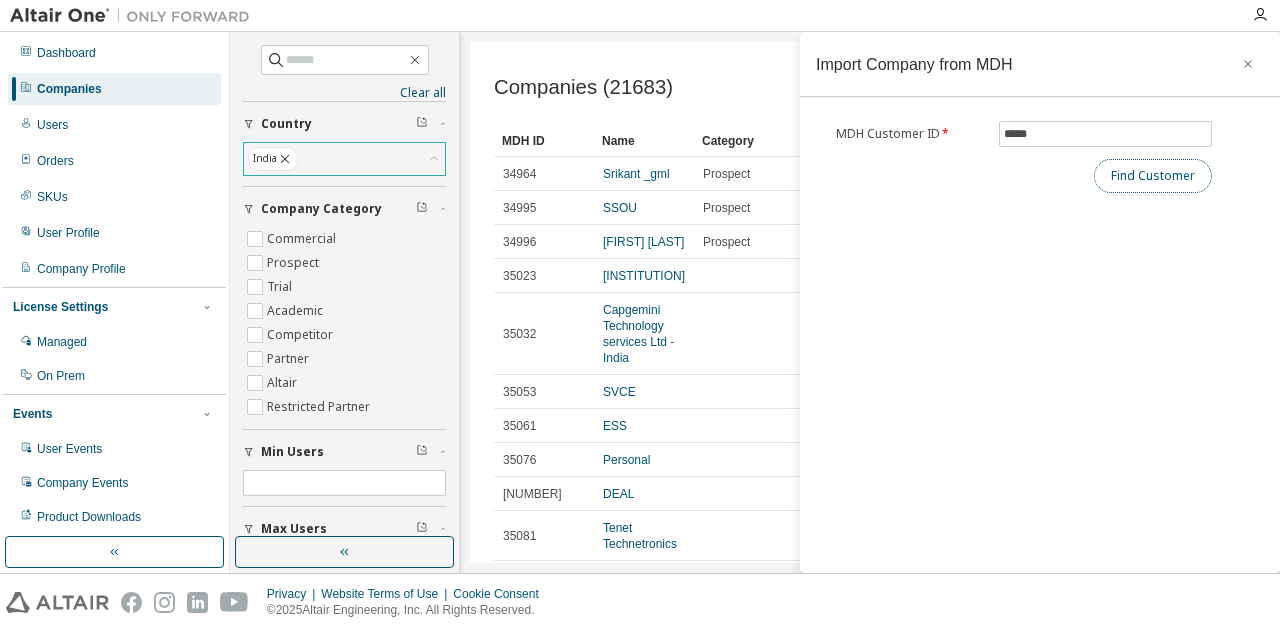 click on "Find Customer" at bounding box center [1153, 176] 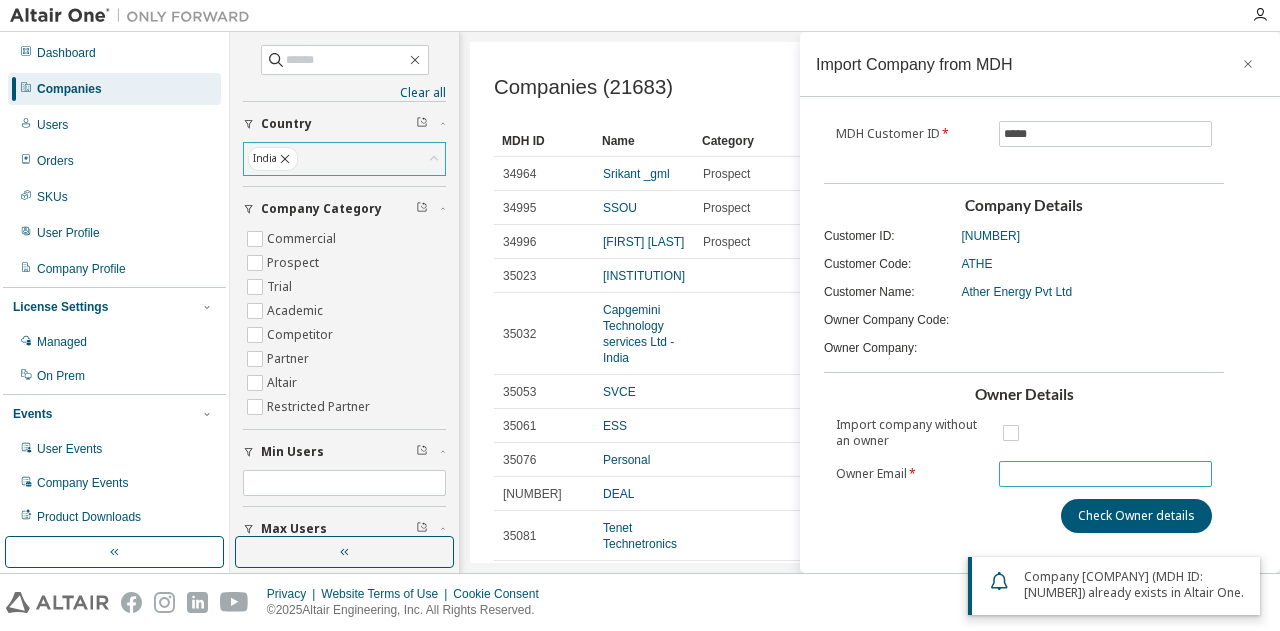 click at bounding box center (1106, 474) 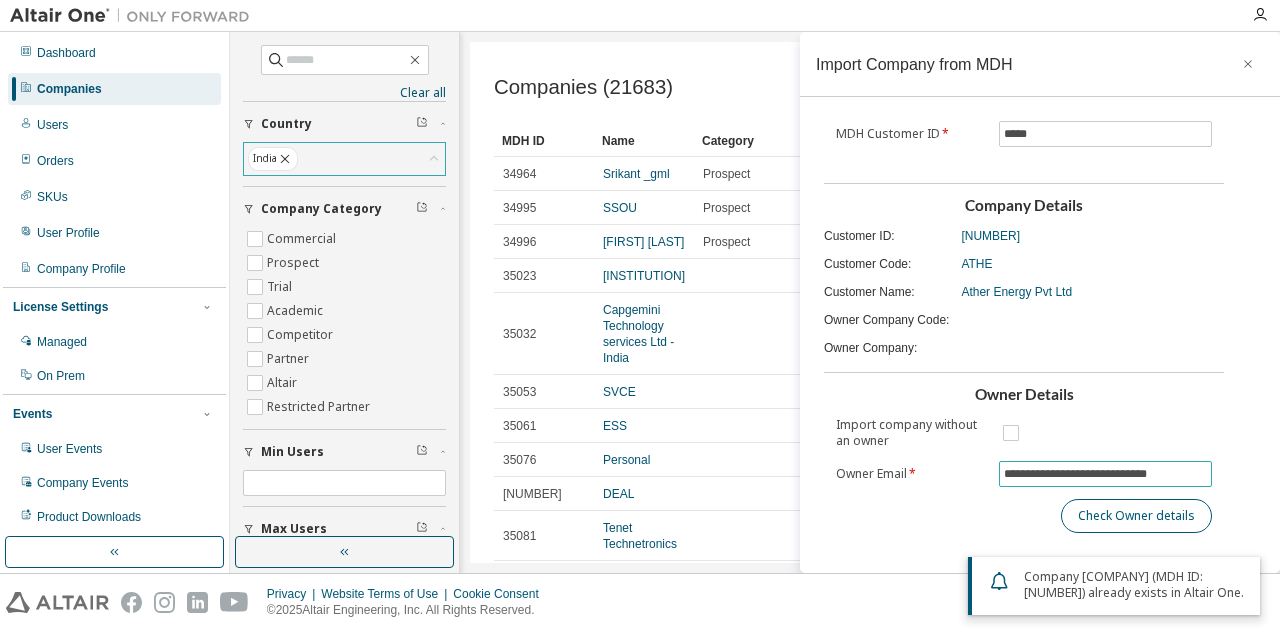 type on "**********" 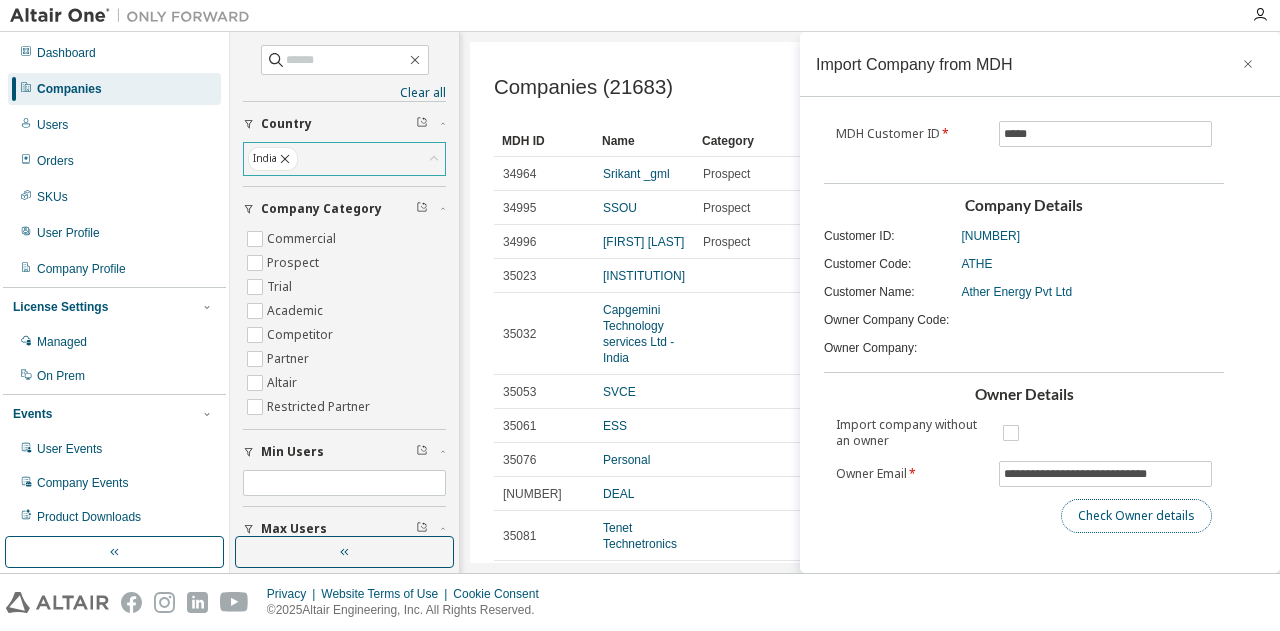 click on "Check Owner details" at bounding box center [1136, 516] 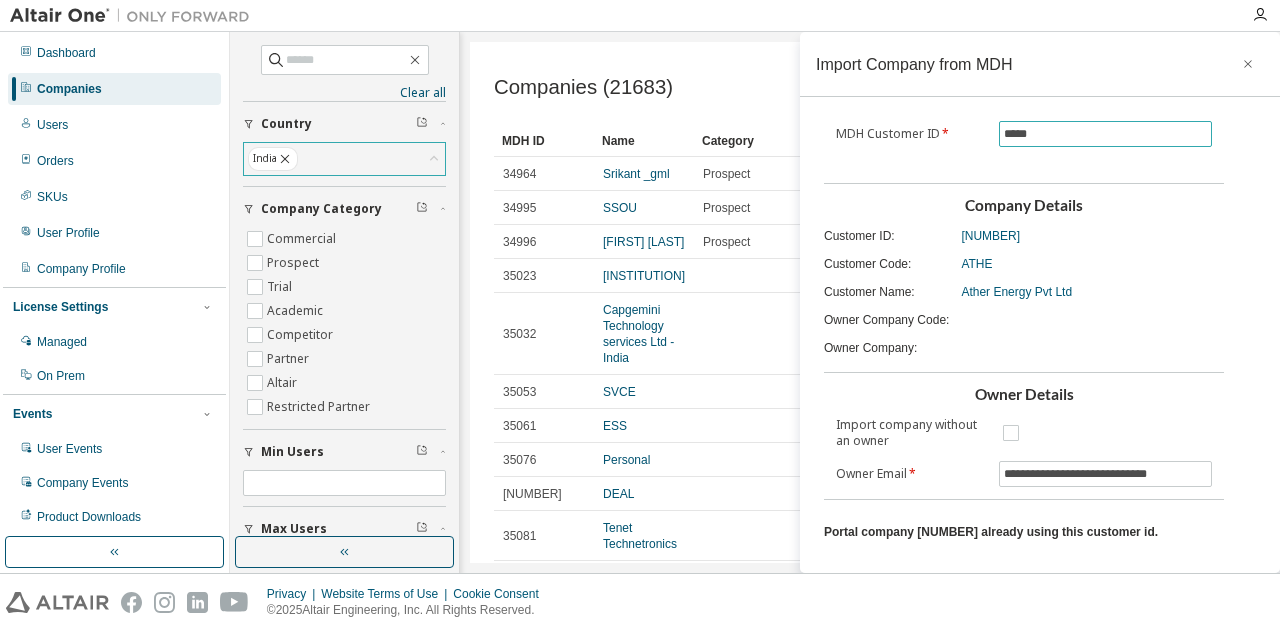 drag, startPoint x: 1039, startPoint y: 131, endPoint x: 938, endPoint y: 133, distance: 101.0198 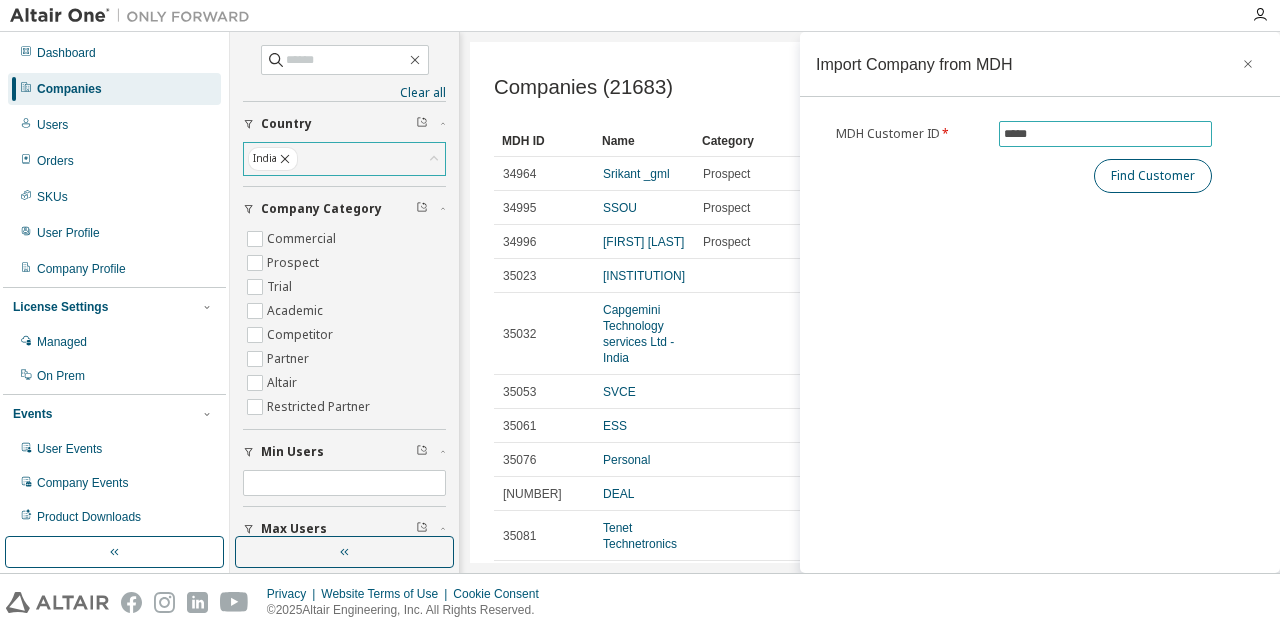type on "*****" 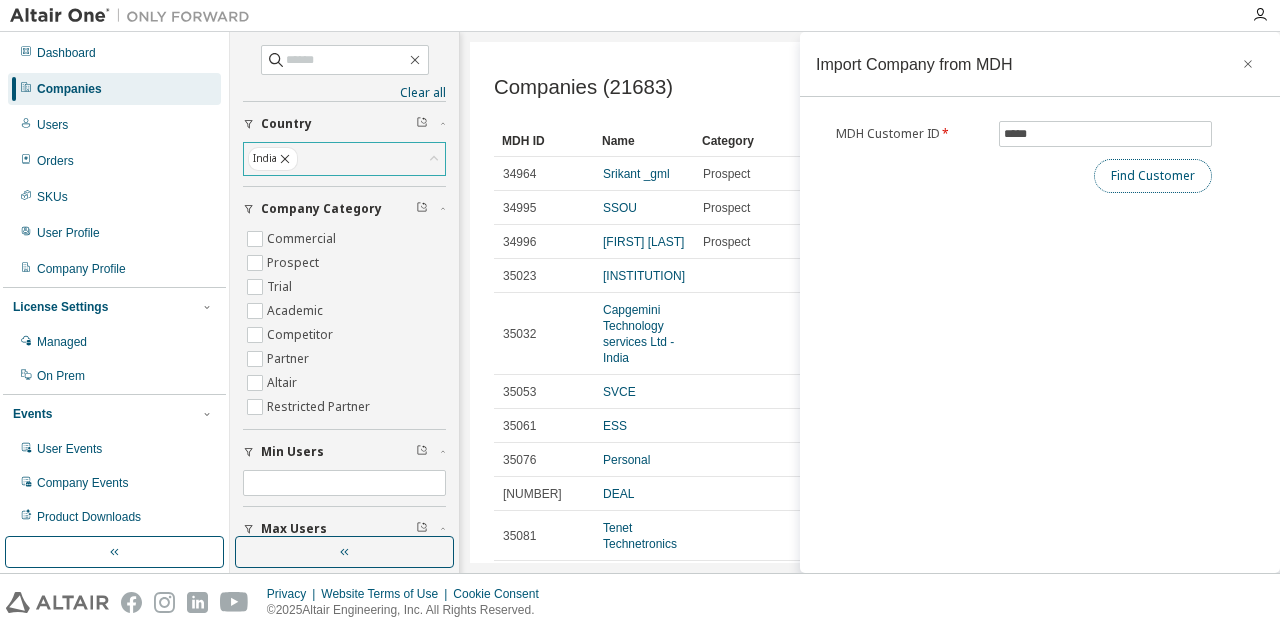 click on "Find Customer" at bounding box center (1153, 176) 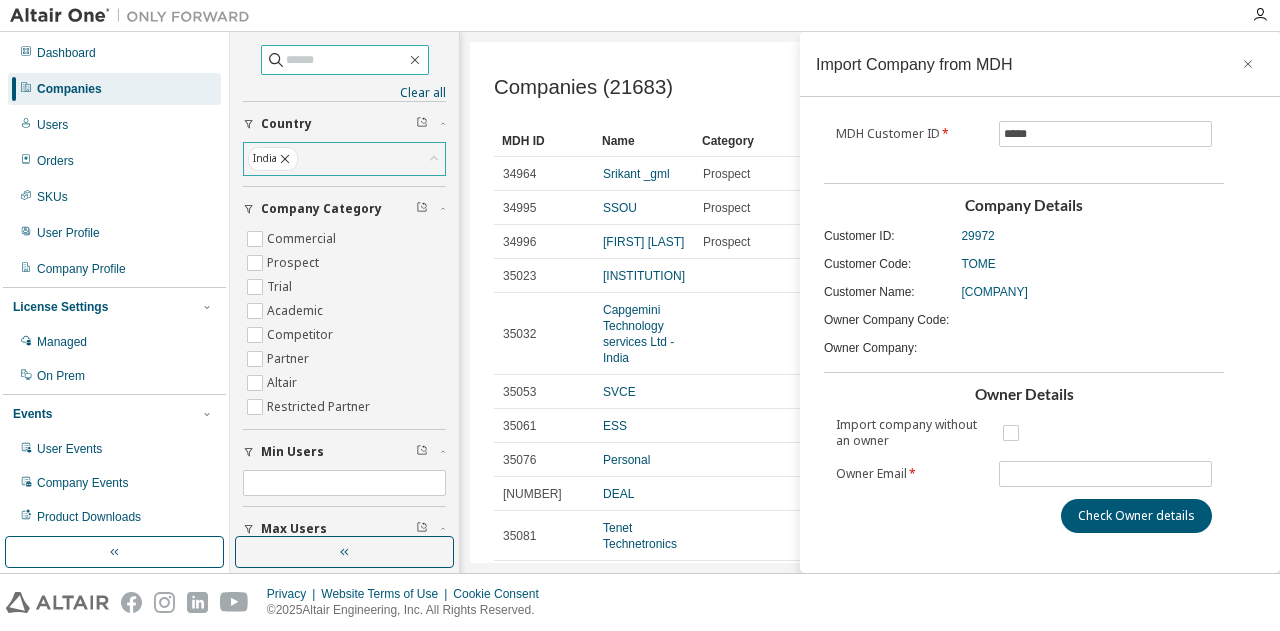 click at bounding box center (346, 60) 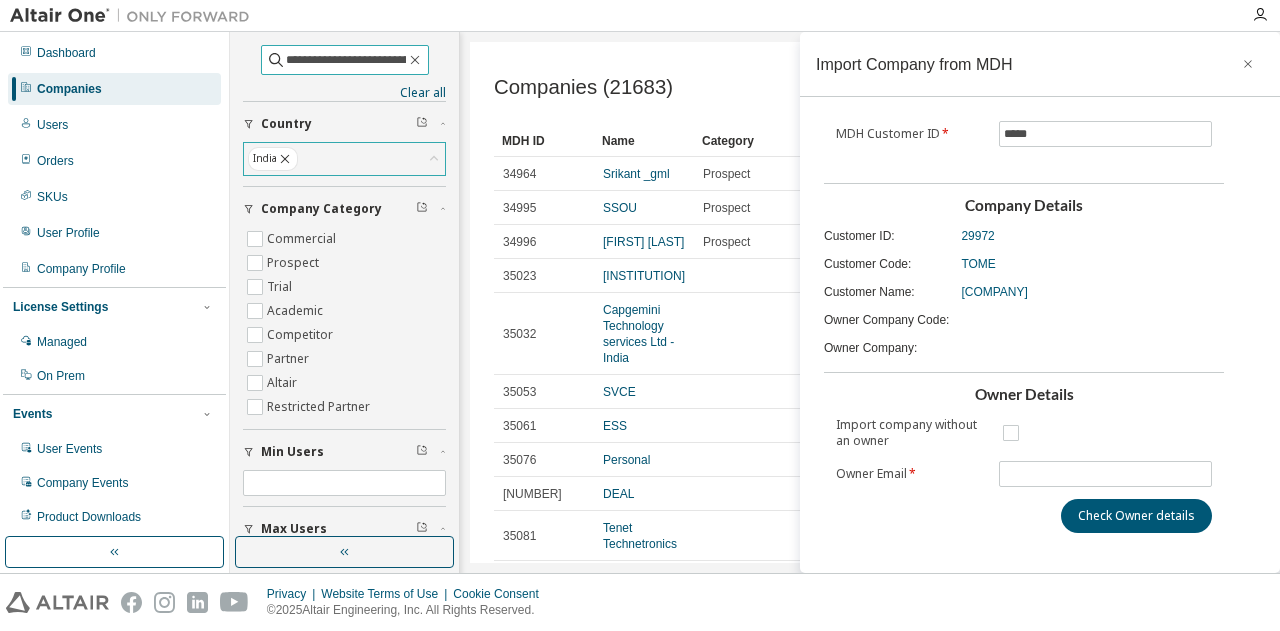 scroll, scrollTop: 0, scrollLeft: 34, axis: horizontal 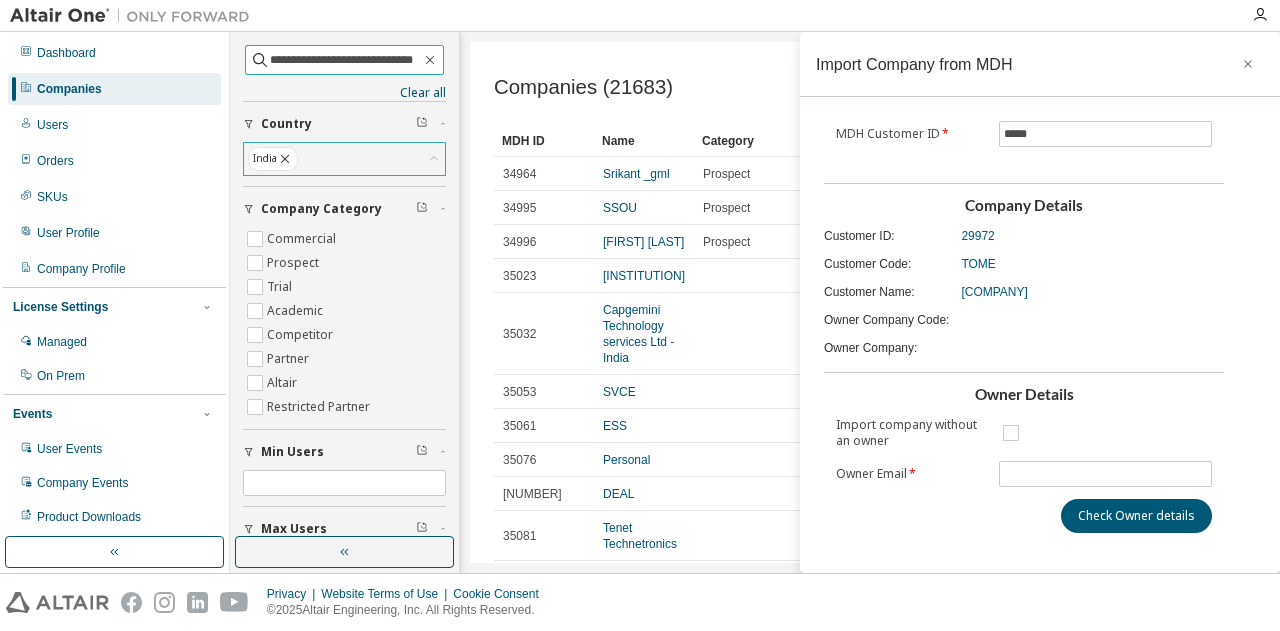 type on "**********" 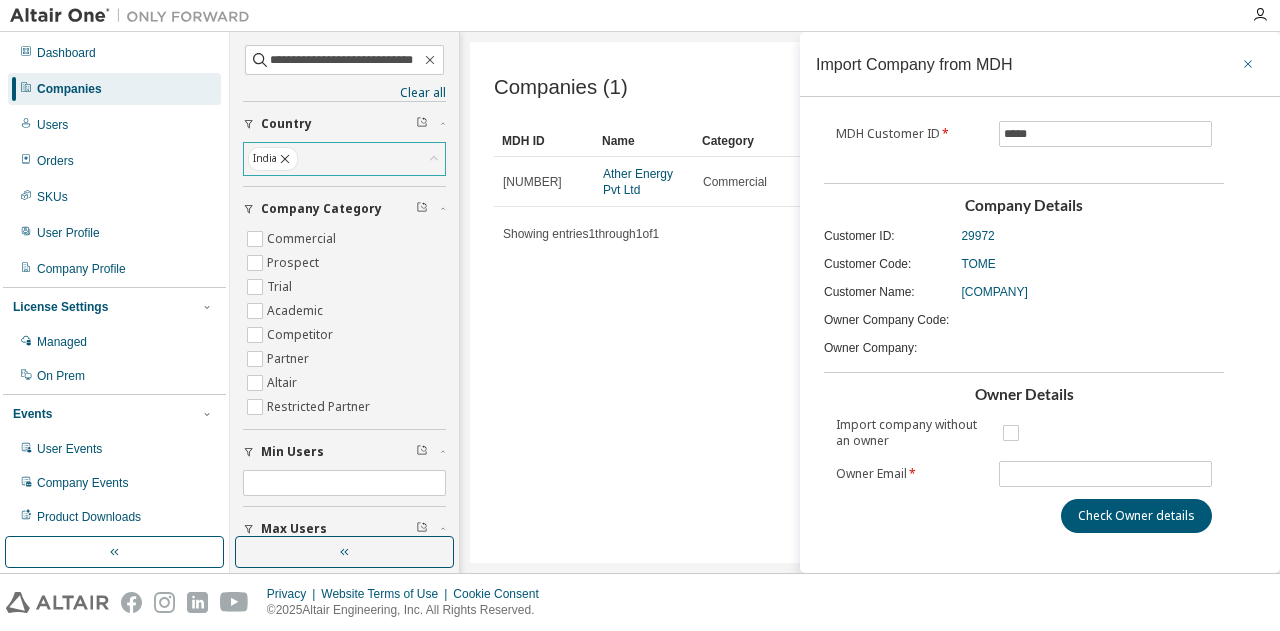 scroll, scrollTop: 0, scrollLeft: 0, axis: both 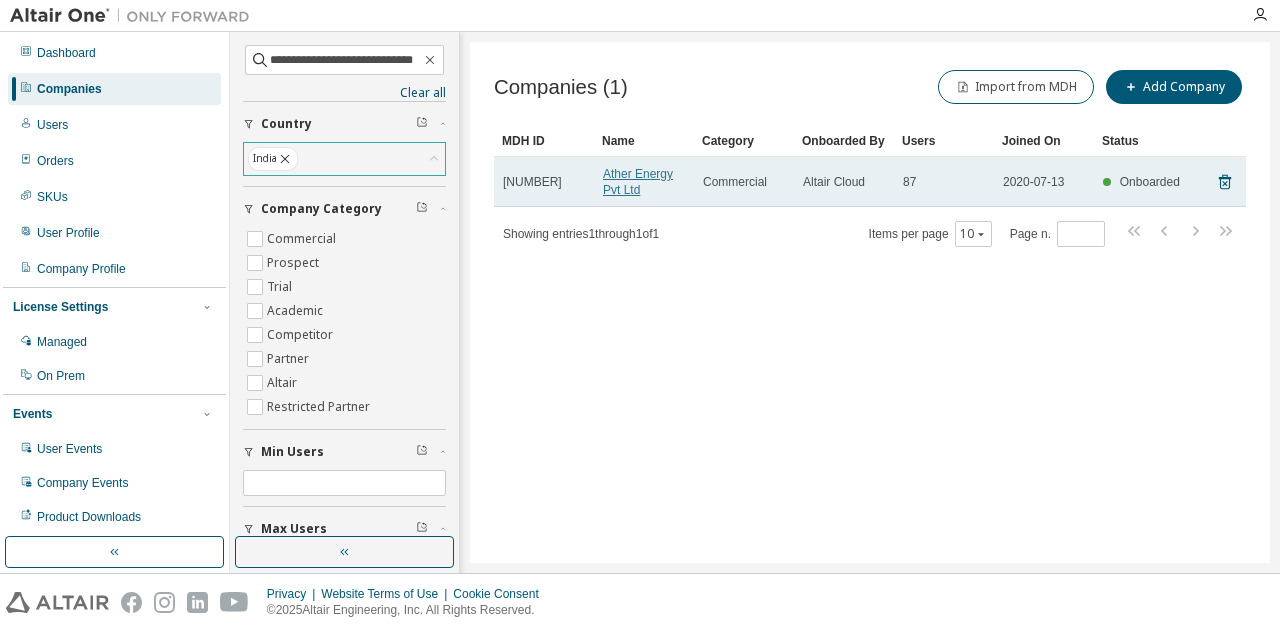 click on "Ather Energy Pvt Ltd" at bounding box center [638, 182] 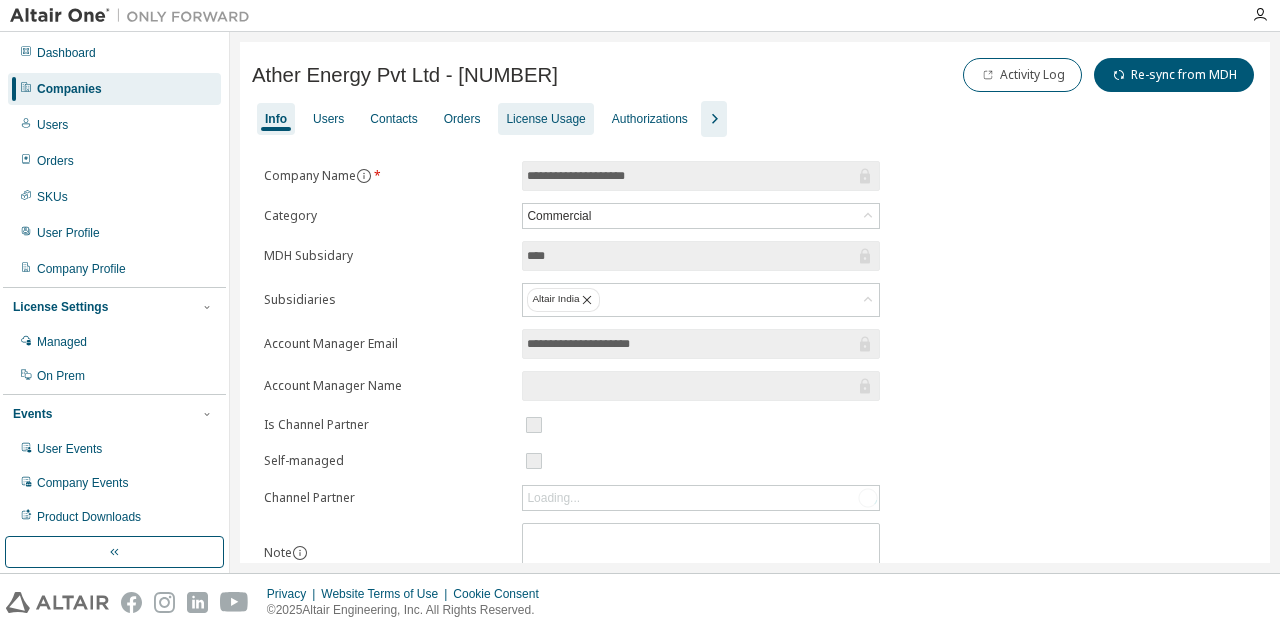 click on "License Usage" at bounding box center (545, 119) 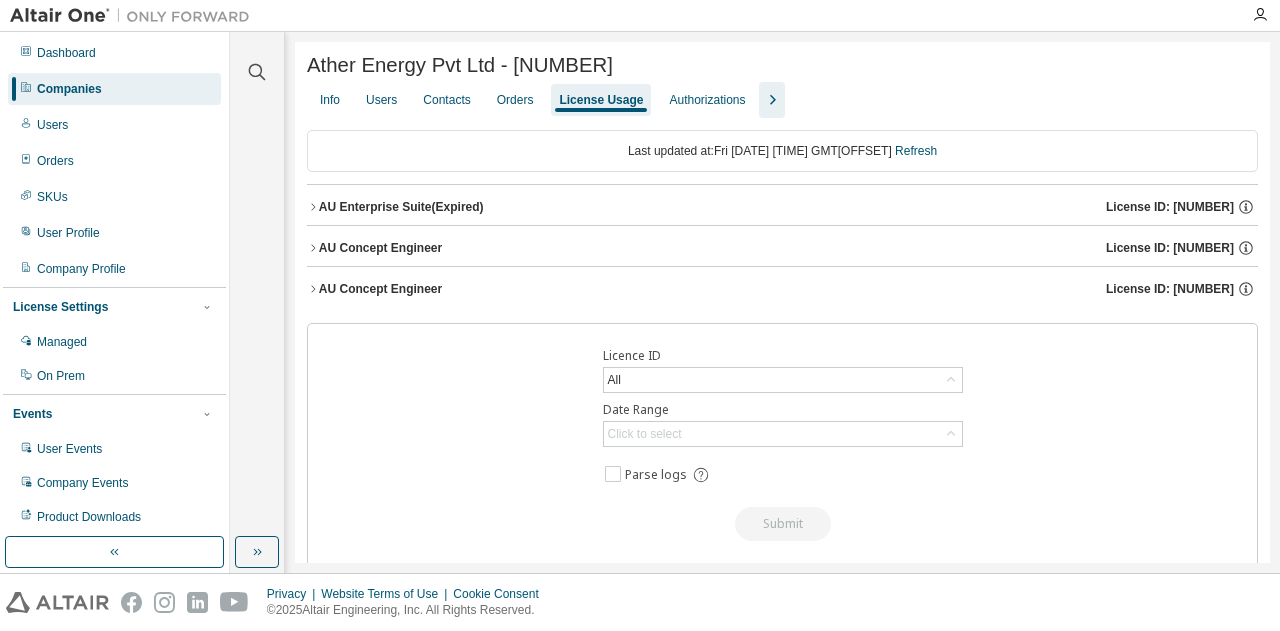 click on "License ID: 137648" at bounding box center (1170, 248) 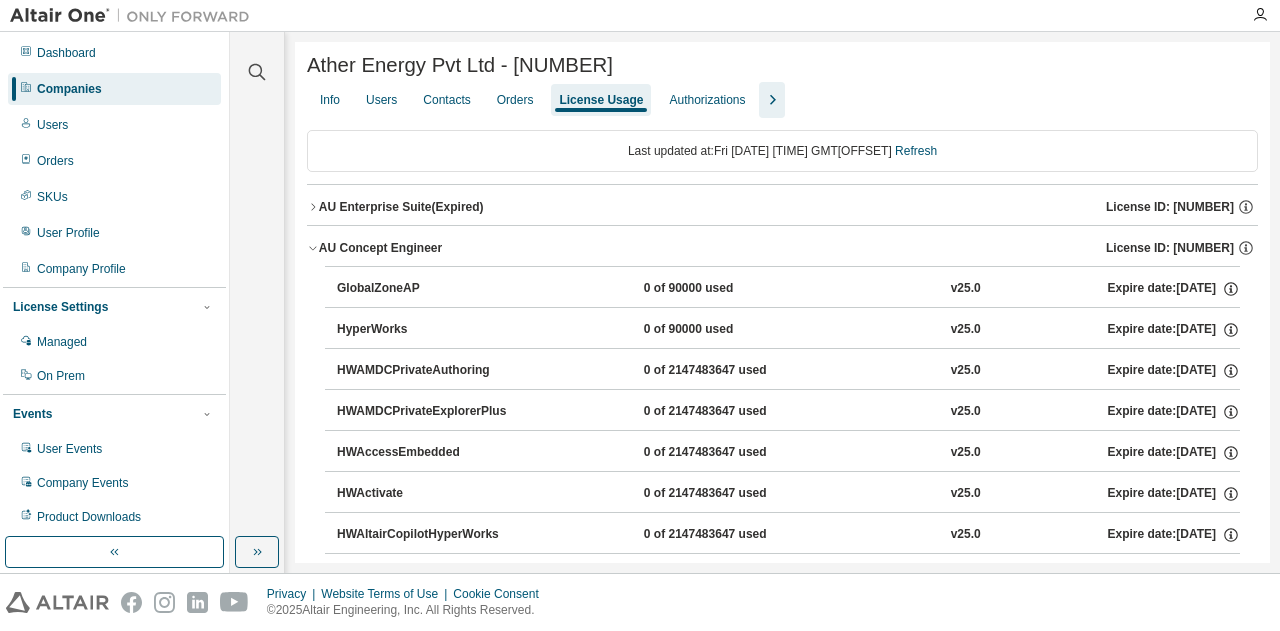 click on "License ID: 137648" at bounding box center (1170, 248) 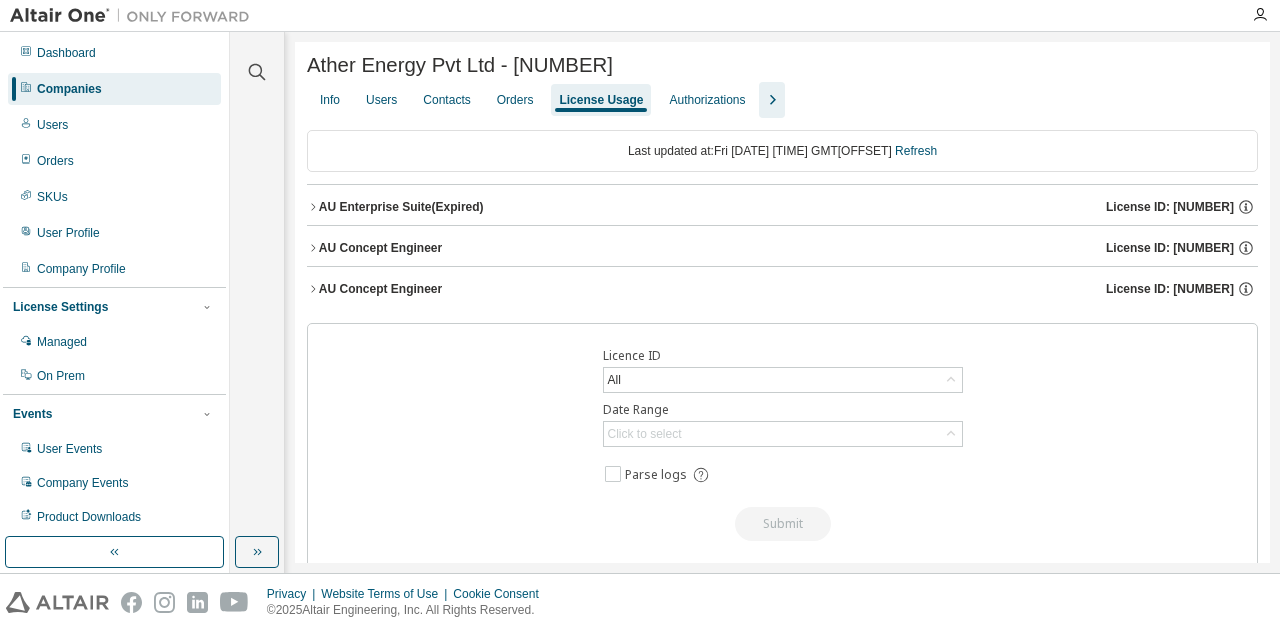 click on "License ID: 147802" at bounding box center [1182, 289] 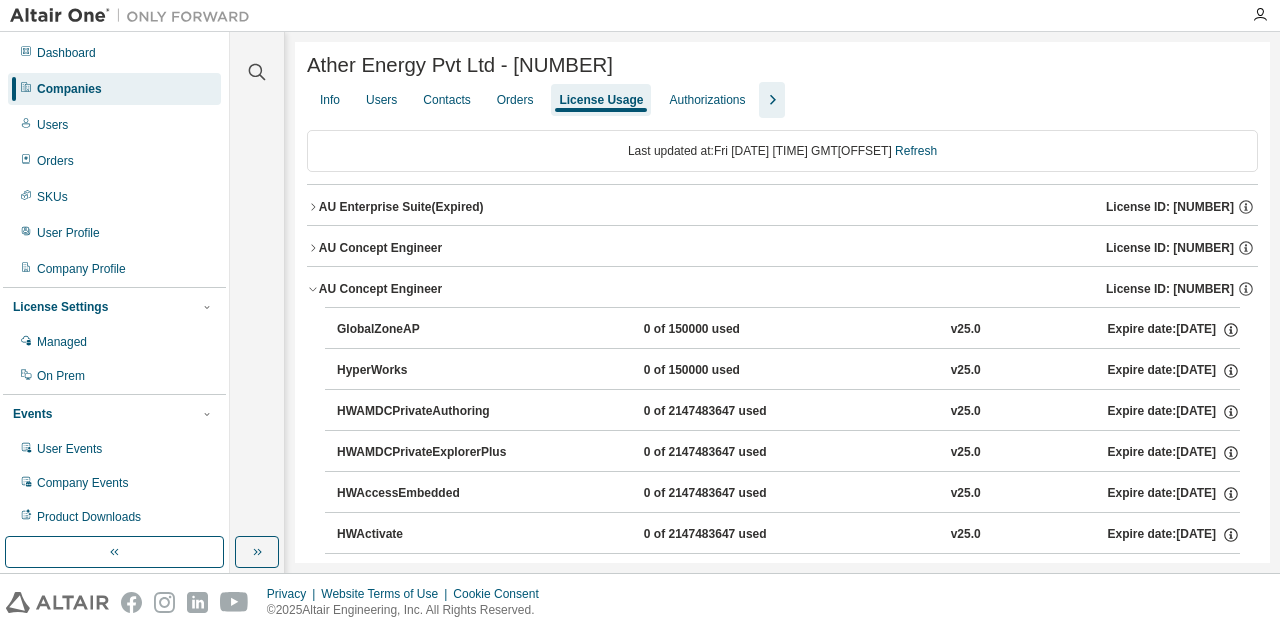 click on "License ID: 137648" at bounding box center [1170, 248] 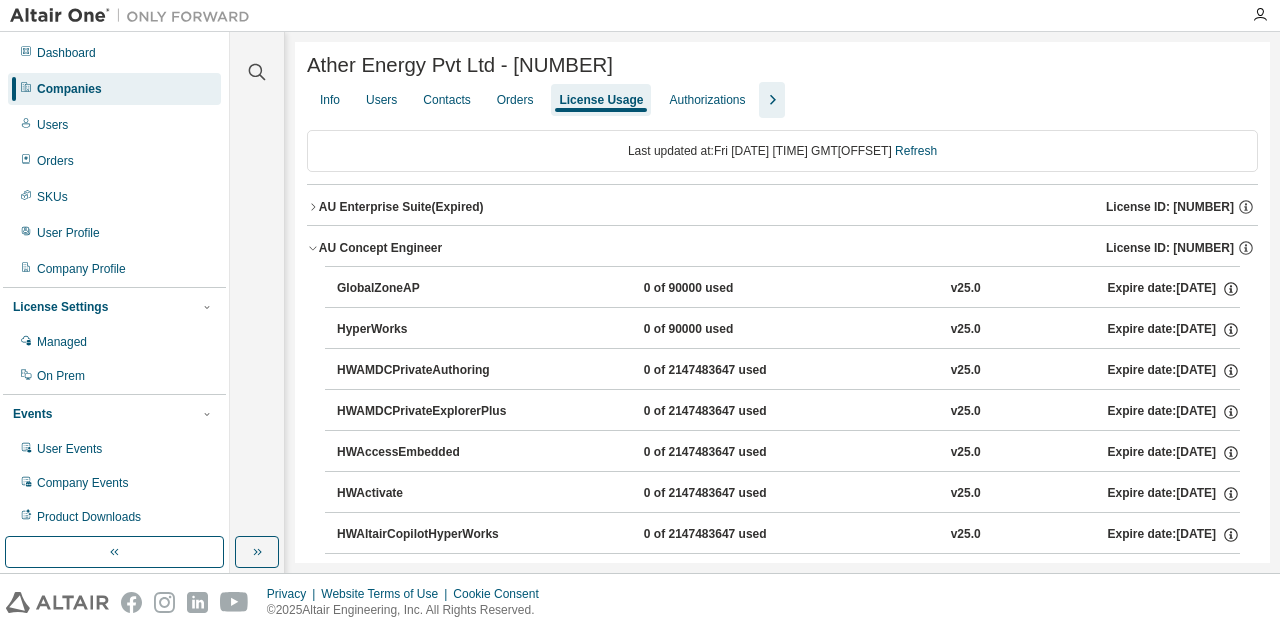 scroll, scrollTop: 0, scrollLeft: 0, axis: both 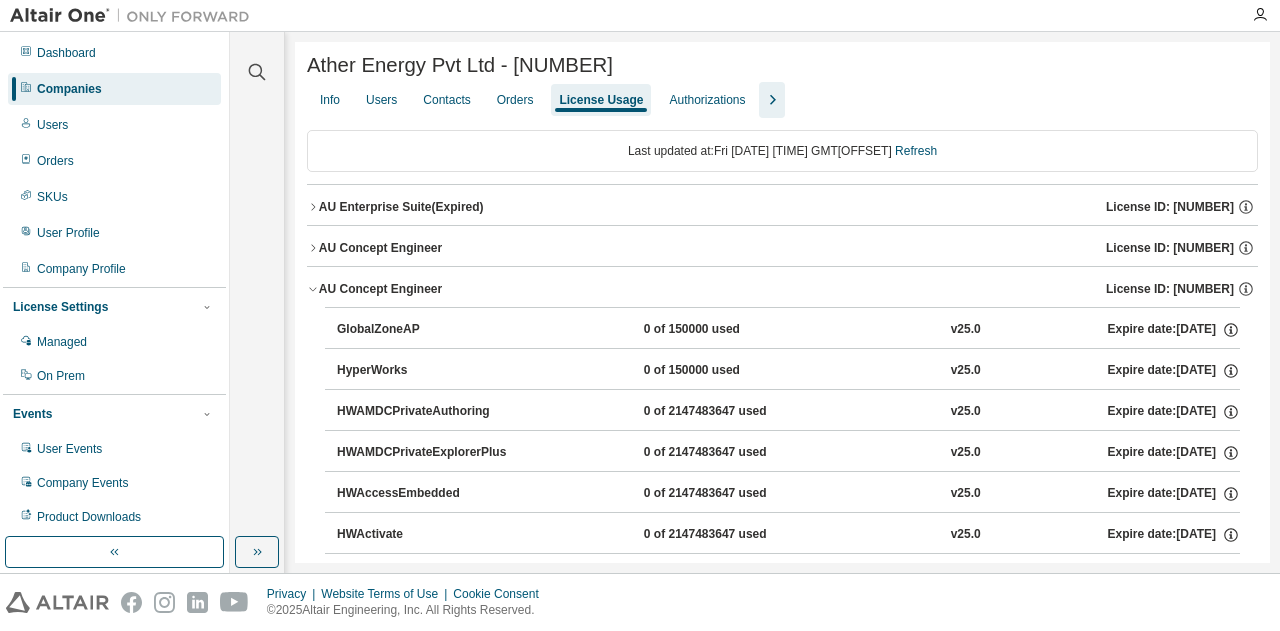 click on "License ID: 137648" at bounding box center (1170, 248) 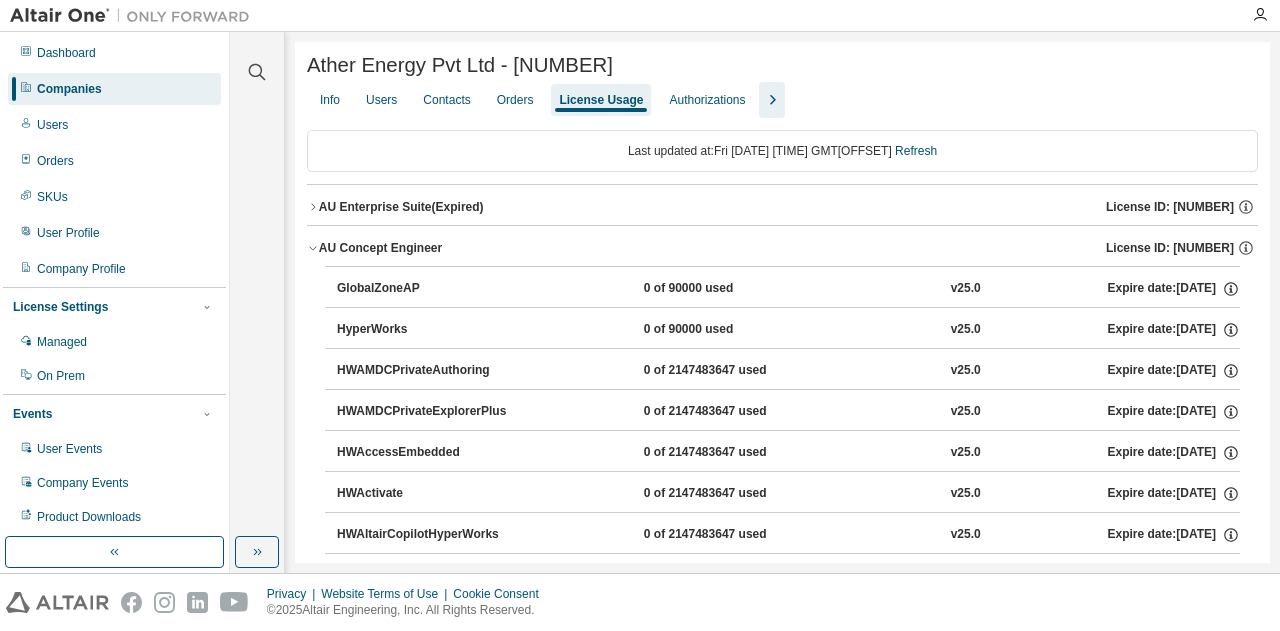 click on "License ID: 133164" at bounding box center [1170, 207] 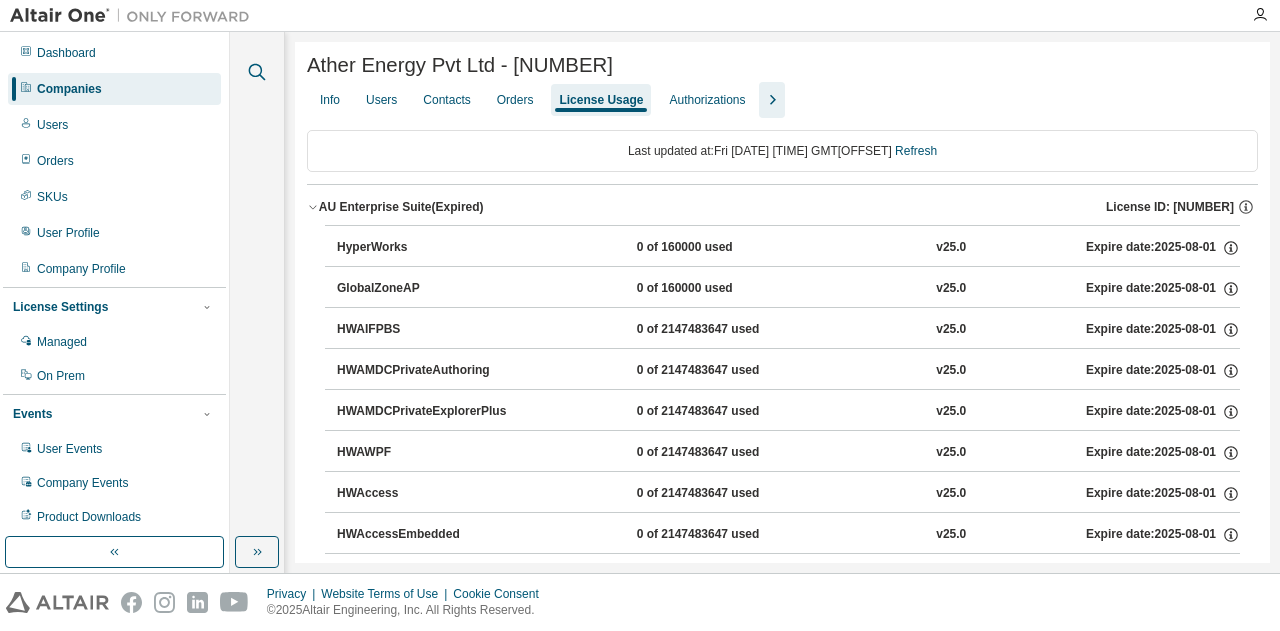 type 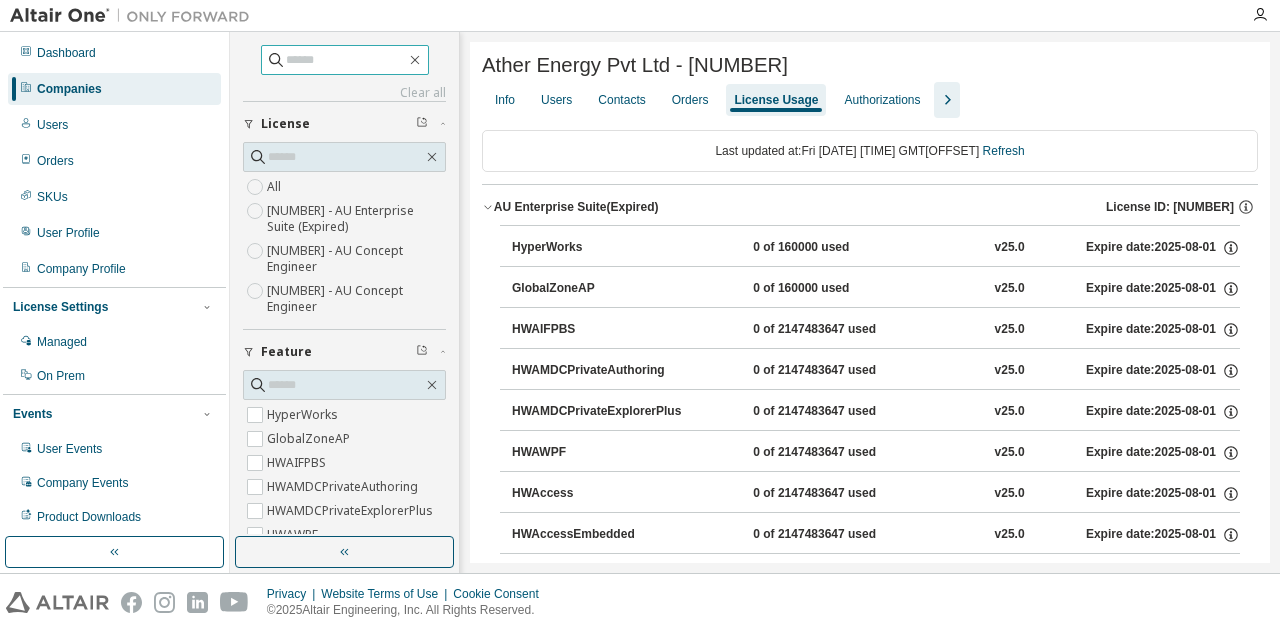 click at bounding box center (345, 60) 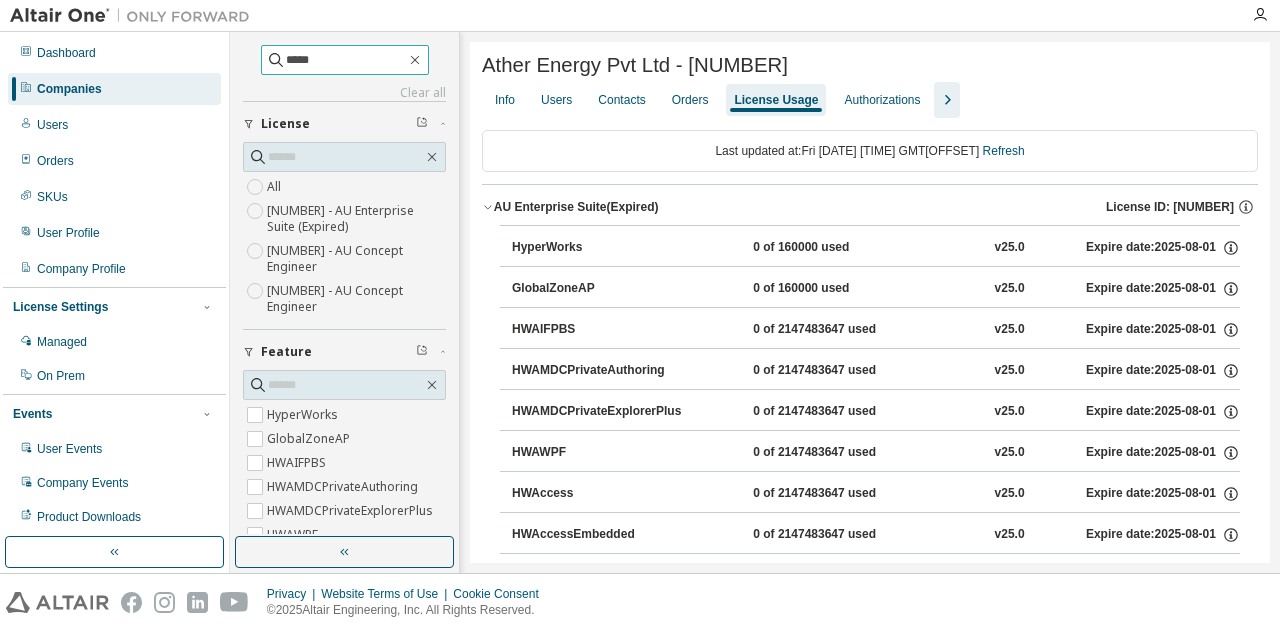 type on "*****" 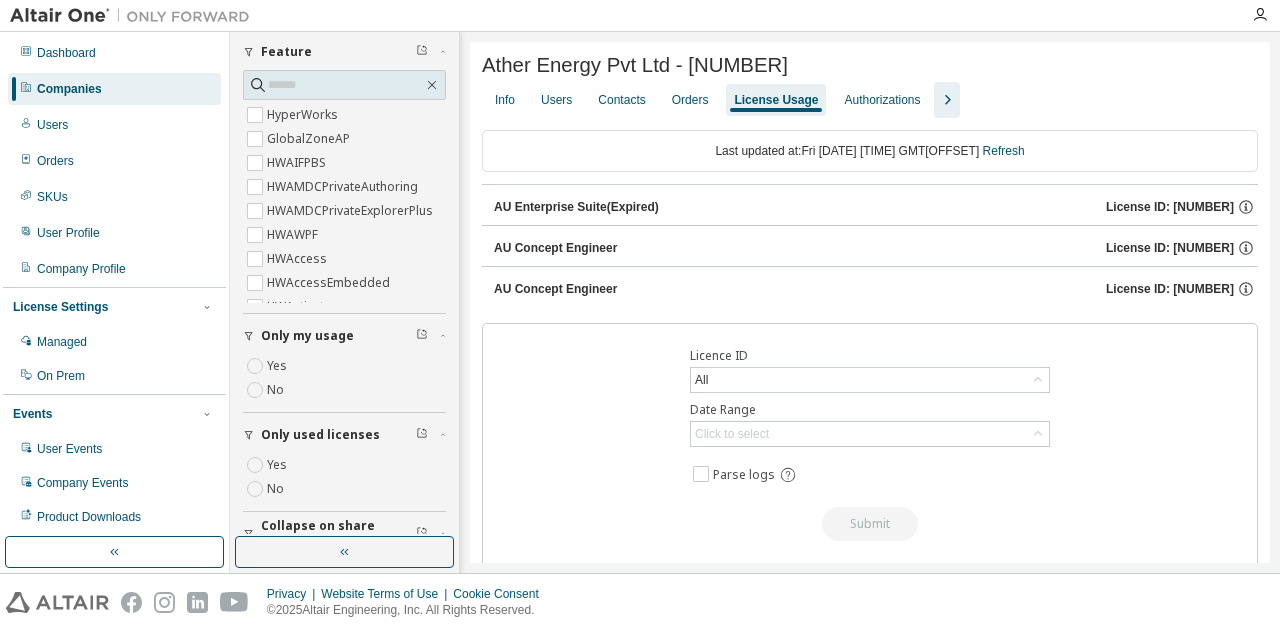 scroll, scrollTop: 0, scrollLeft: 0, axis: both 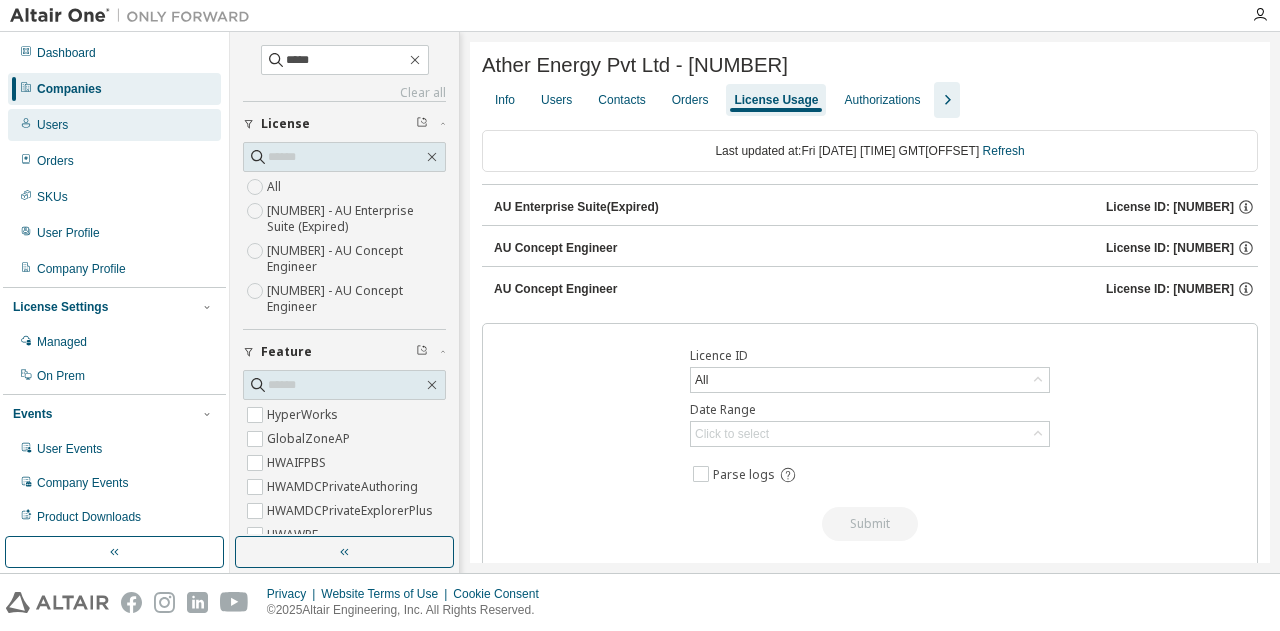 click on "Users" at bounding box center [52, 125] 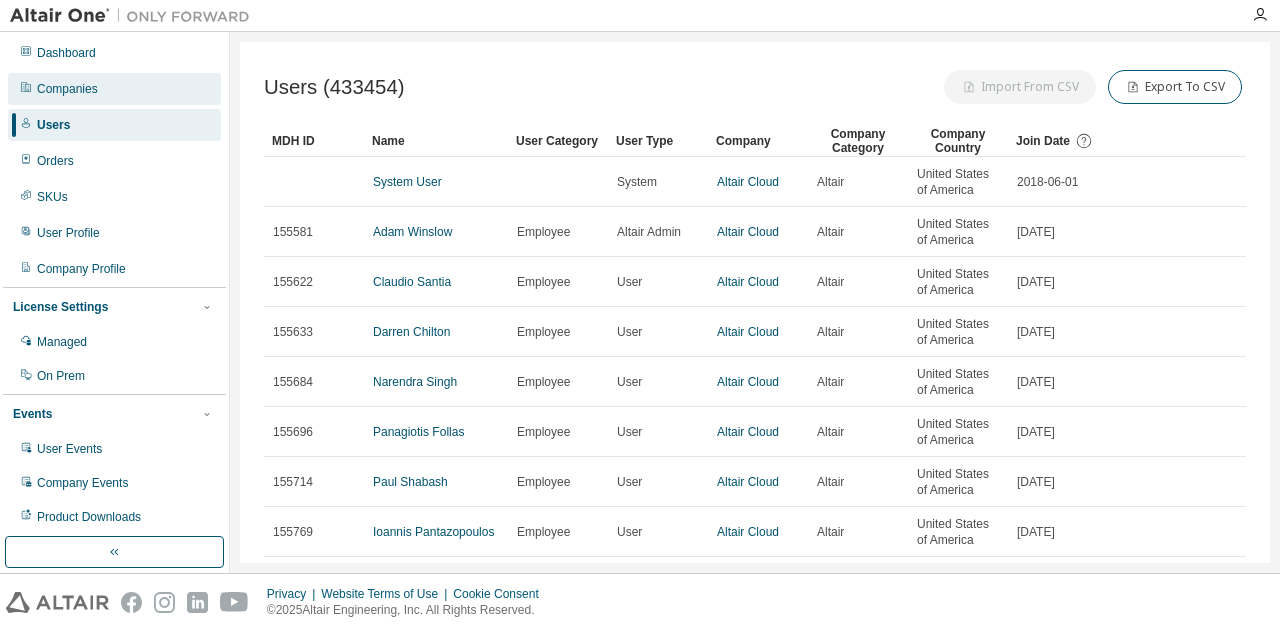 click on "Companies" at bounding box center (67, 89) 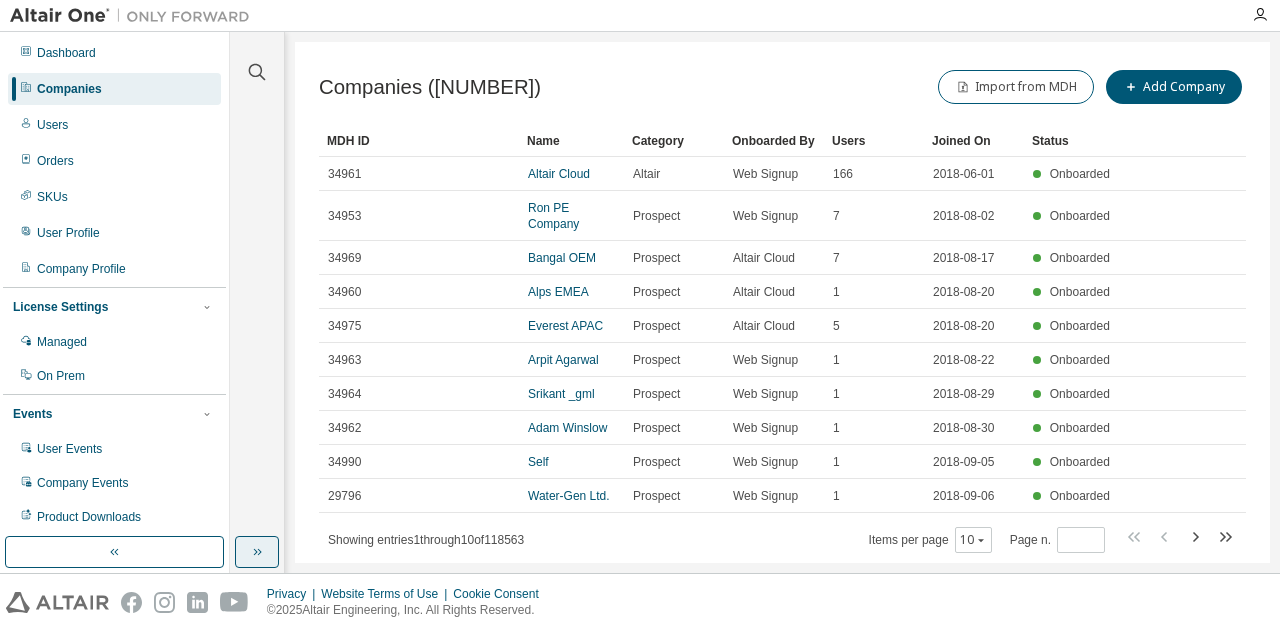 click 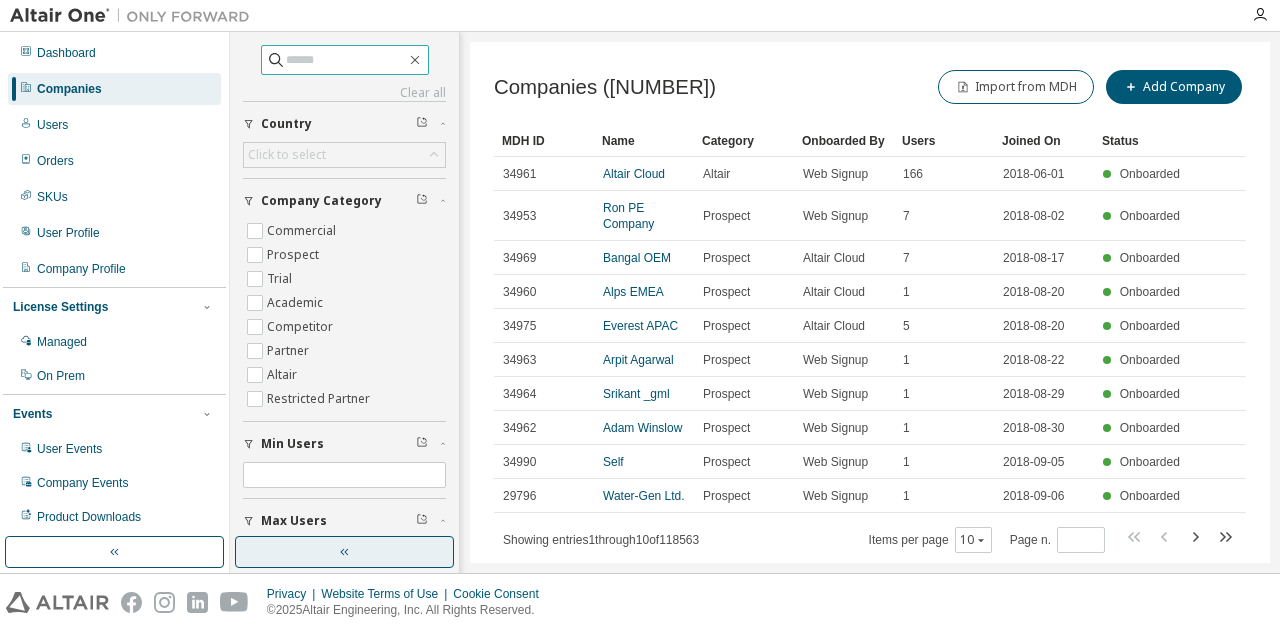 click at bounding box center (346, 60) 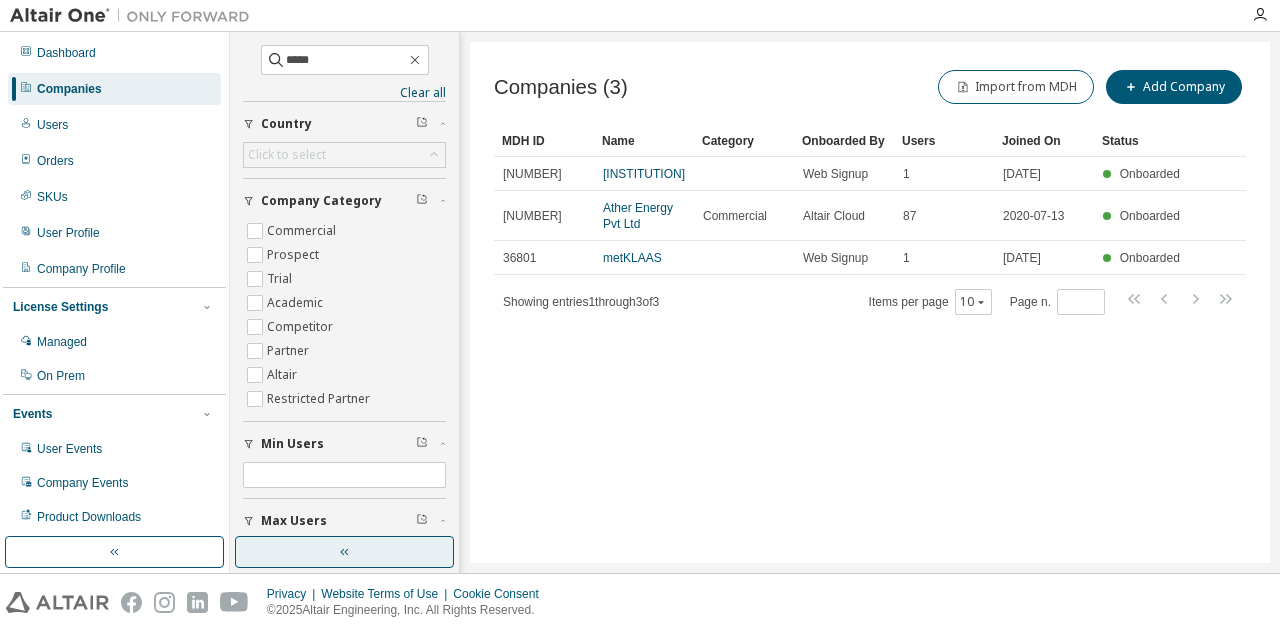 click on "Companies (3) Import from MDH Add Company Clear Load Save Save As Field Operator Value Select filter Select operand Add criteria Search MDH ID Name Category Onboarded By Users Joined On Status 116999 Đại học Sư phạm kỹ thuật TP.HCM Web Signup 1 2023-09-07 Onboarded 19143 Ather Energy Pvt Ltd Commercial Altair Cloud 87 2020-07-13 Onboarded 36801 metKLAAS Web Signup 1 2019-12-18 Onboarded Showing entries  1  through  3  of  3 Items per page 10 Page n. *" at bounding box center (870, 302) 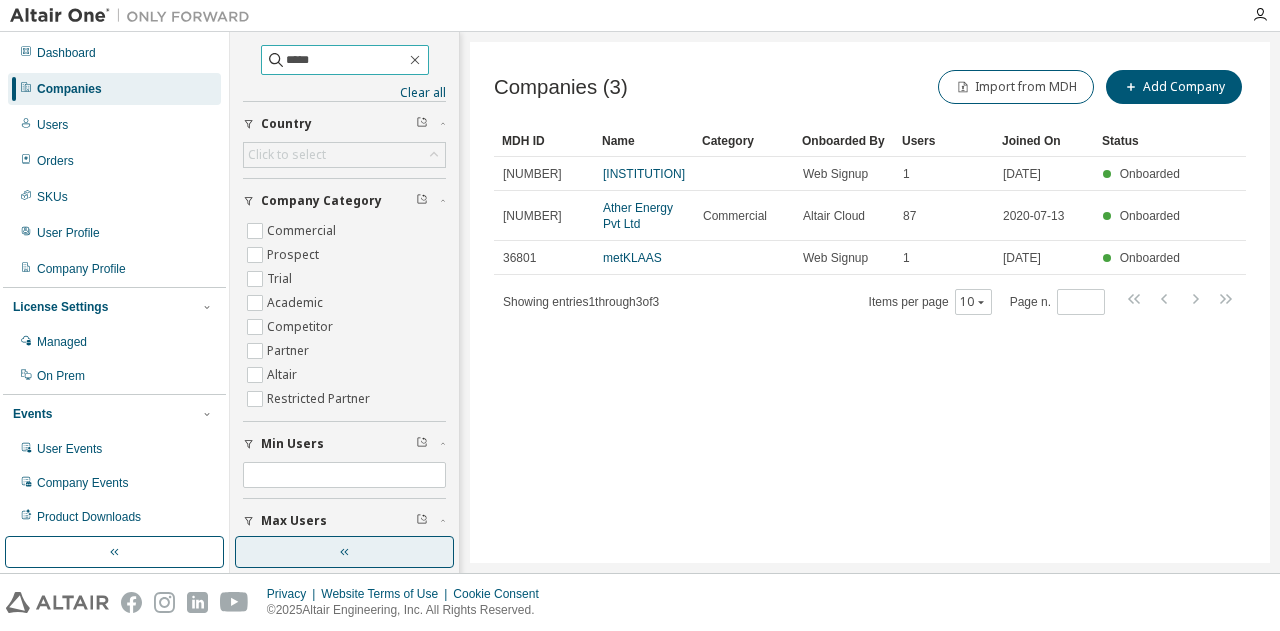 click on "*****" at bounding box center [346, 60] 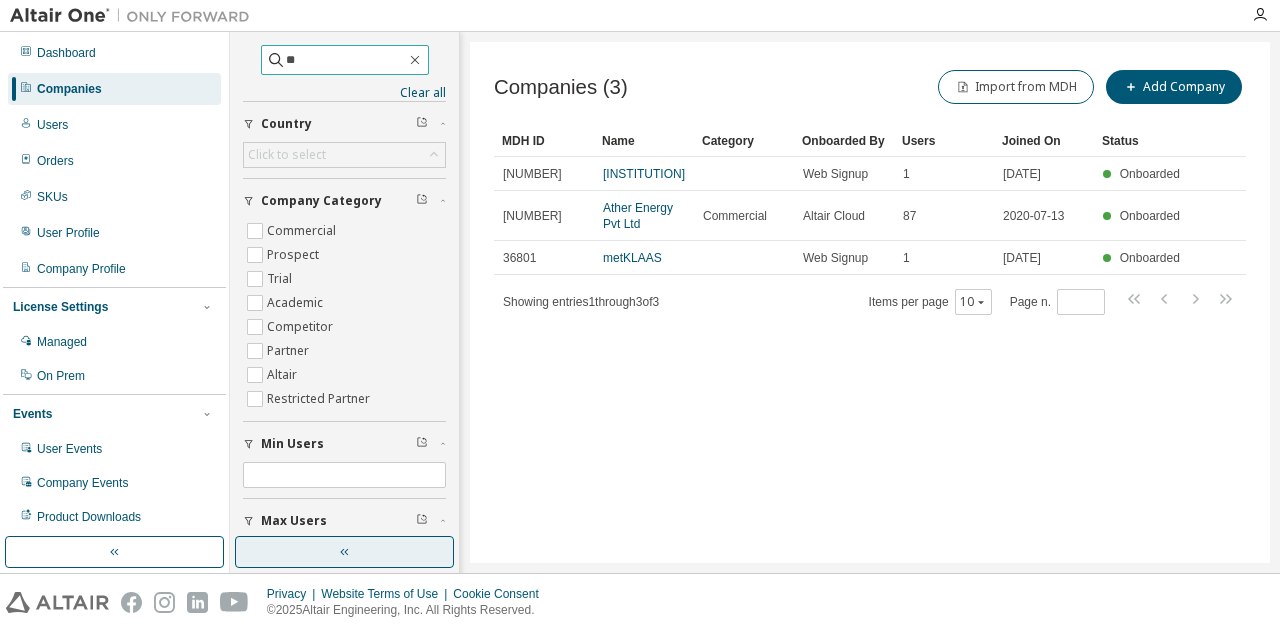 type on "*" 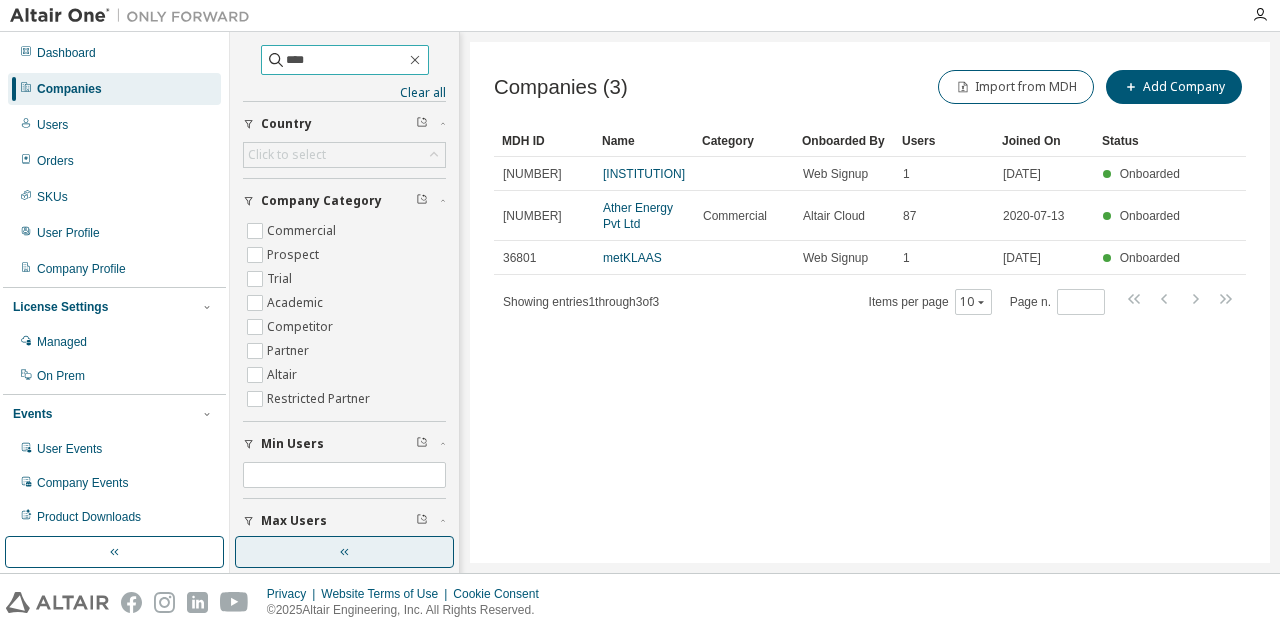 type on "****" 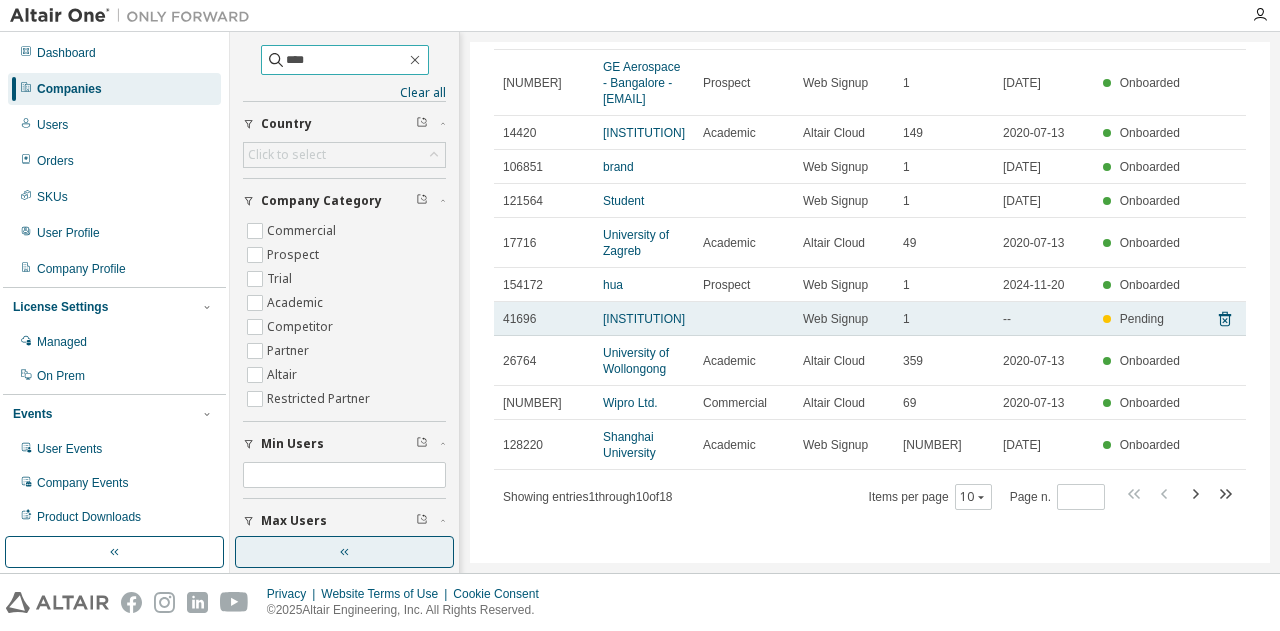 scroll, scrollTop: 138, scrollLeft: 0, axis: vertical 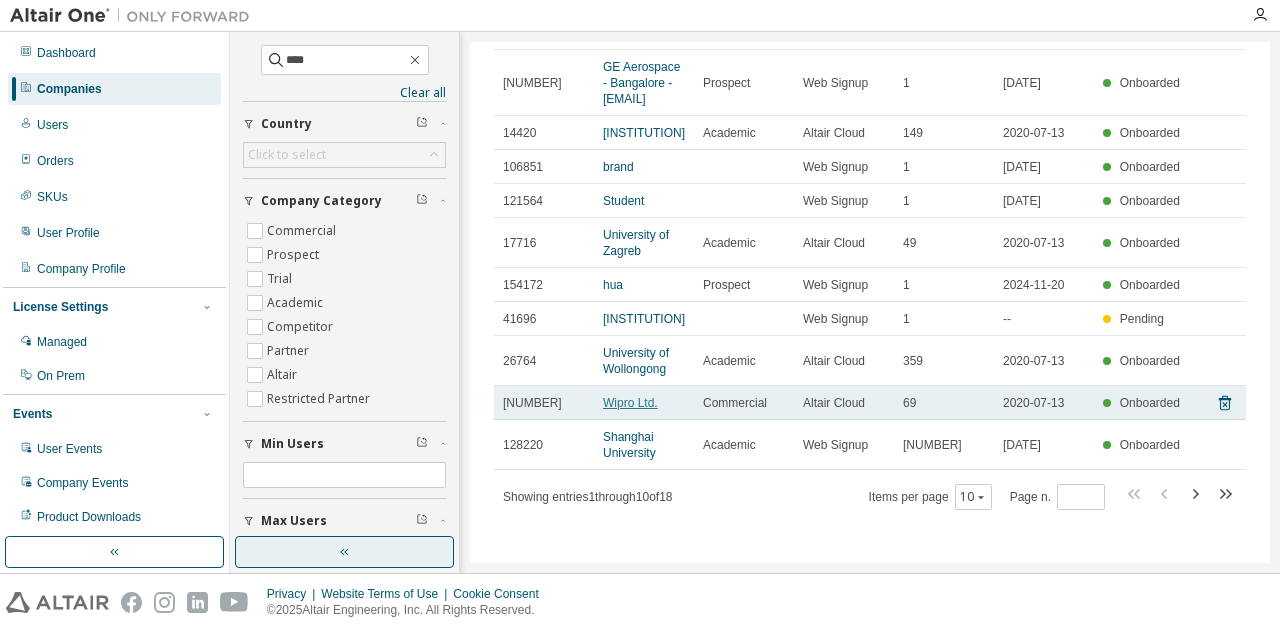 click on "Wipro Ltd." at bounding box center (630, 403) 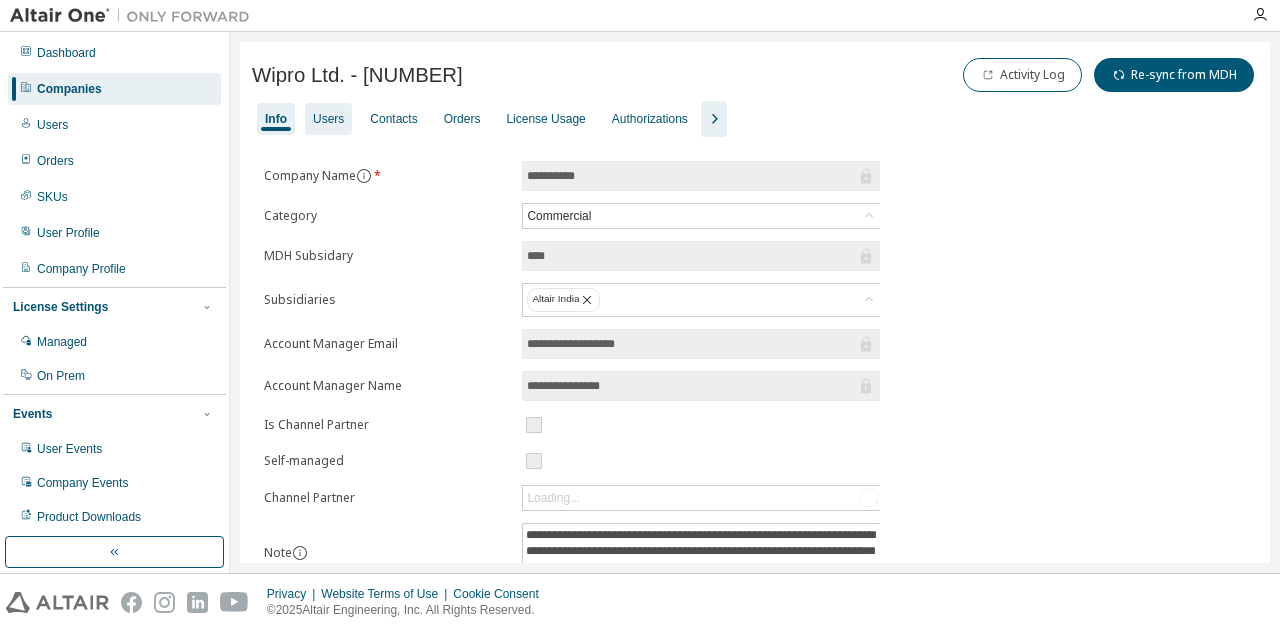 click on "Users" at bounding box center (328, 119) 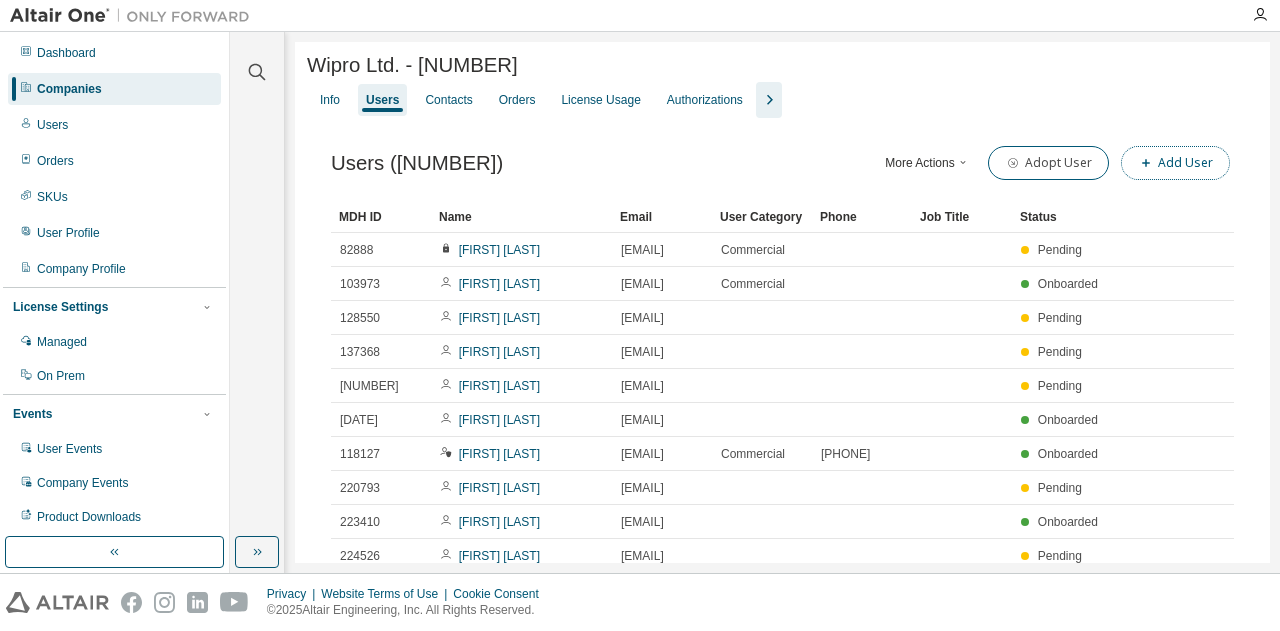 click on "Add User" at bounding box center (1175, 163) 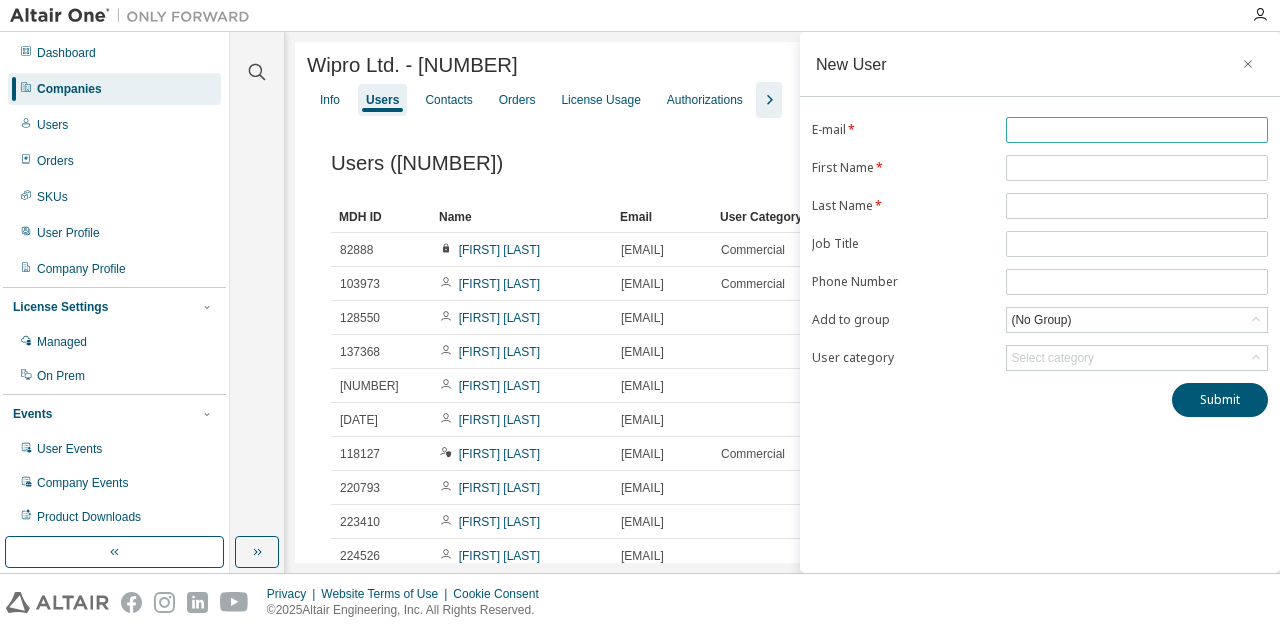 click at bounding box center [1137, 130] 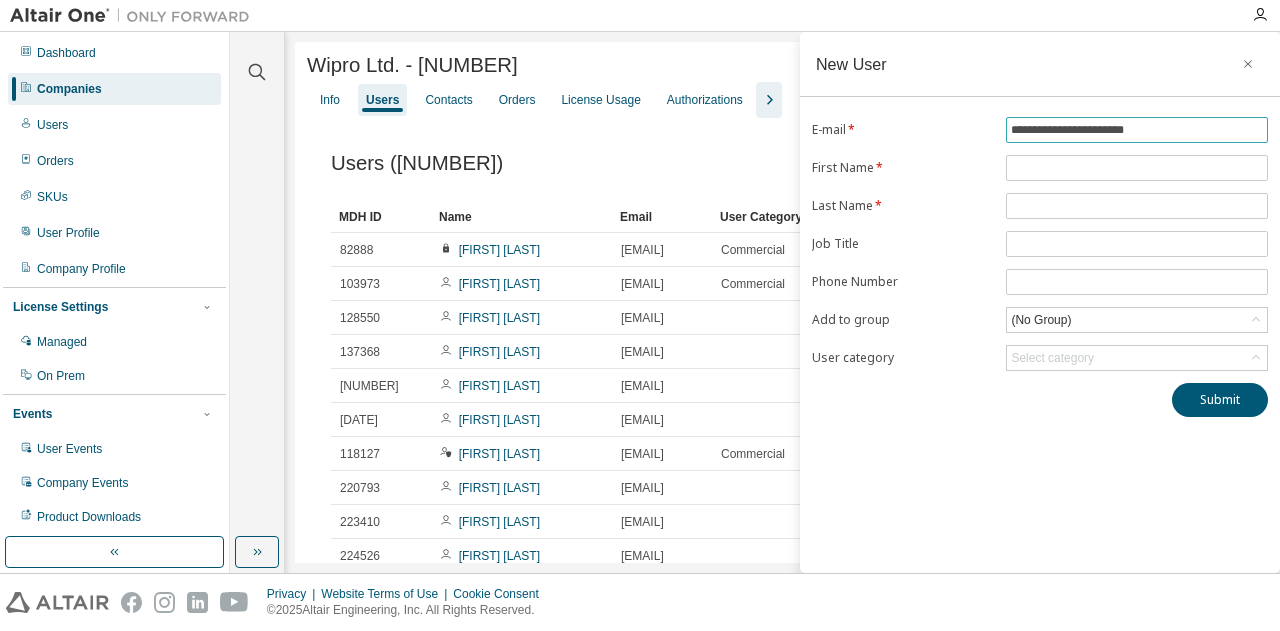 type on "**********" 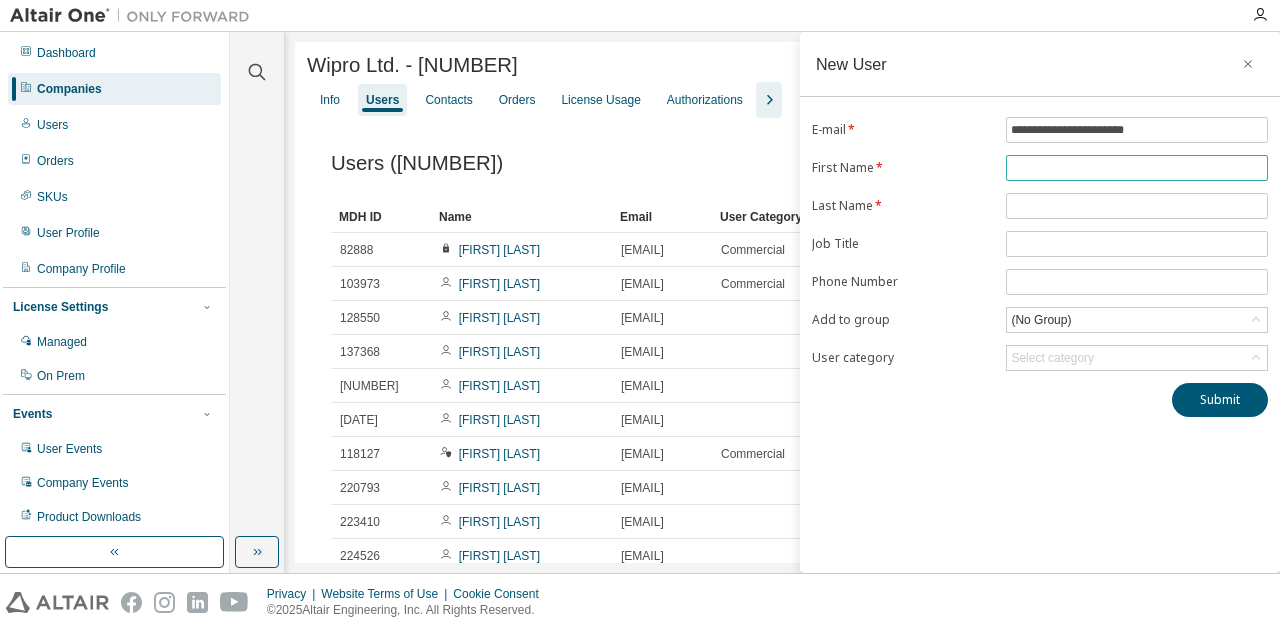 click at bounding box center [1137, 168] 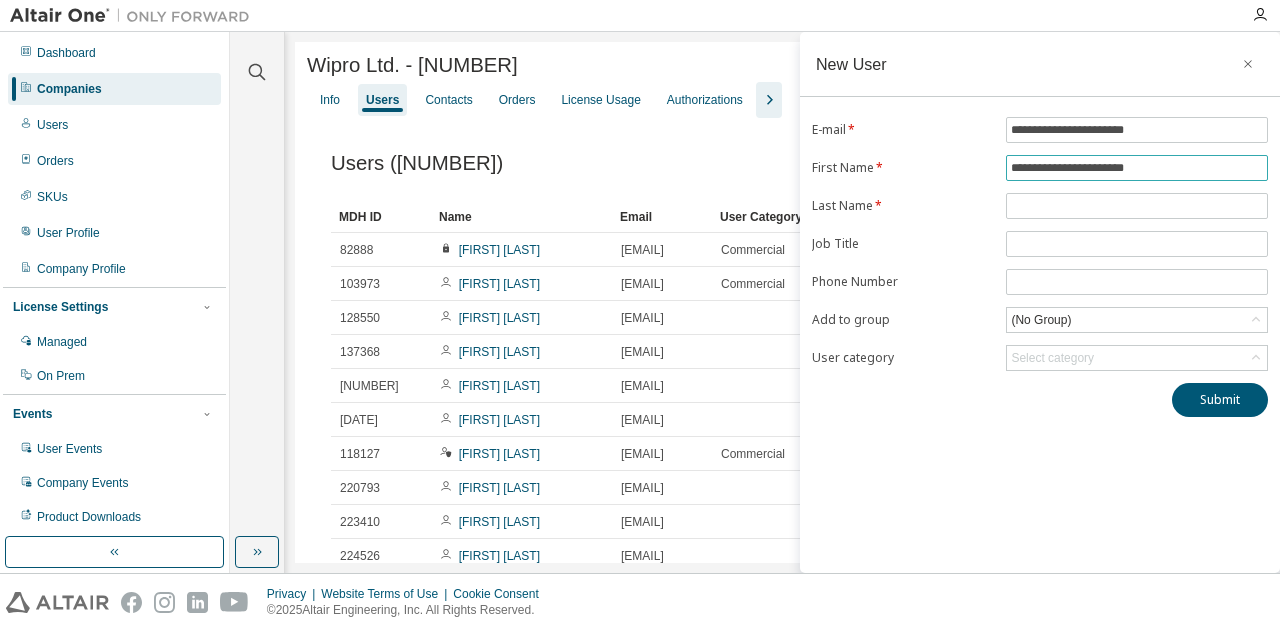 drag, startPoint x: 1173, startPoint y: 167, endPoint x: 998, endPoint y: 173, distance: 175.10283 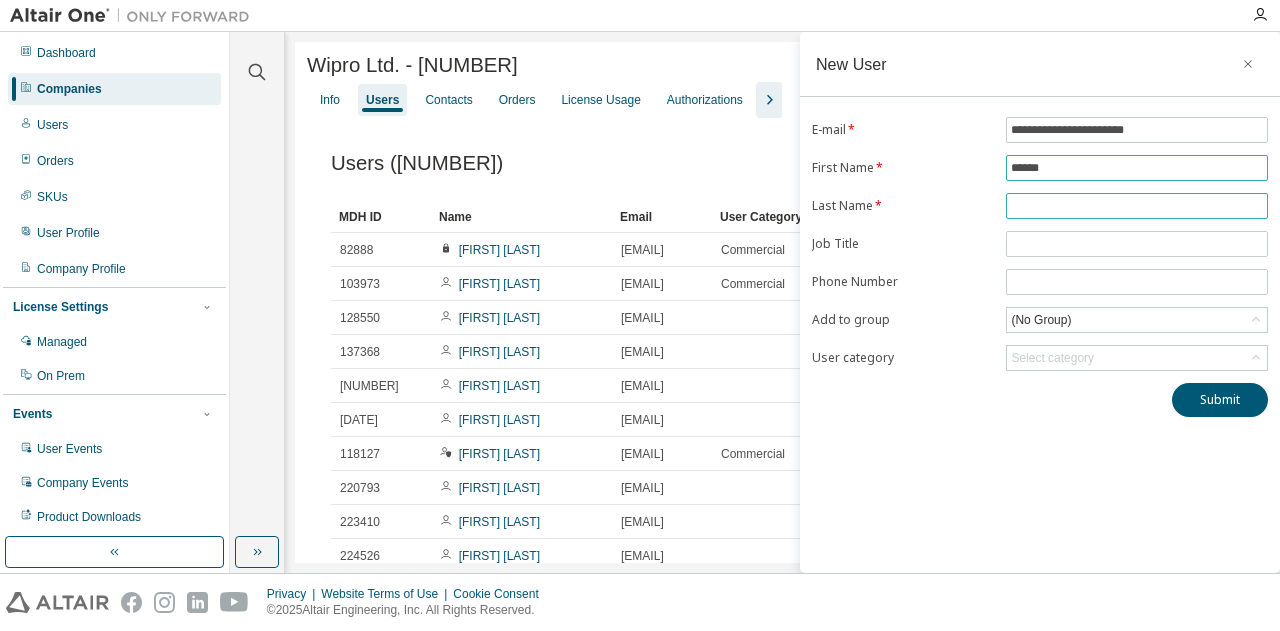 type on "******" 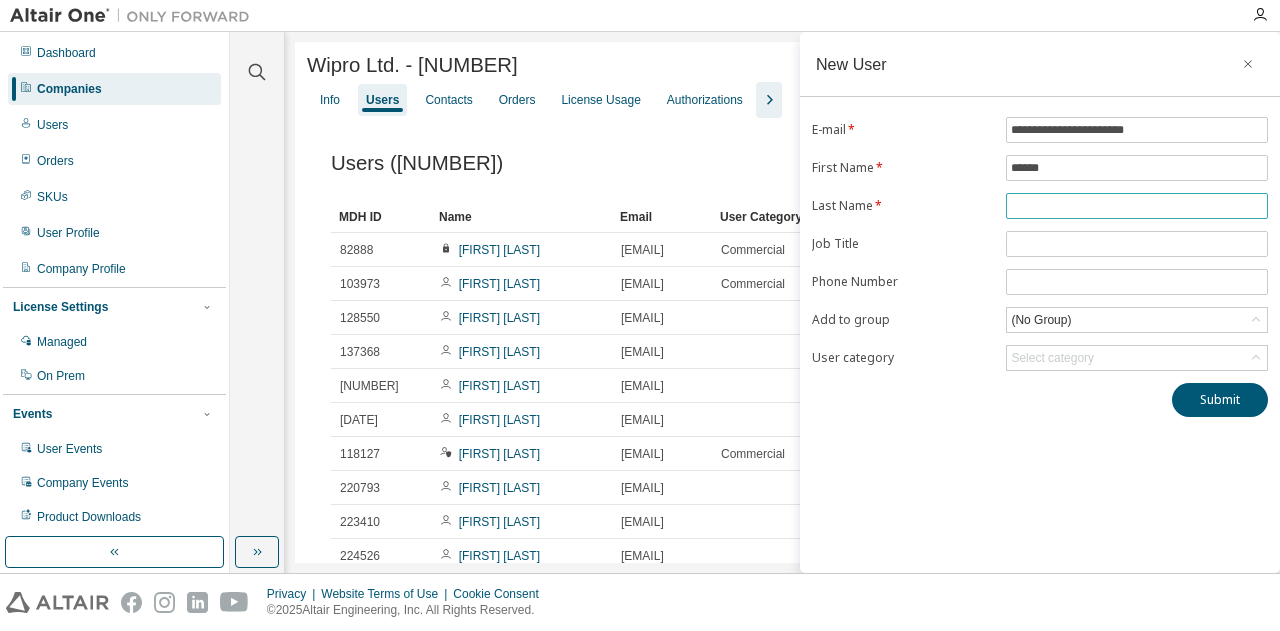 click at bounding box center (1137, 206) 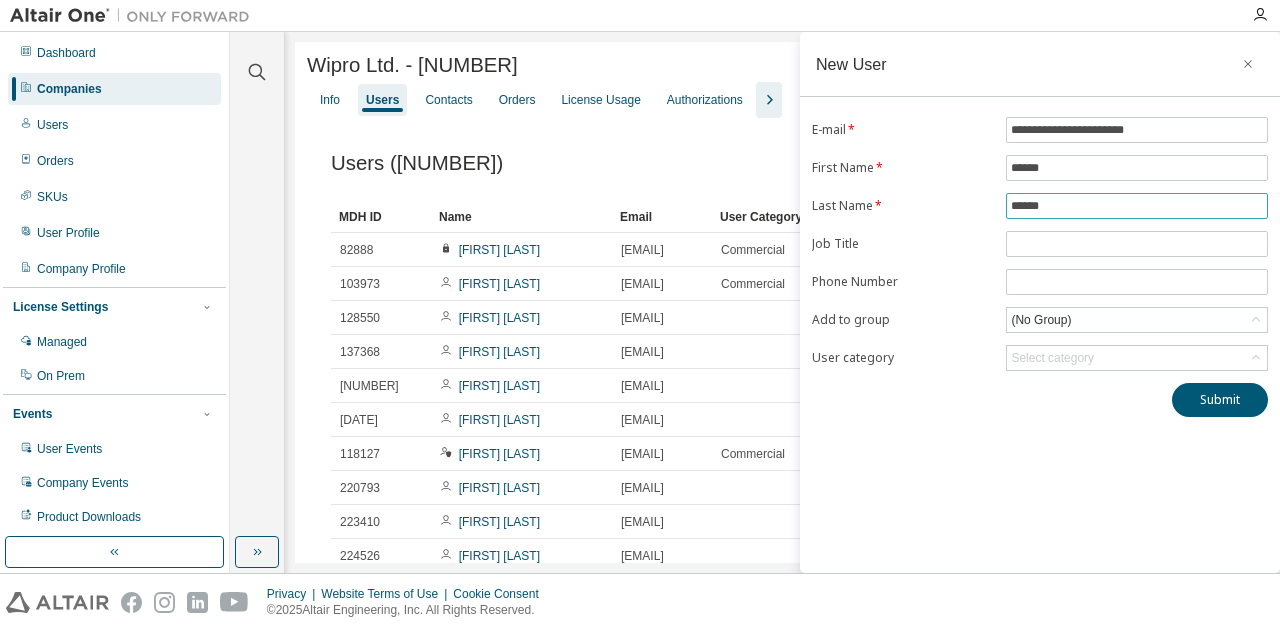 type on "******" 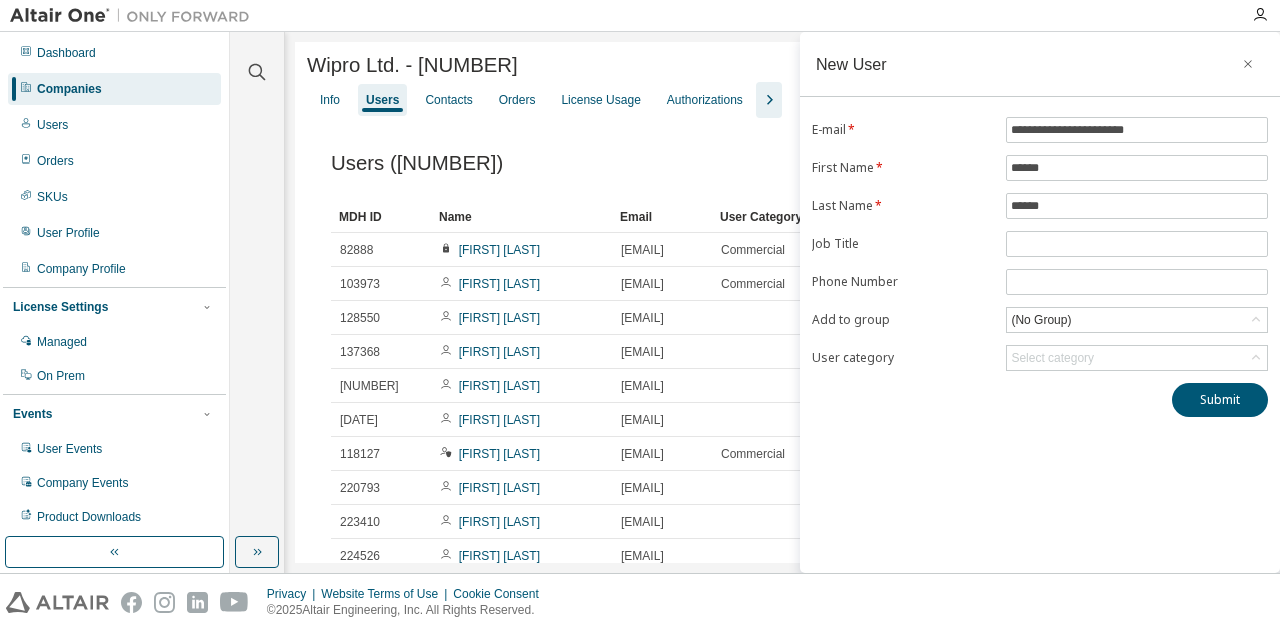 click on "**********" at bounding box center [1040, 302] 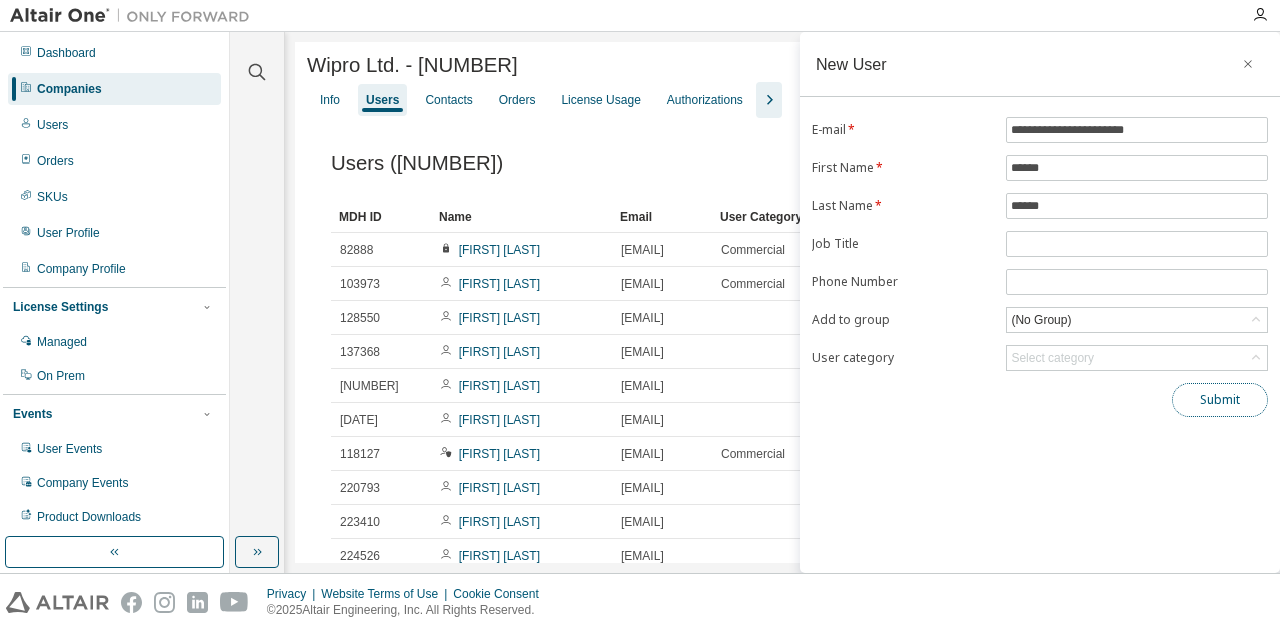 click on "Submit" at bounding box center [1220, 400] 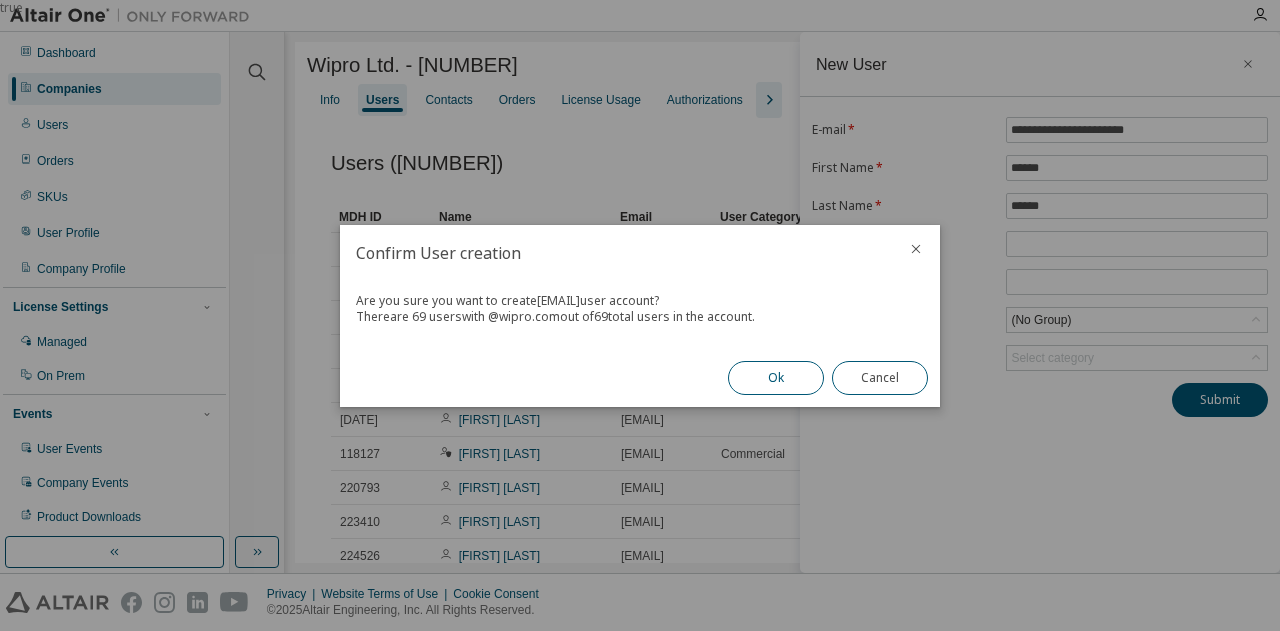 click on "Ok" at bounding box center (776, 378) 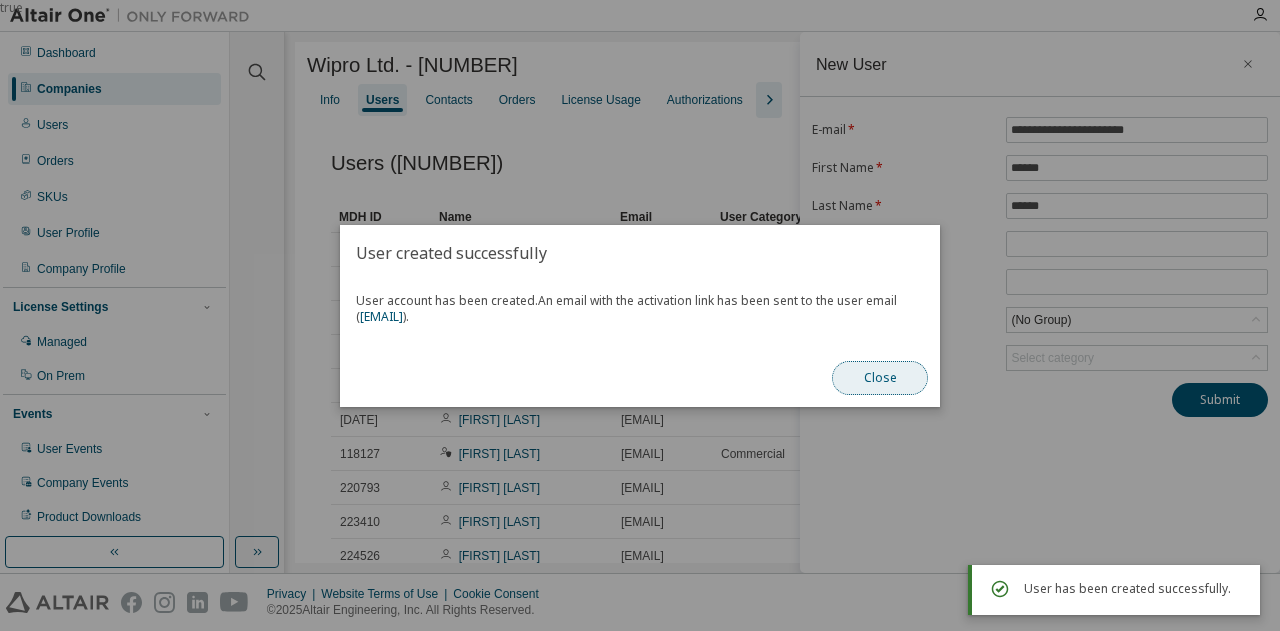 click on "Close" at bounding box center [880, 378] 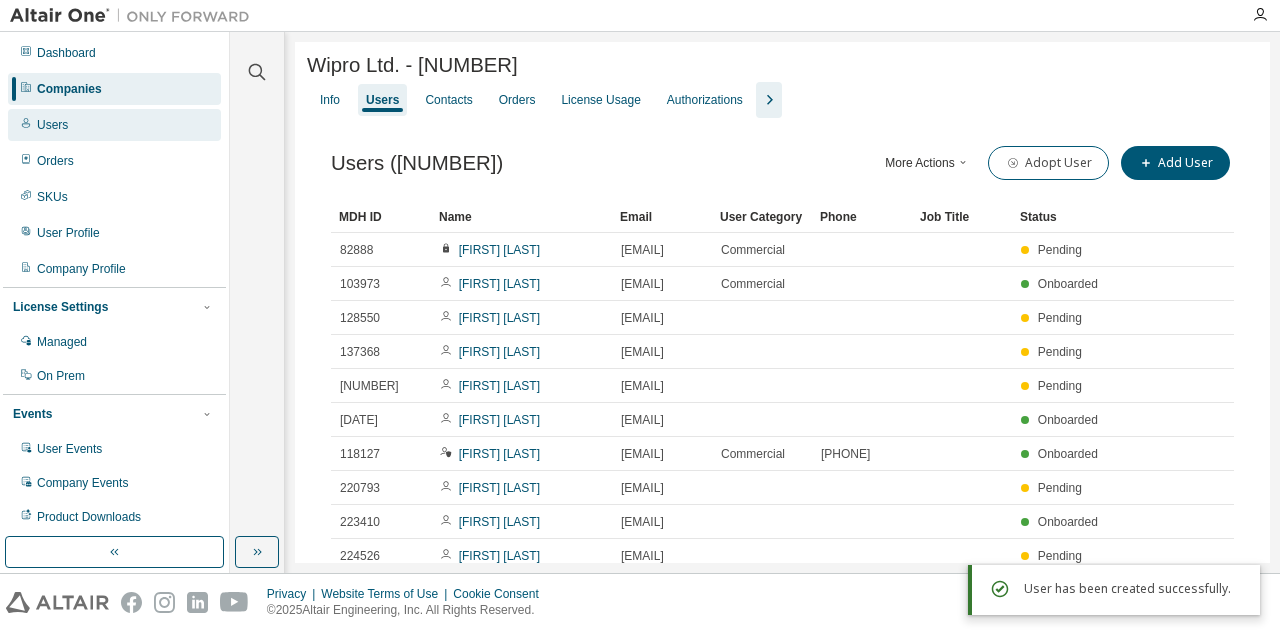 click on "Users" at bounding box center (114, 125) 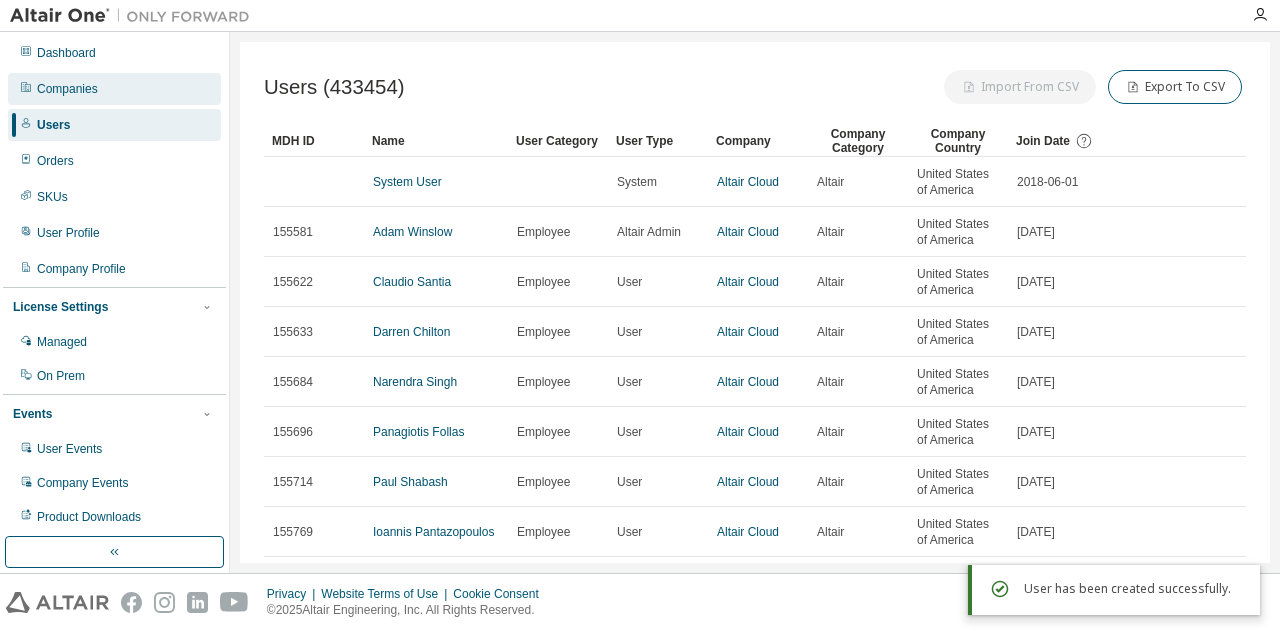 click on "Companies" at bounding box center [67, 89] 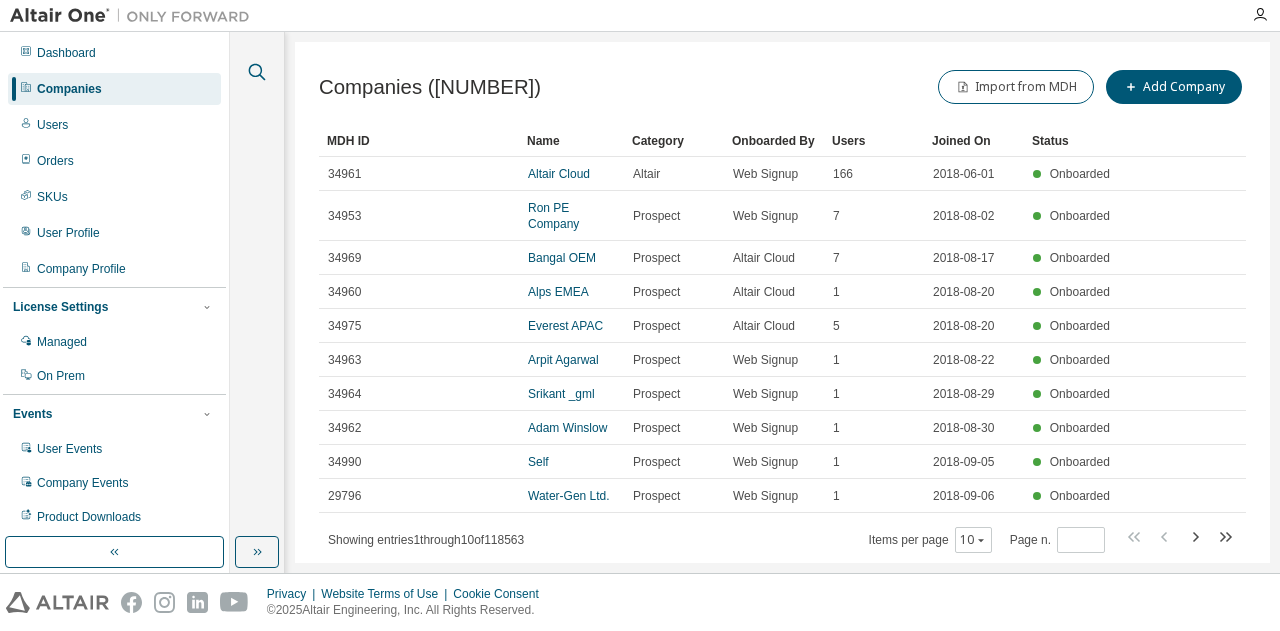 click 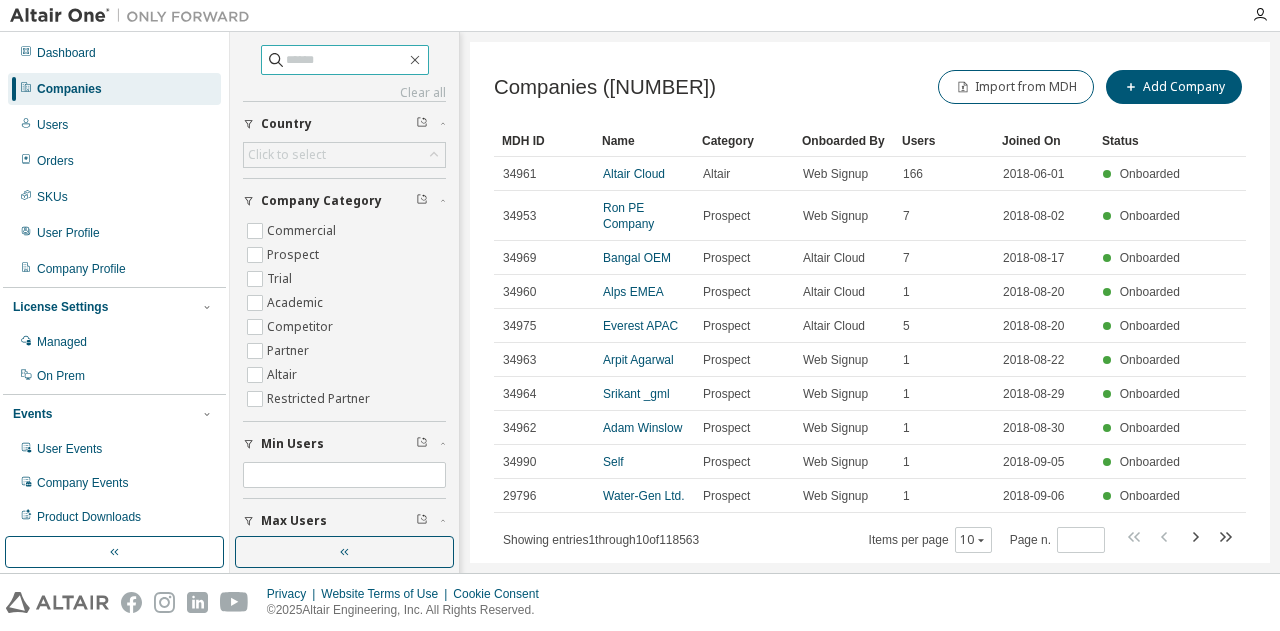 click 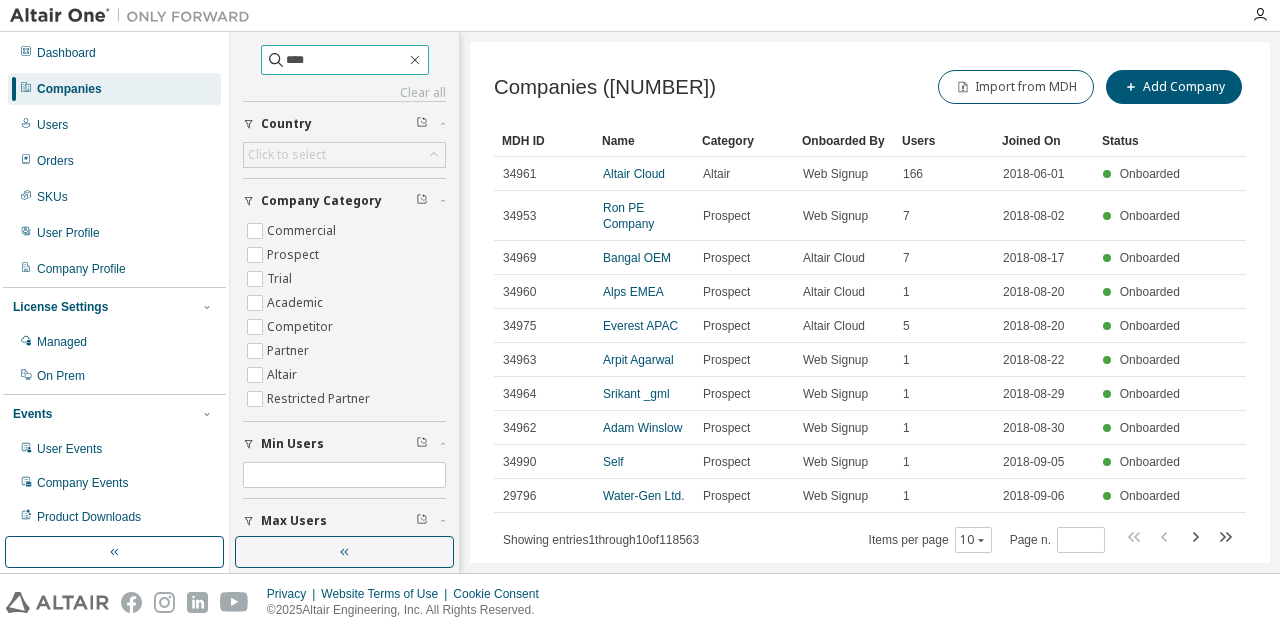 type on "****" 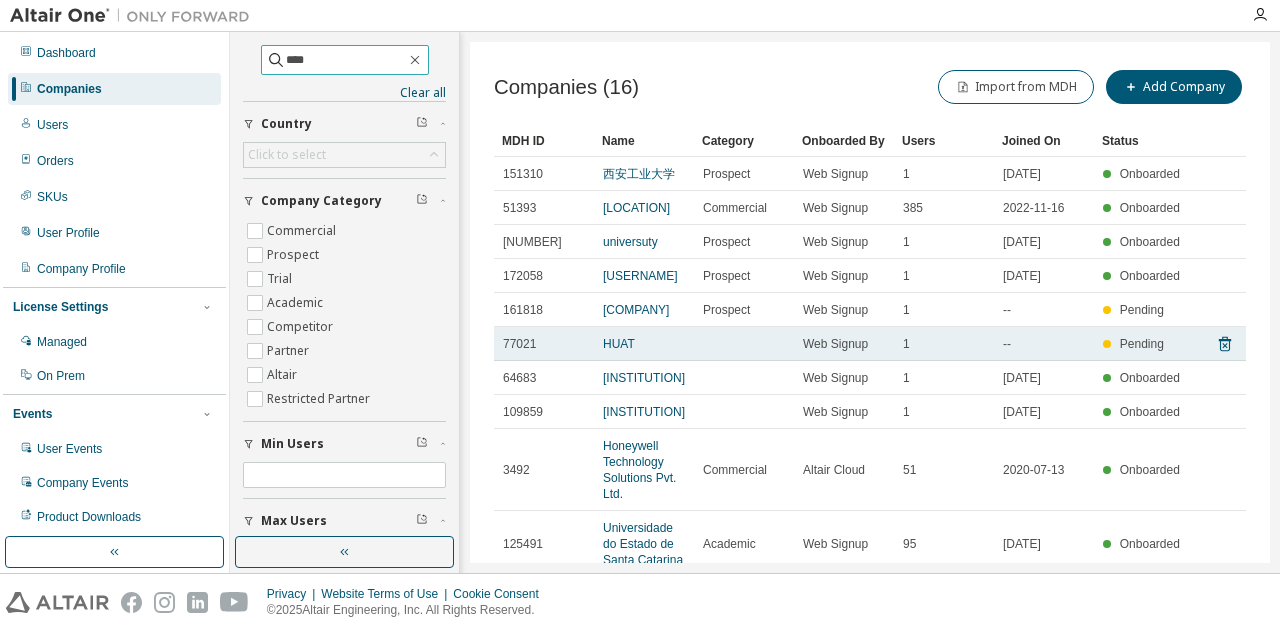scroll, scrollTop: 202, scrollLeft: 0, axis: vertical 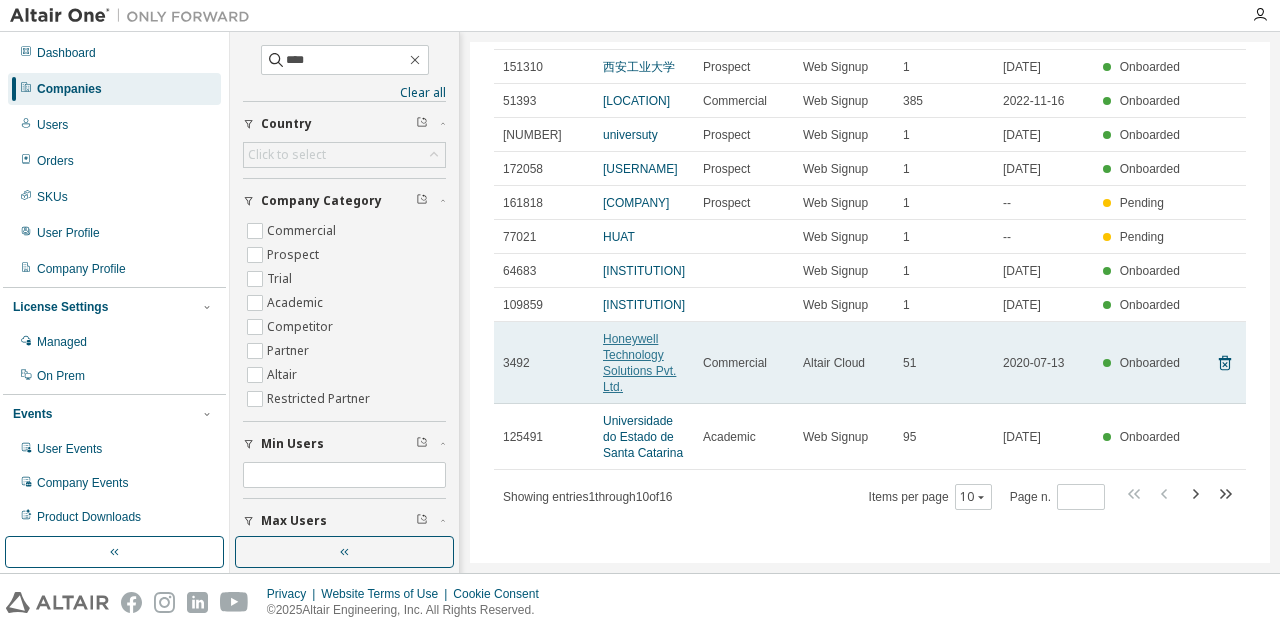 click on "Honeywell Technology Solutions Pvt. Ltd." at bounding box center [639, 363] 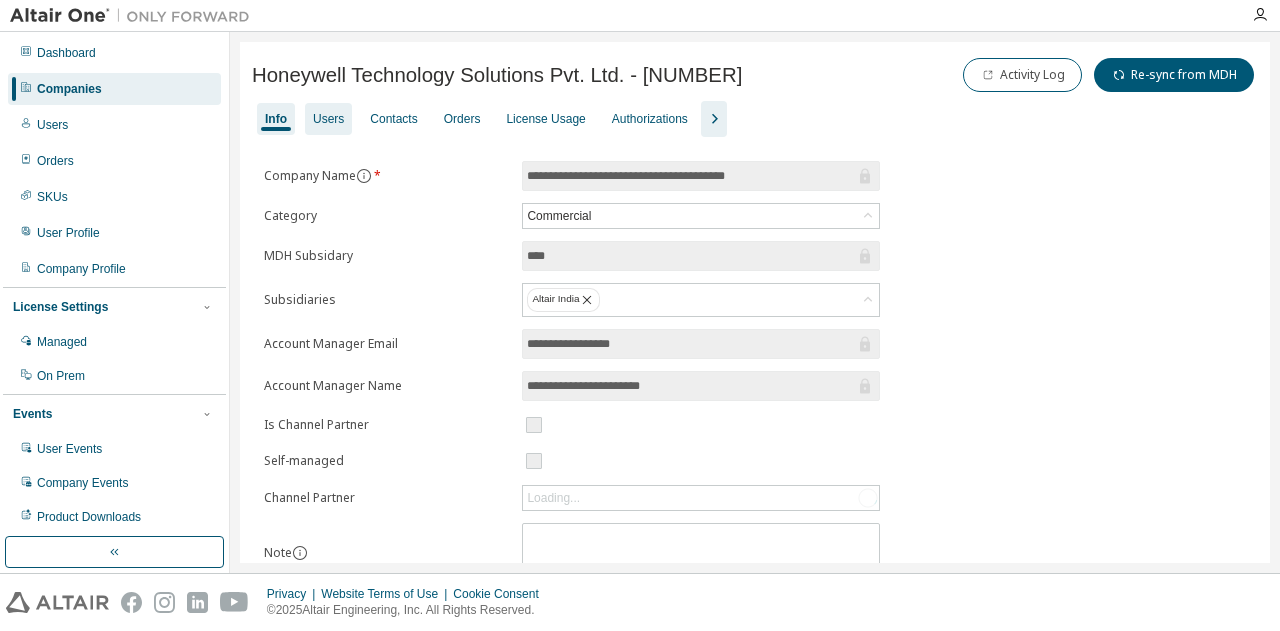 click on "Users" at bounding box center [328, 119] 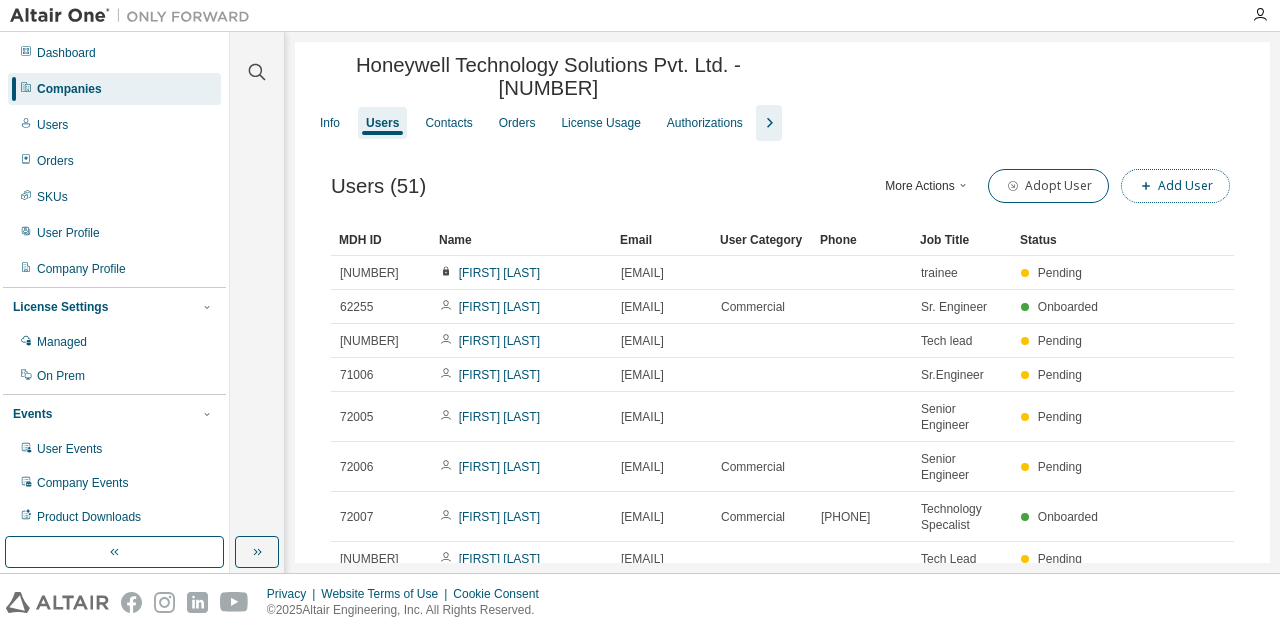 click on "Add User" at bounding box center (1175, 186) 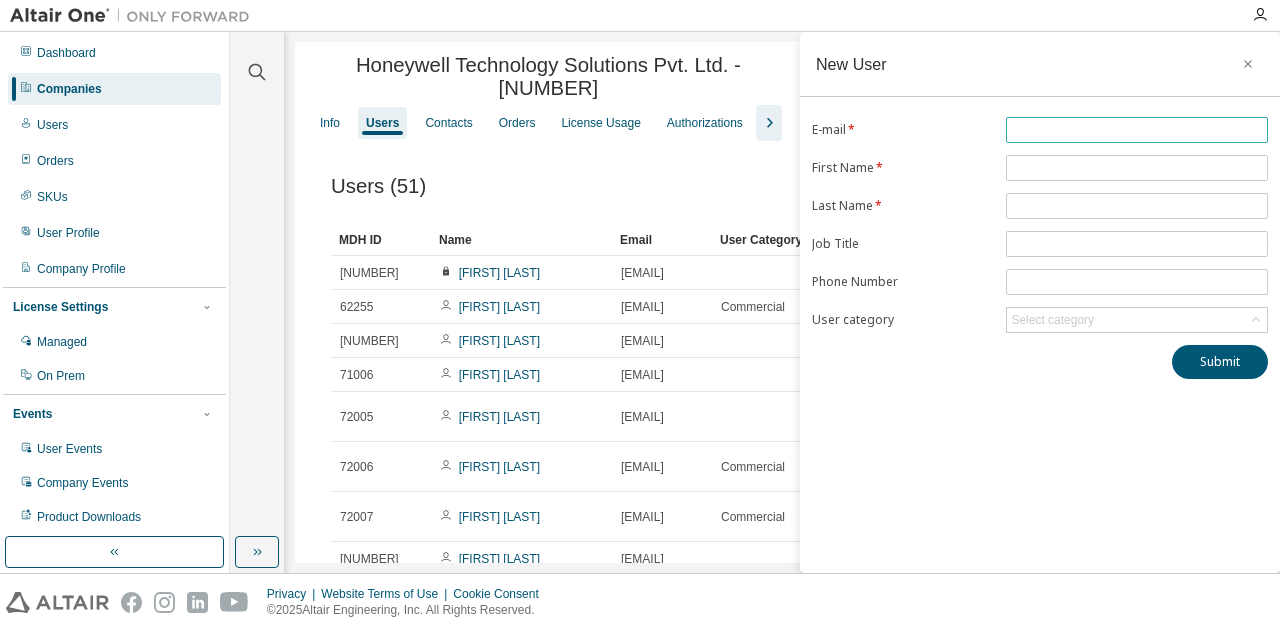 click at bounding box center (1137, 130) 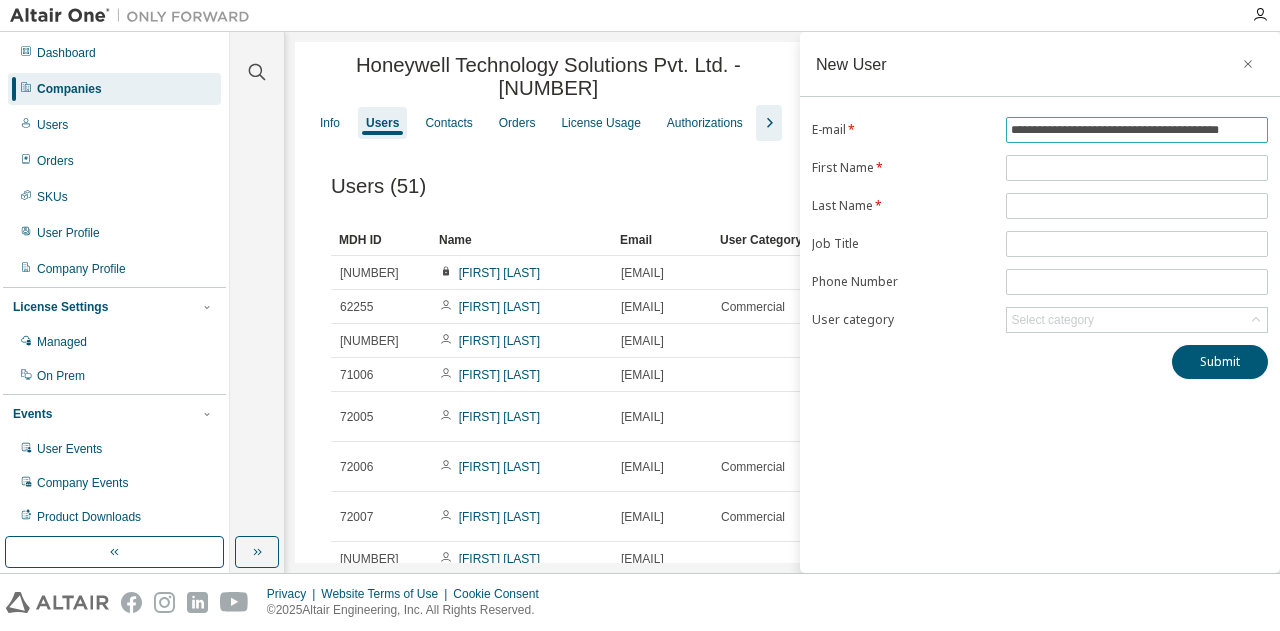 scroll, scrollTop: 0, scrollLeft: 26, axis: horizontal 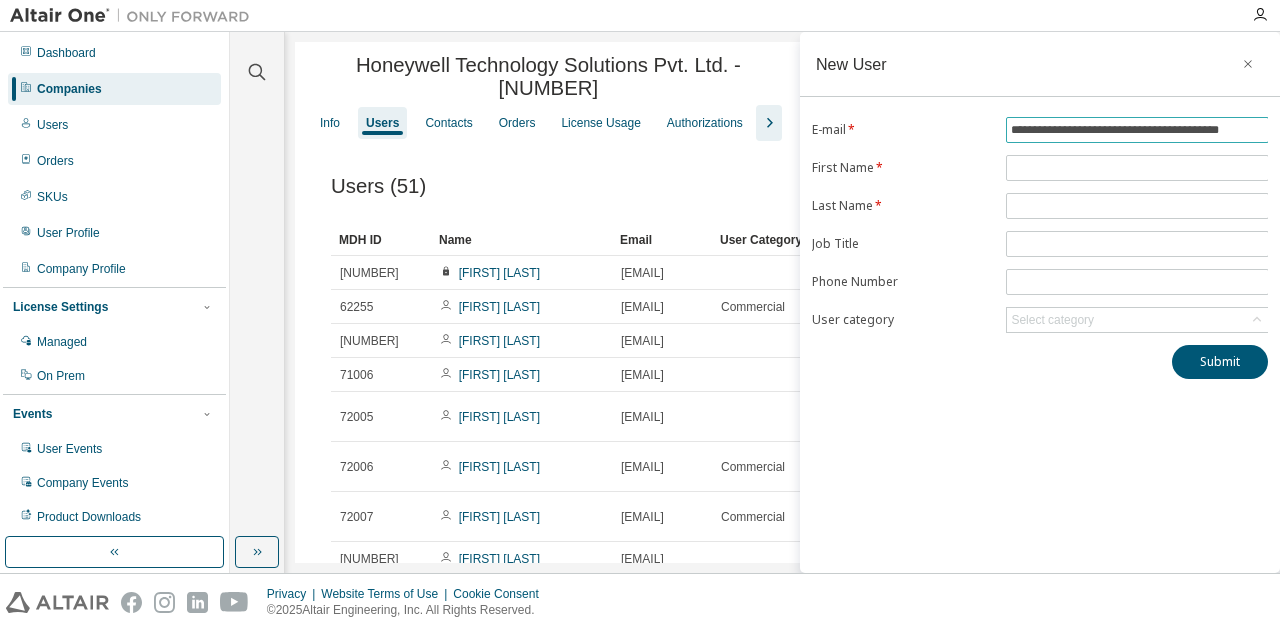 type on "**********" 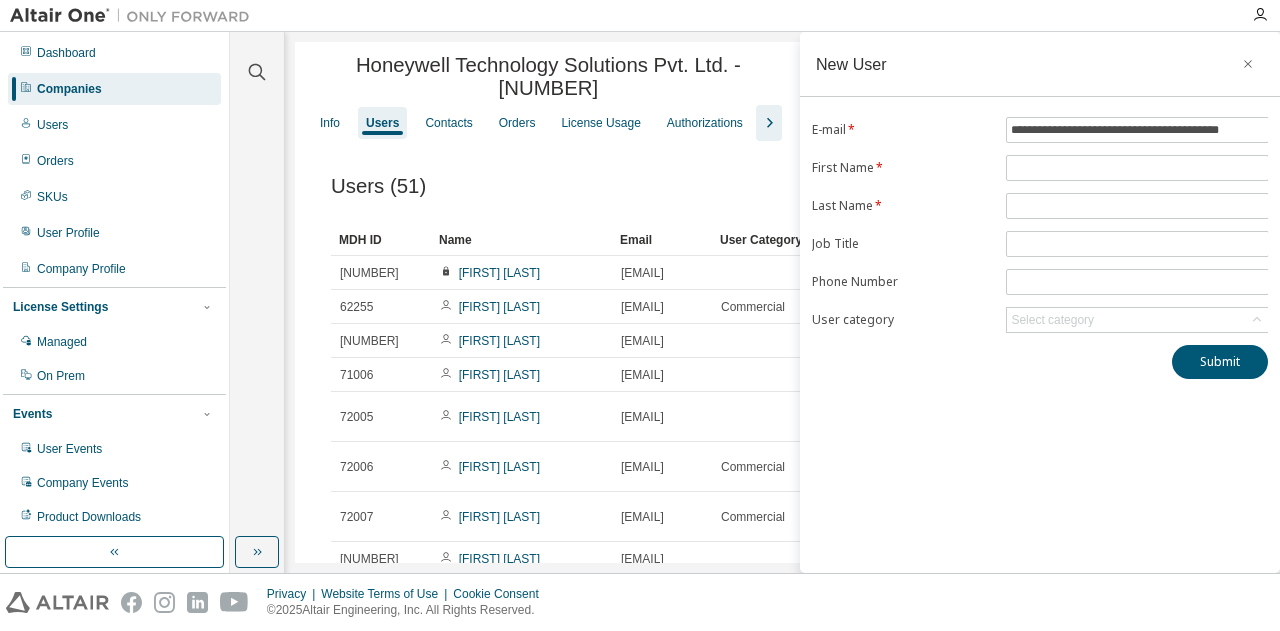 scroll, scrollTop: 0, scrollLeft: 0, axis: both 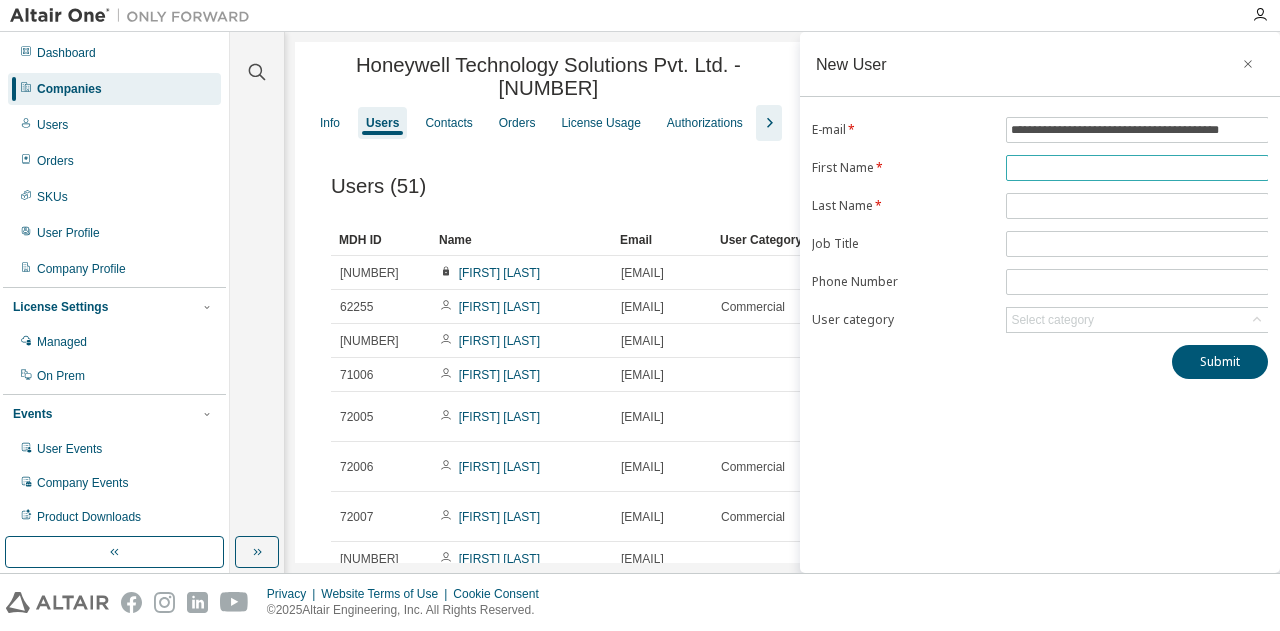 click at bounding box center [1137, 168] 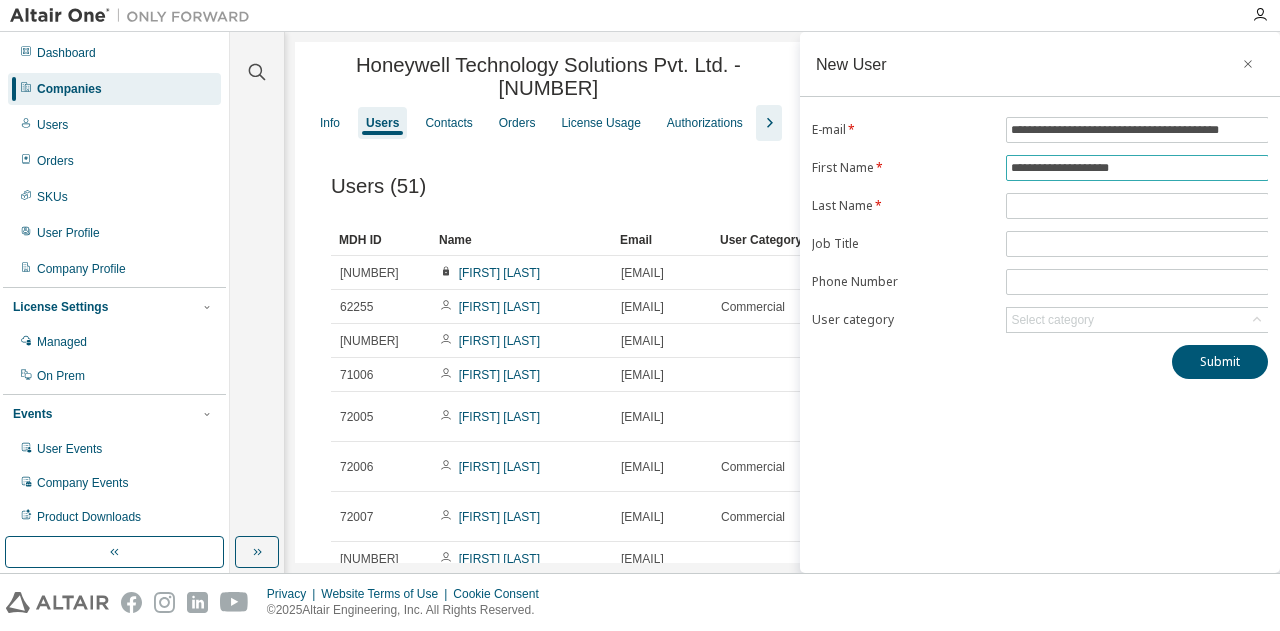 drag, startPoint x: 1122, startPoint y: 169, endPoint x: 1206, endPoint y: 171, distance: 84.0238 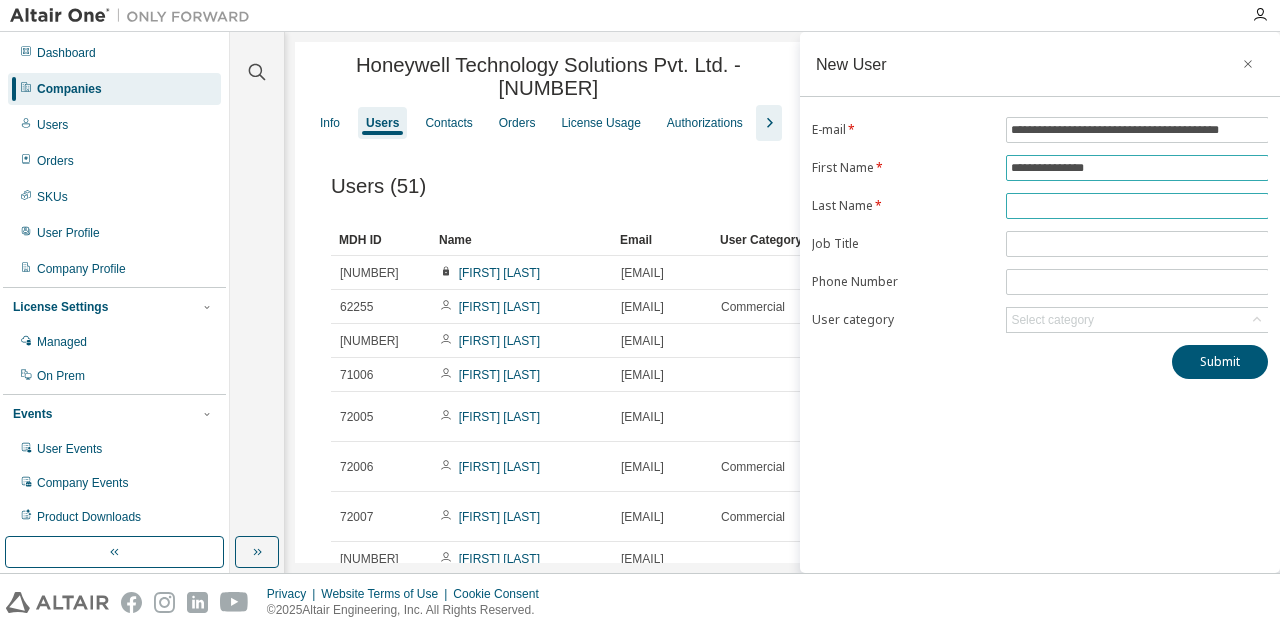 type on "**********" 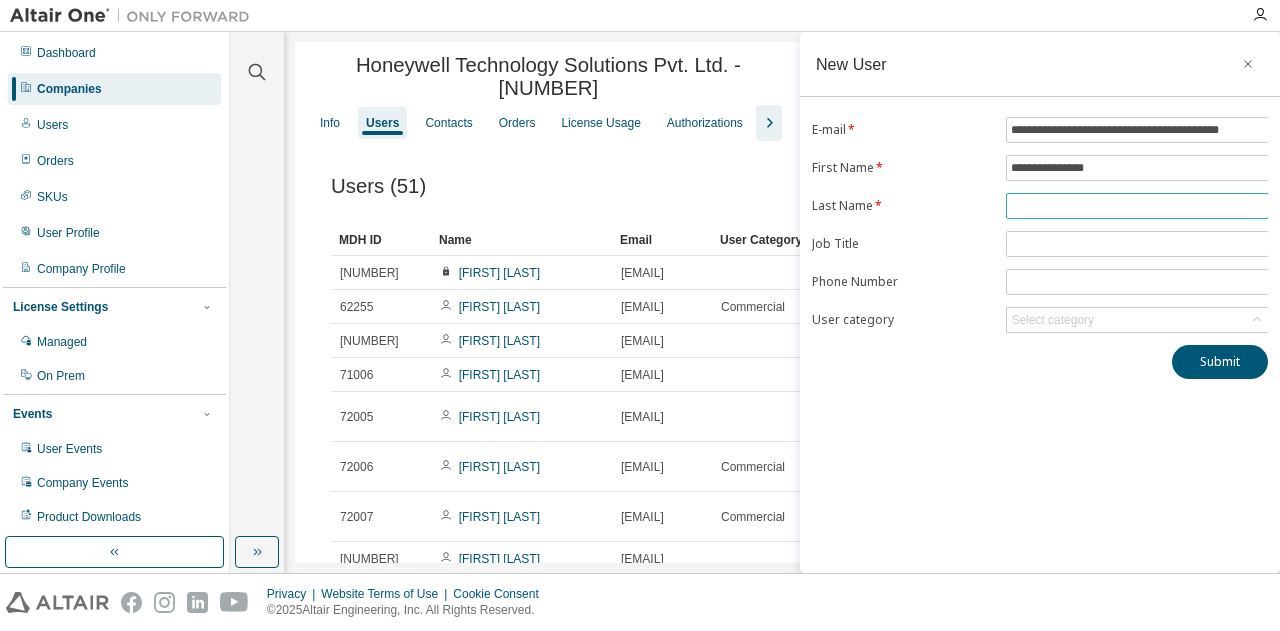click at bounding box center (1137, 206) 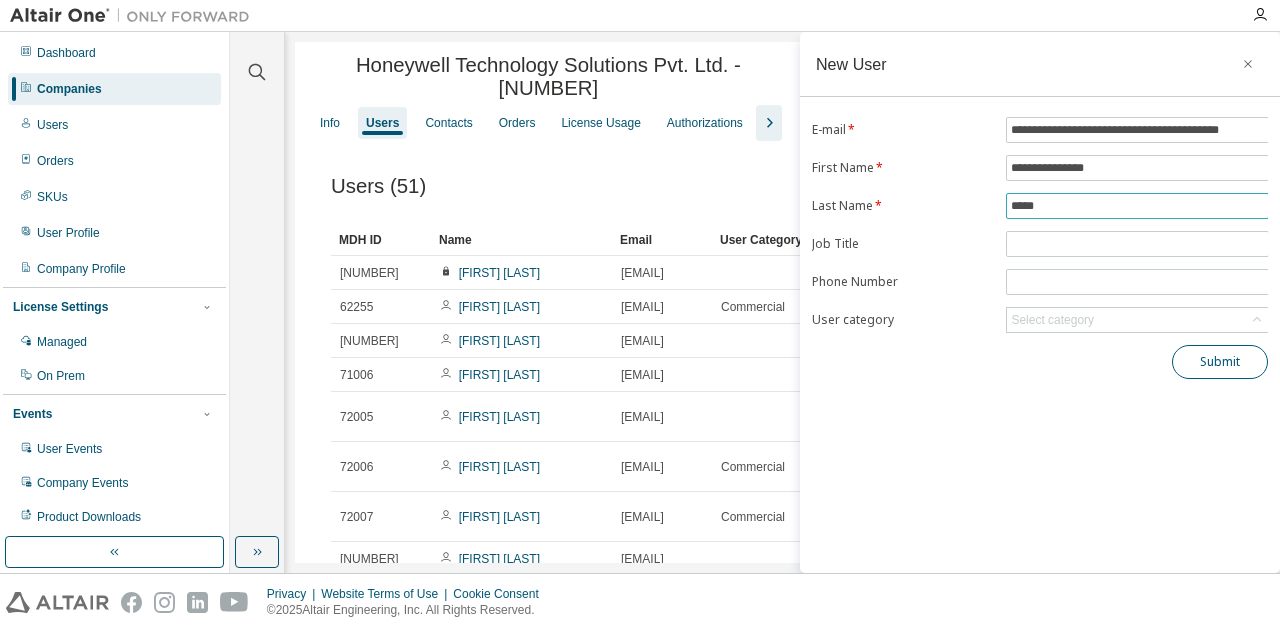 type on "*****" 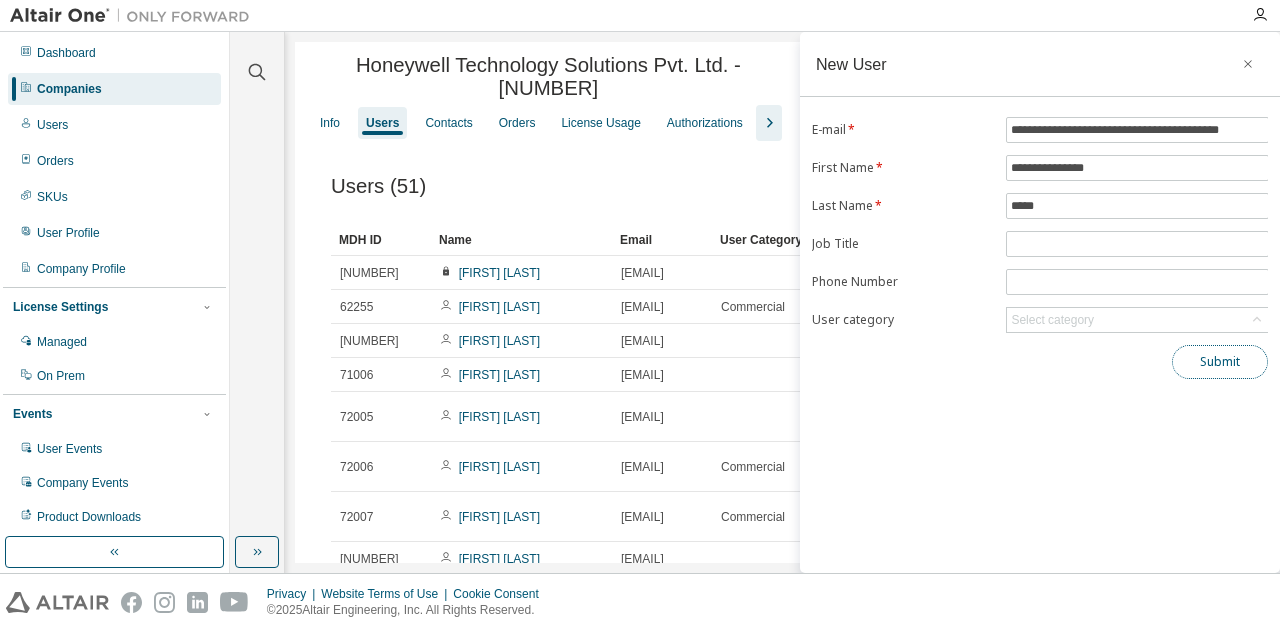 click on "Submit" at bounding box center (1220, 362) 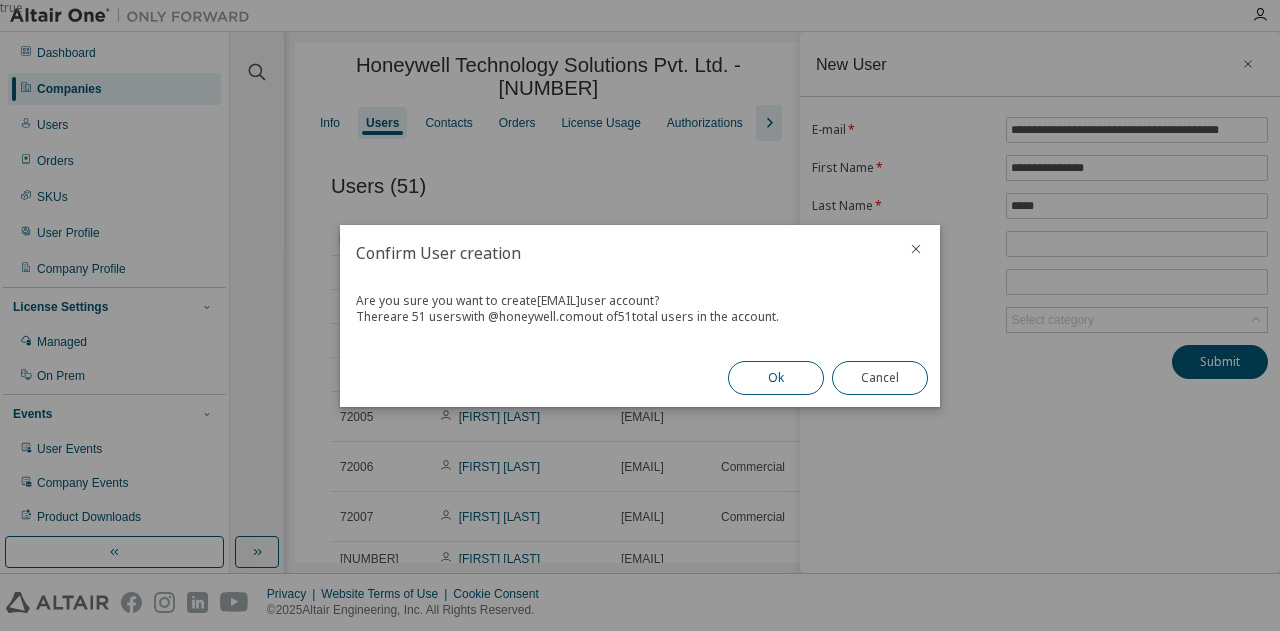 click on "Ok" at bounding box center (776, 378) 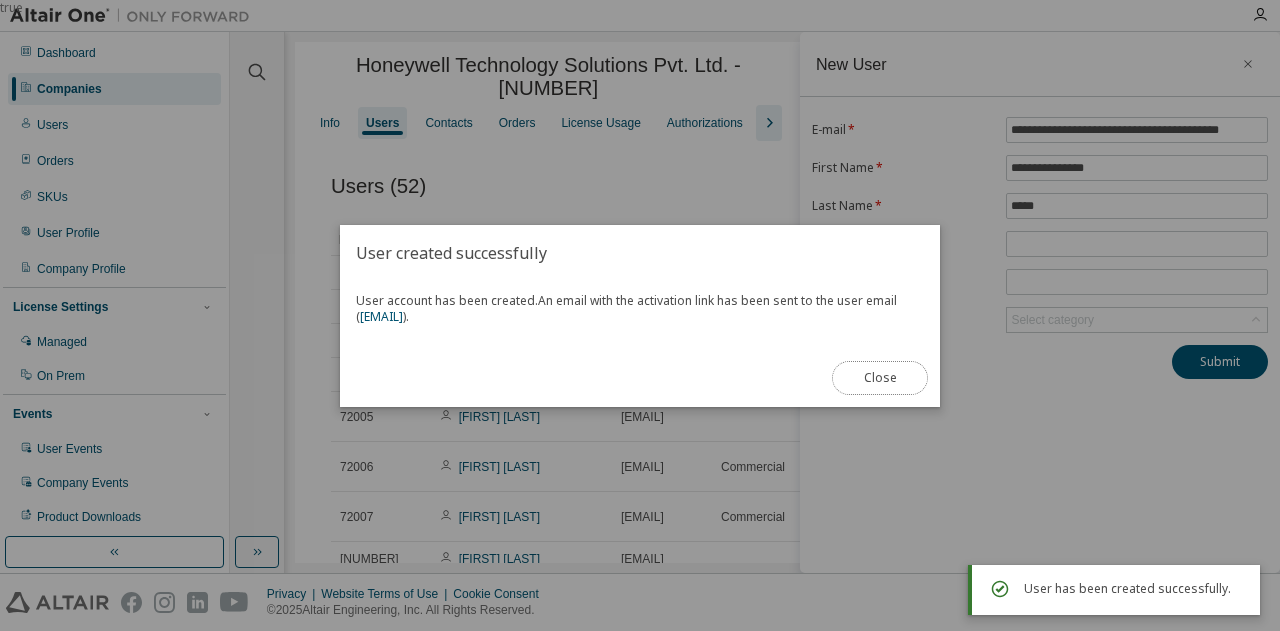 type 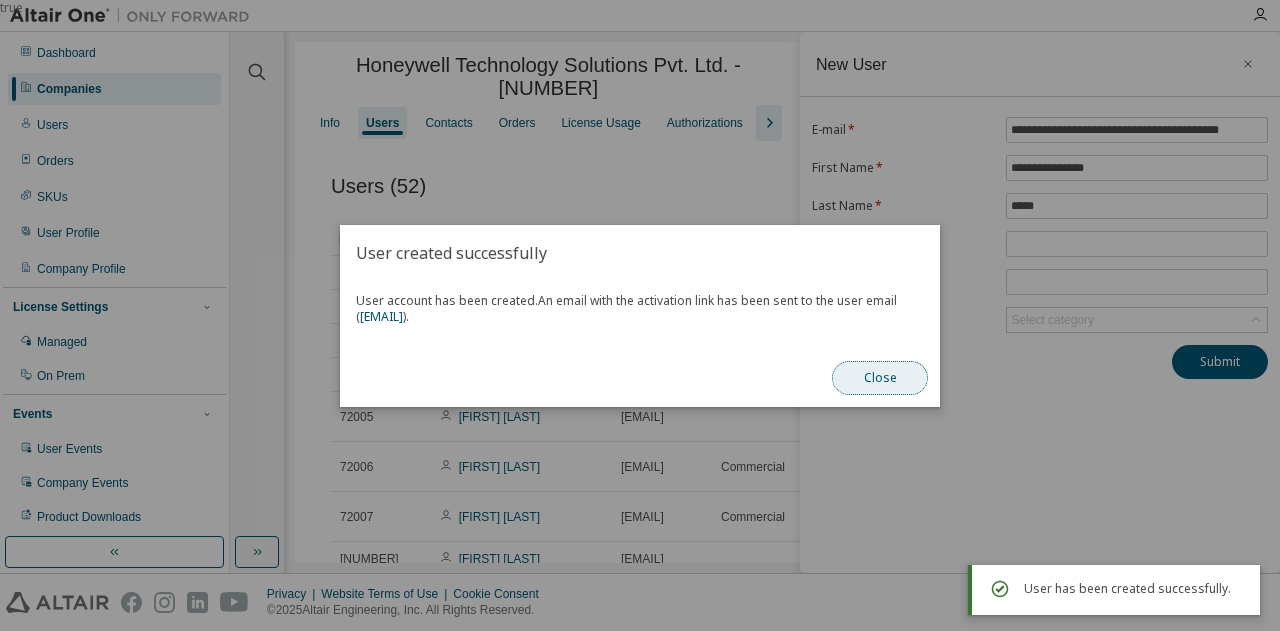 click on "Close" at bounding box center [880, 378] 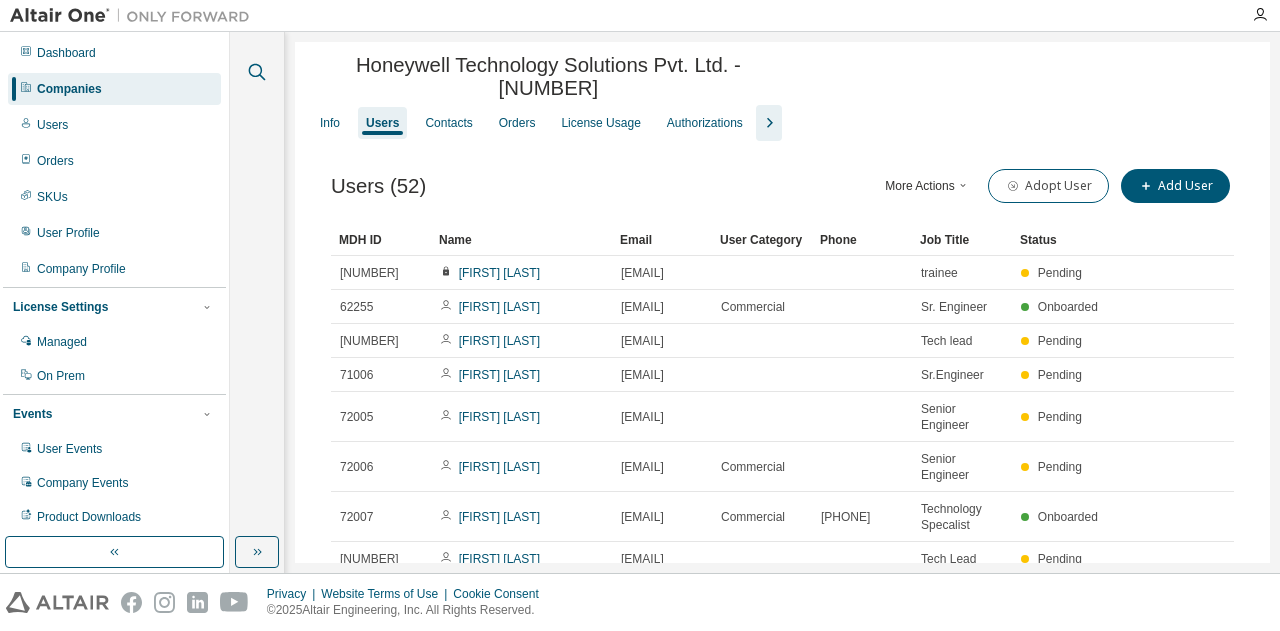 click 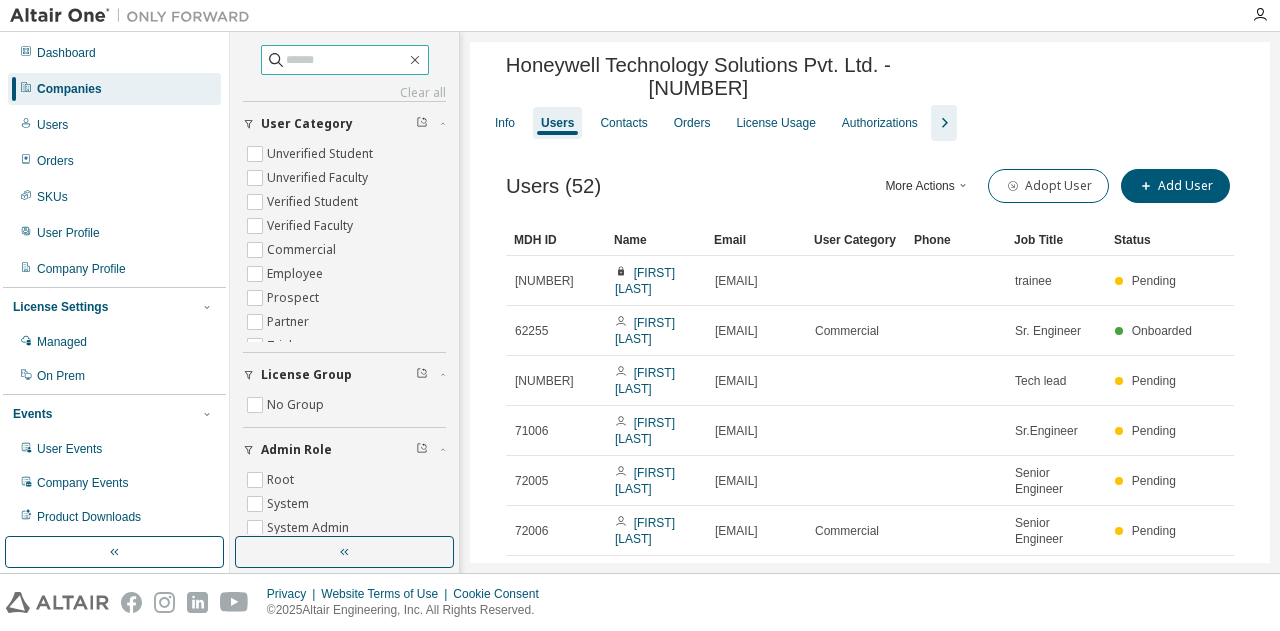 click at bounding box center (345, 60) 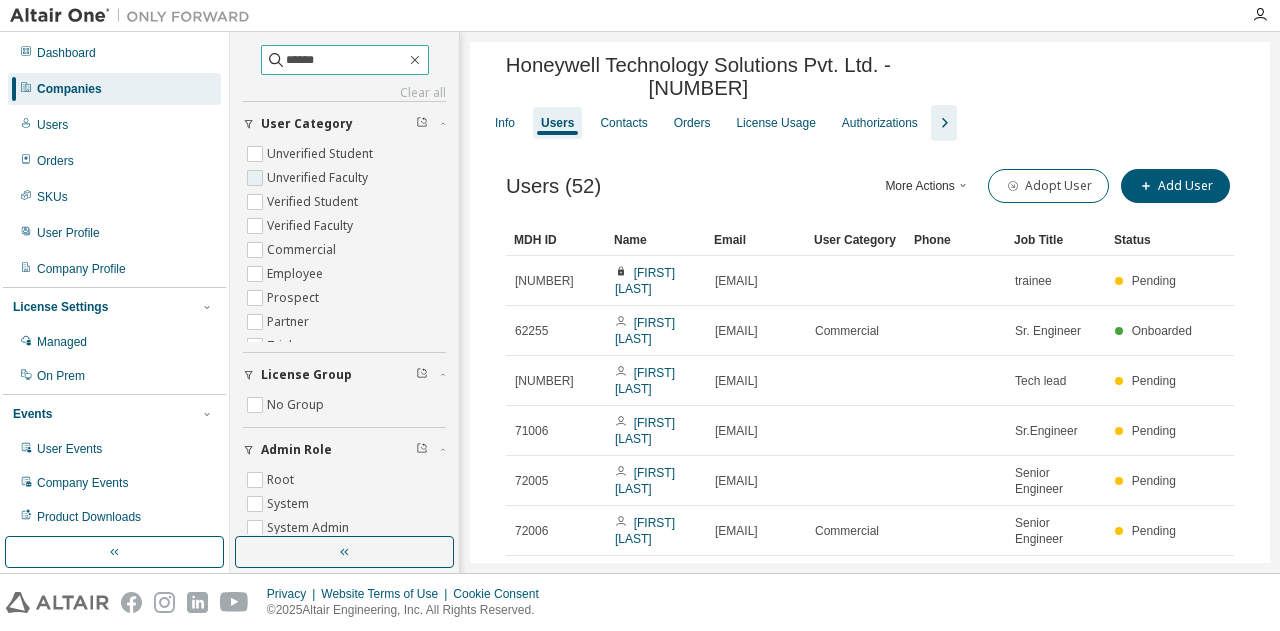 type on "******" 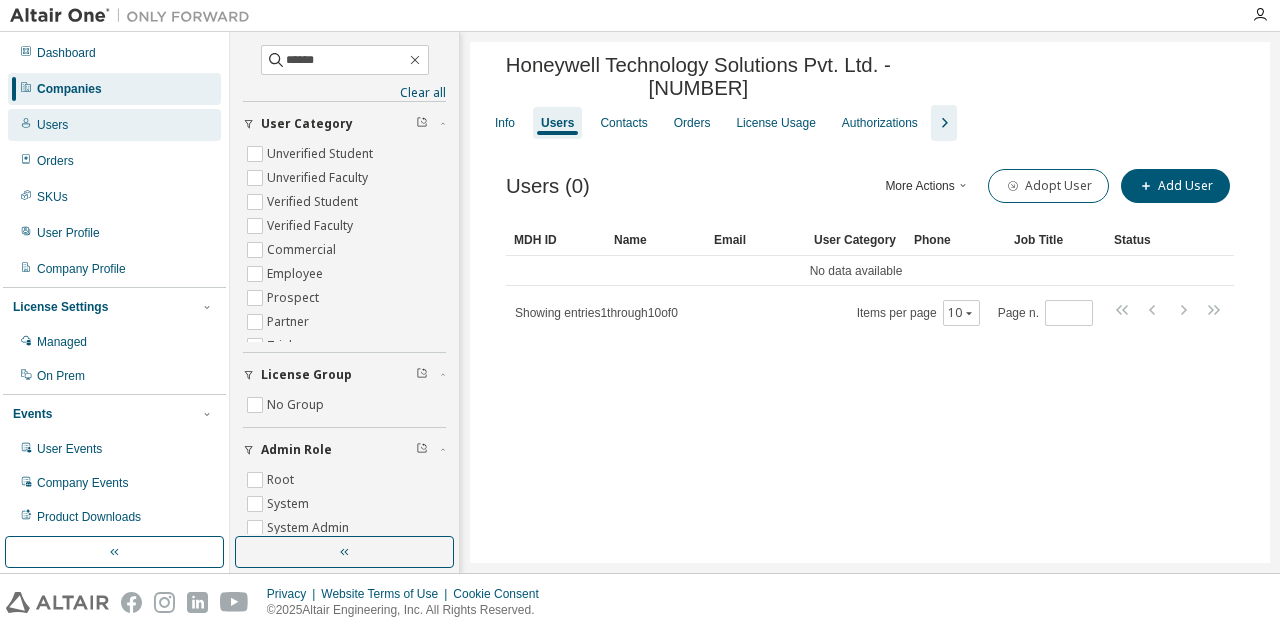 click on "Users" at bounding box center [52, 125] 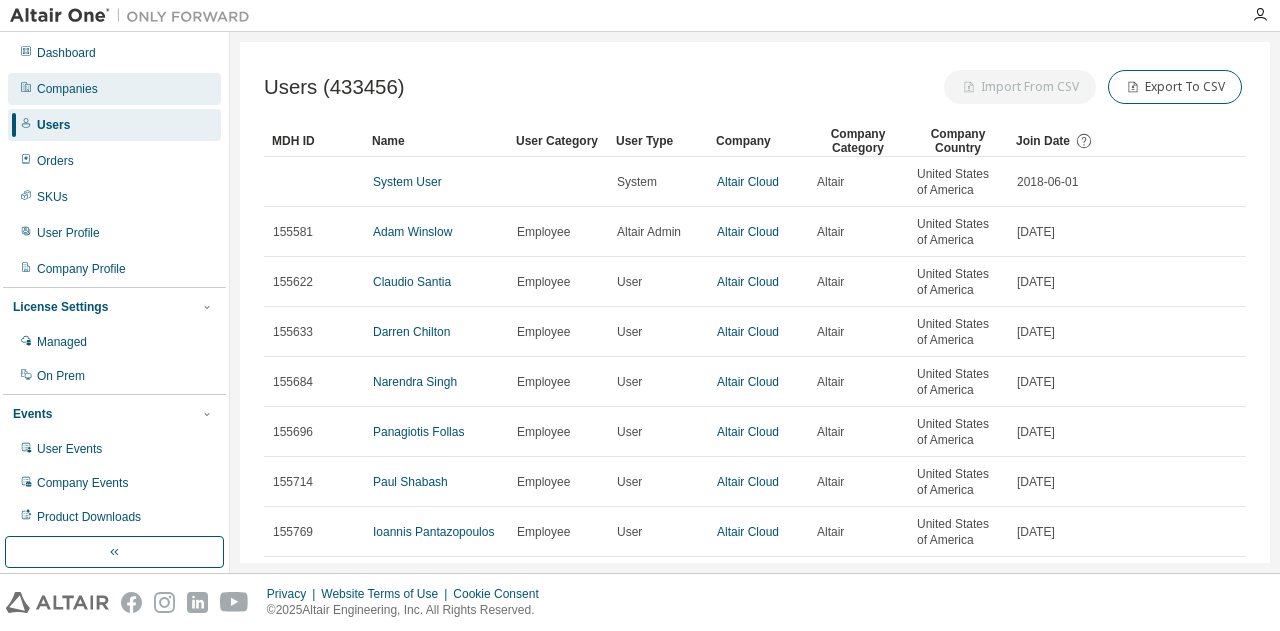 click on "Companies" at bounding box center (67, 89) 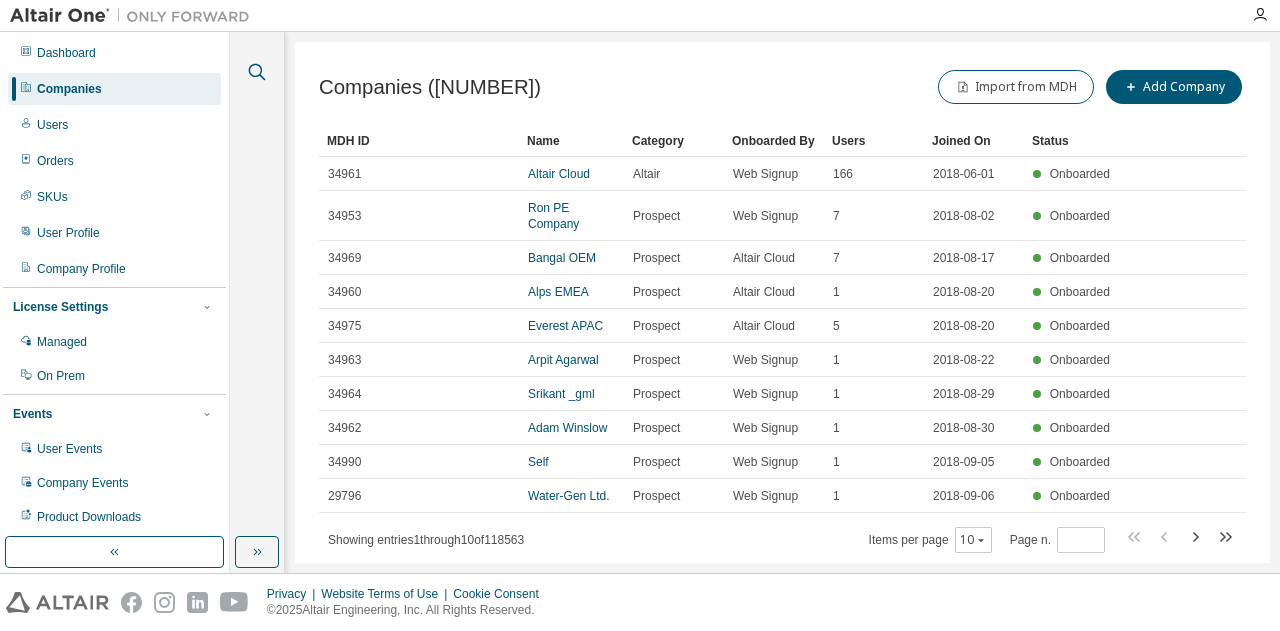click 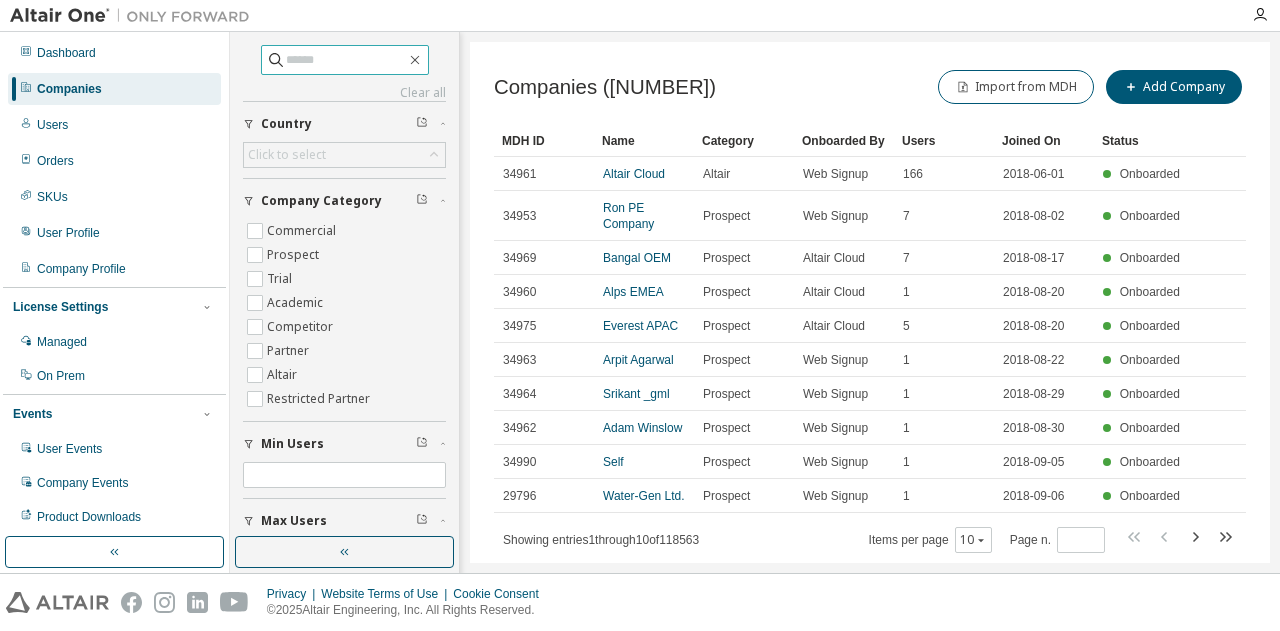 click at bounding box center [346, 60] 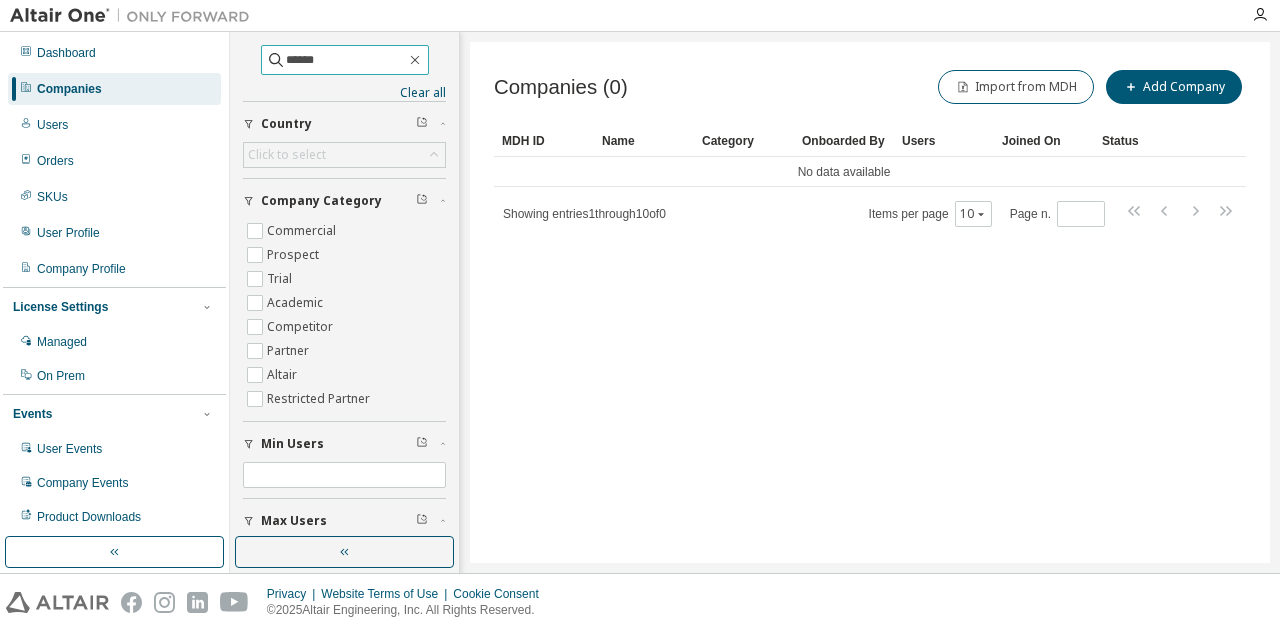 click on "******" at bounding box center (346, 60) 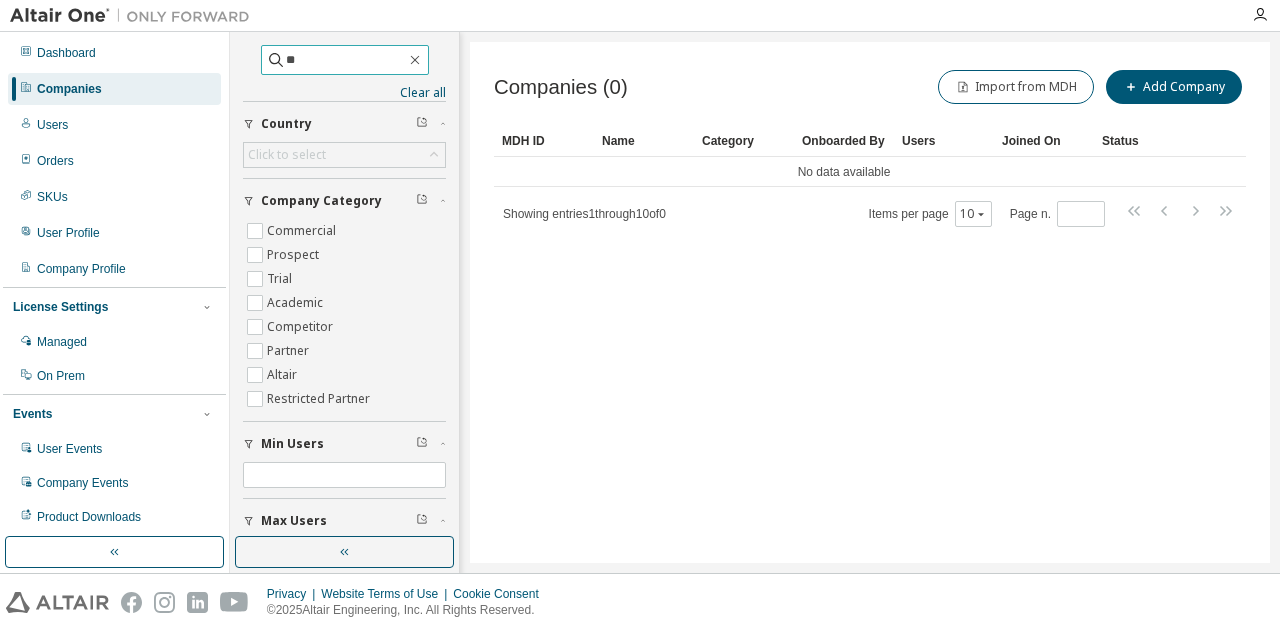 type on "*" 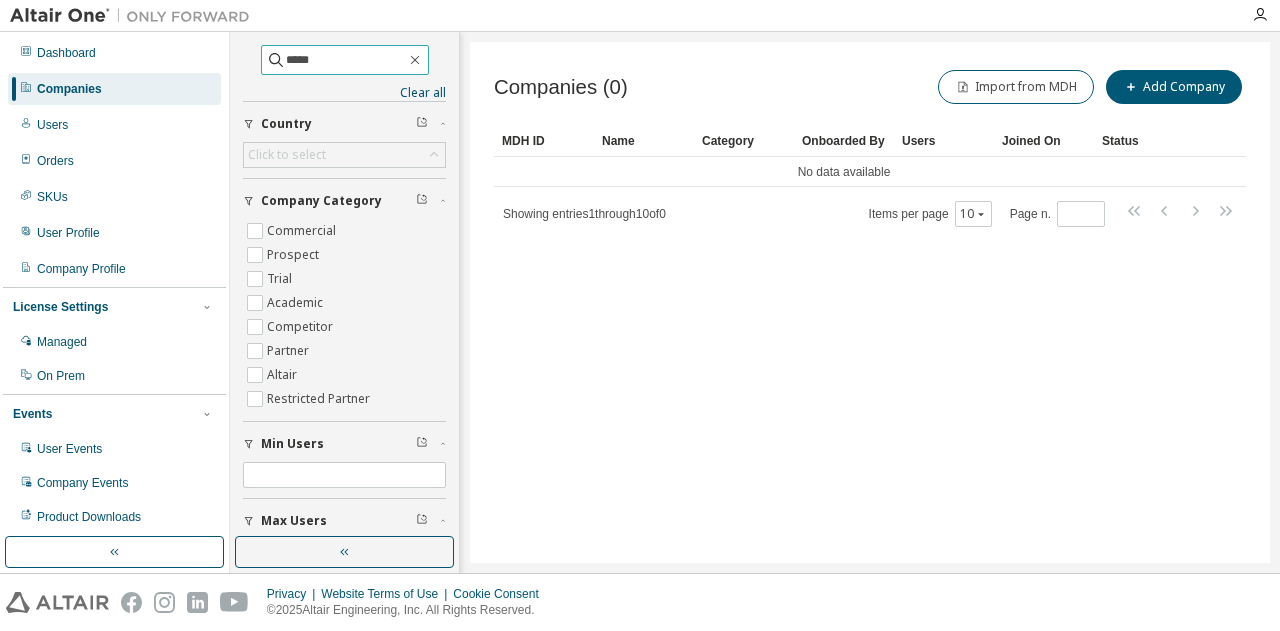 type on "*****" 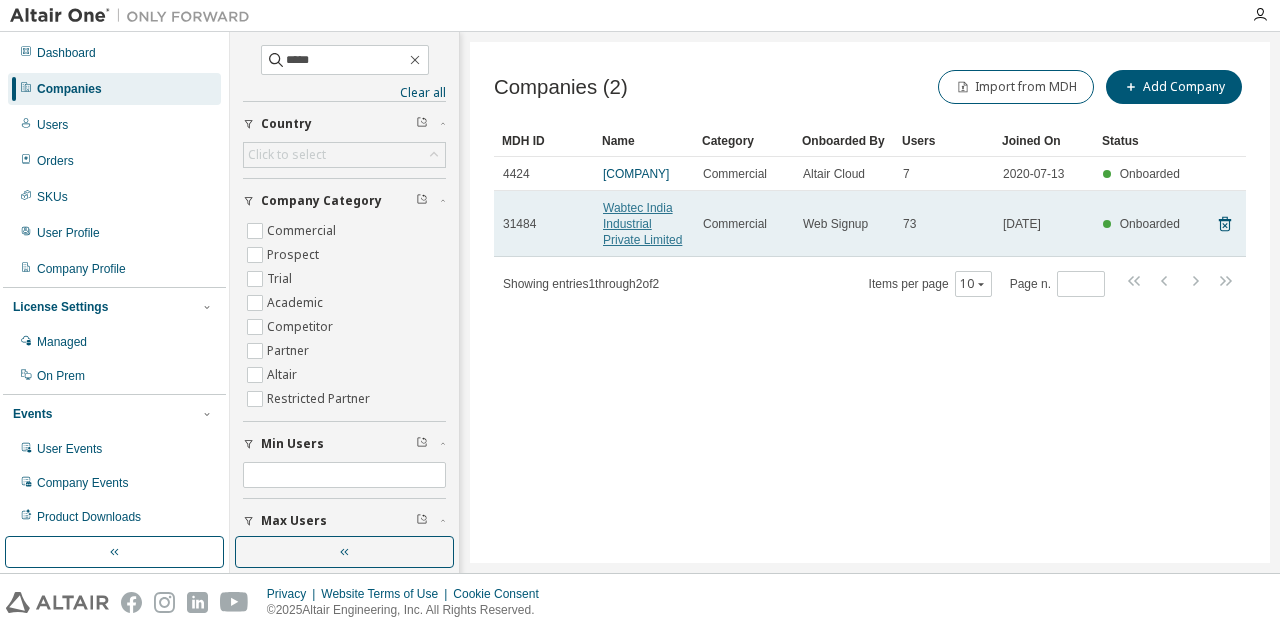 click on "Wabtec India Industrial Private Limited" at bounding box center [642, 224] 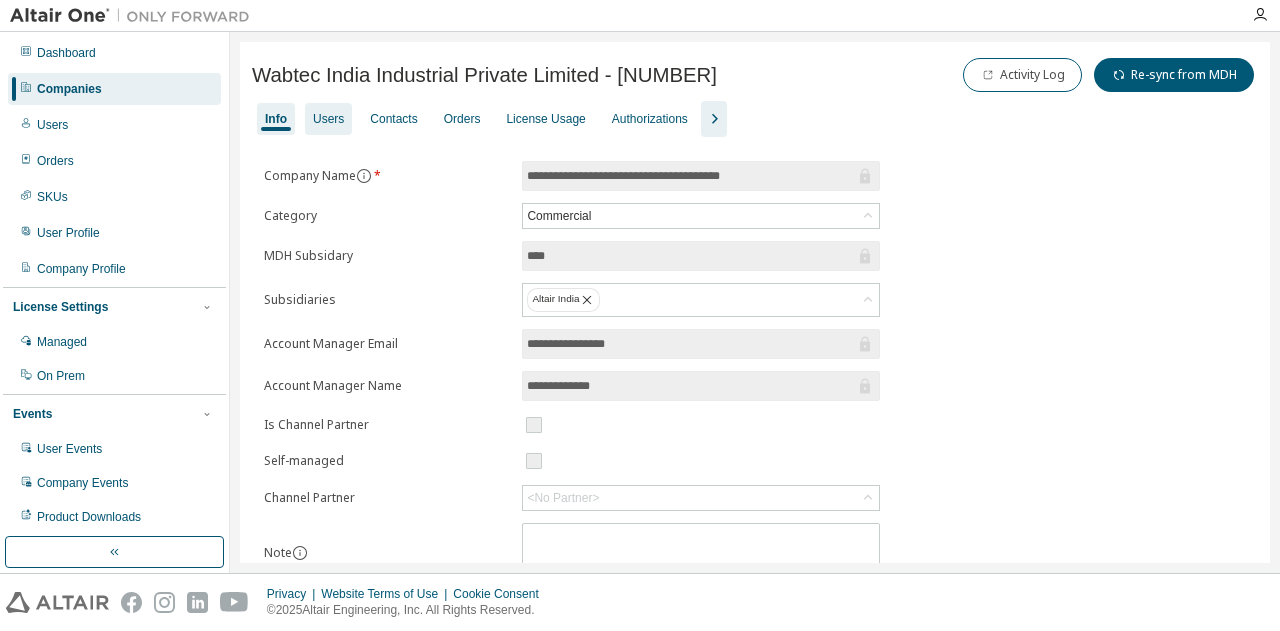 click on "Users" at bounding box center [328, 119] 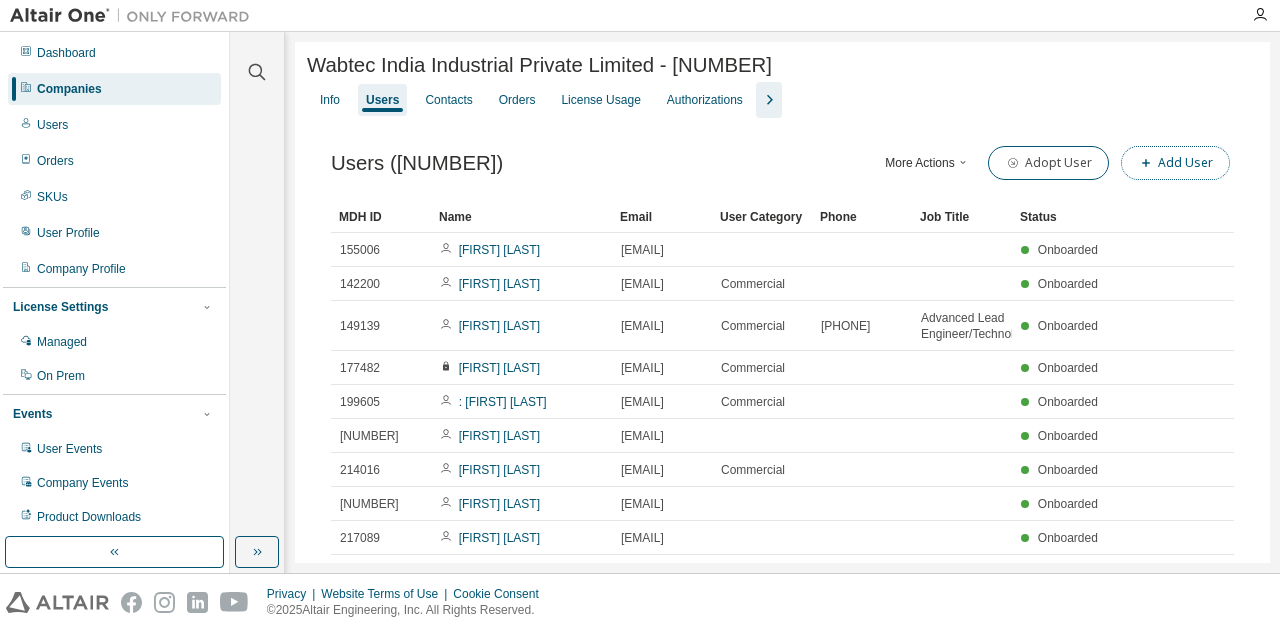 click on "Add User" at bounding box center (1175, 163) 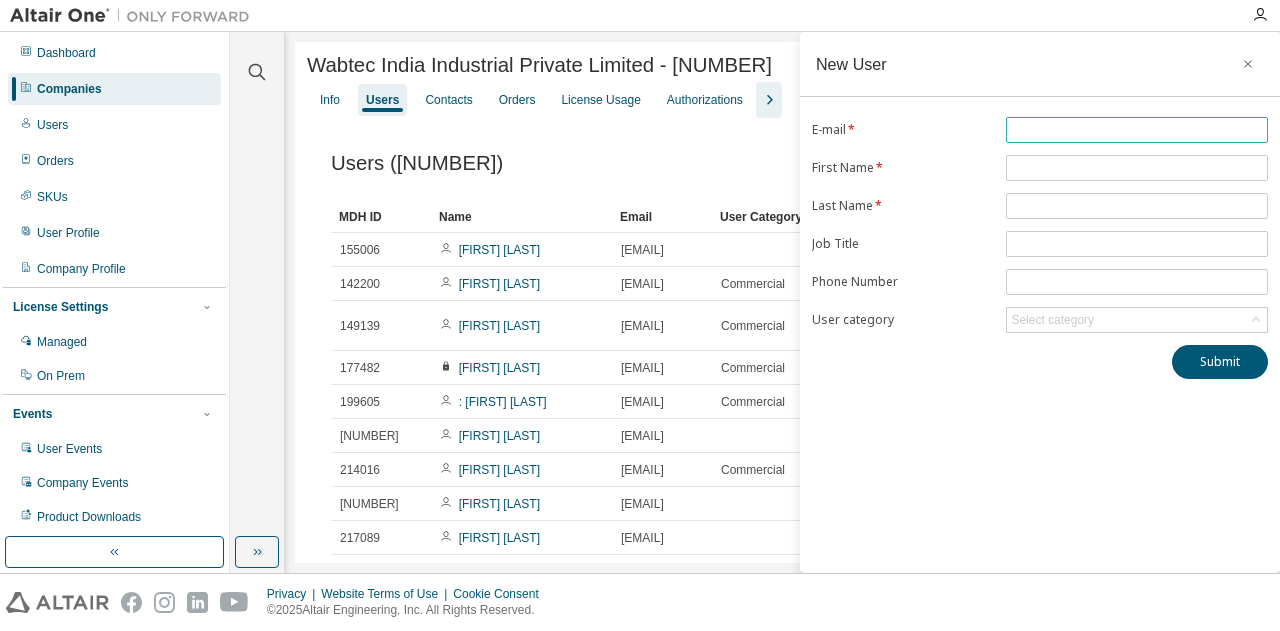 click at bounding box center (1137, 130) 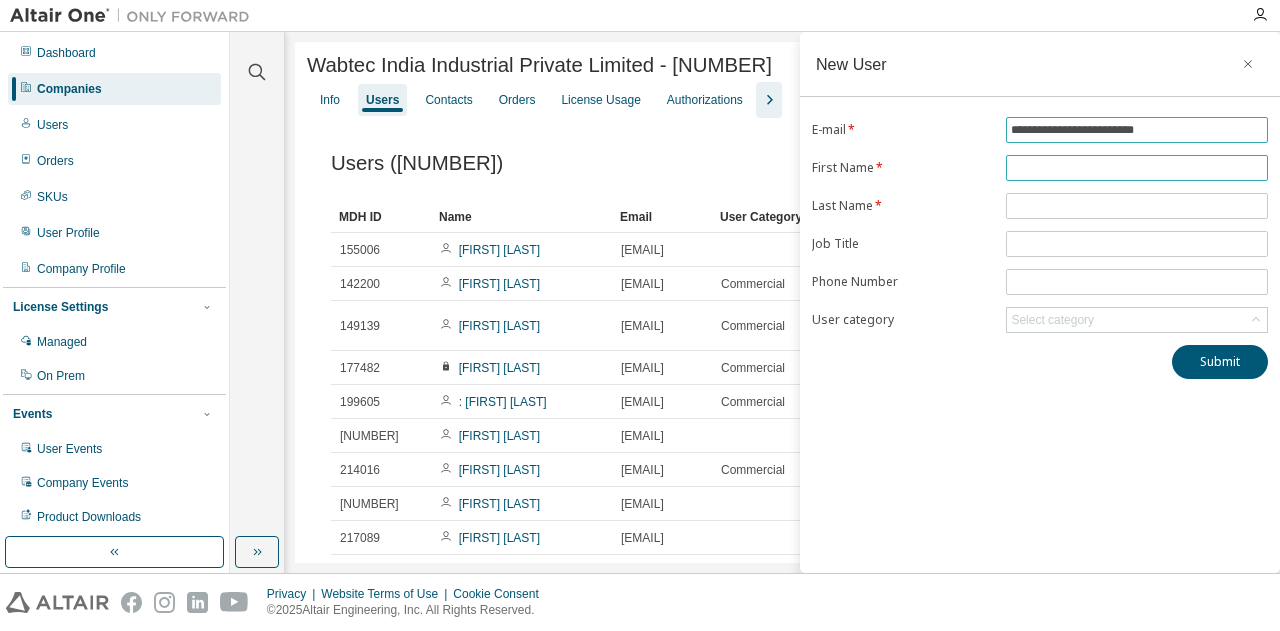 type on "**********" 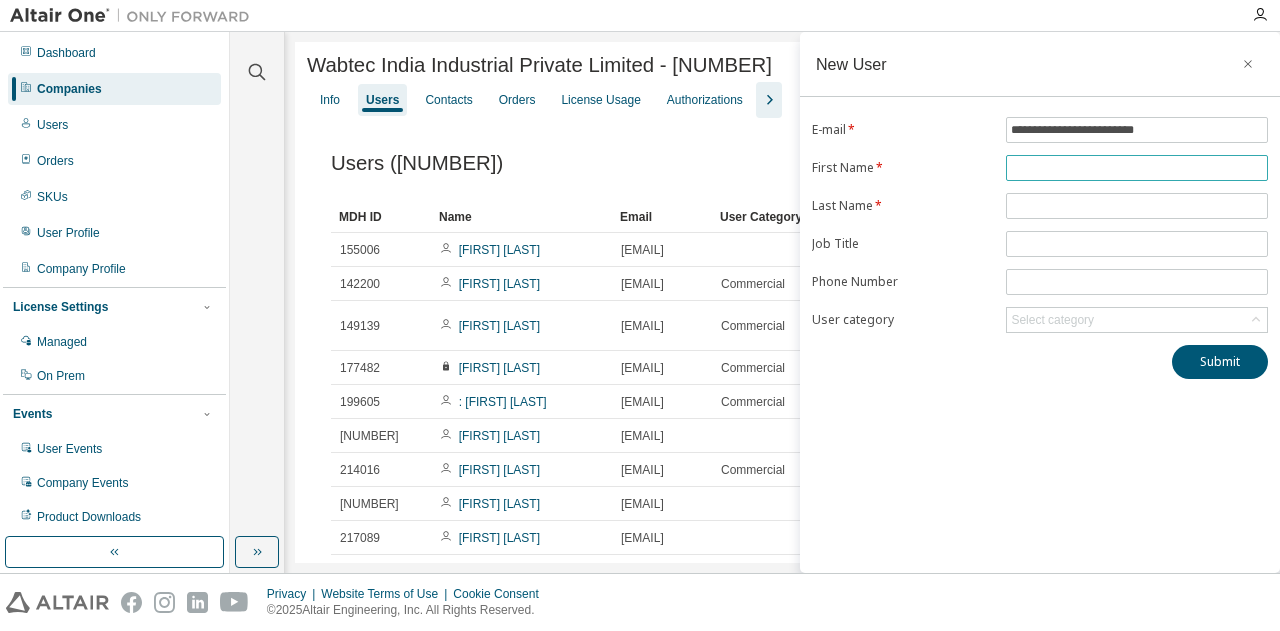 click at bounding box center [1137, 168] 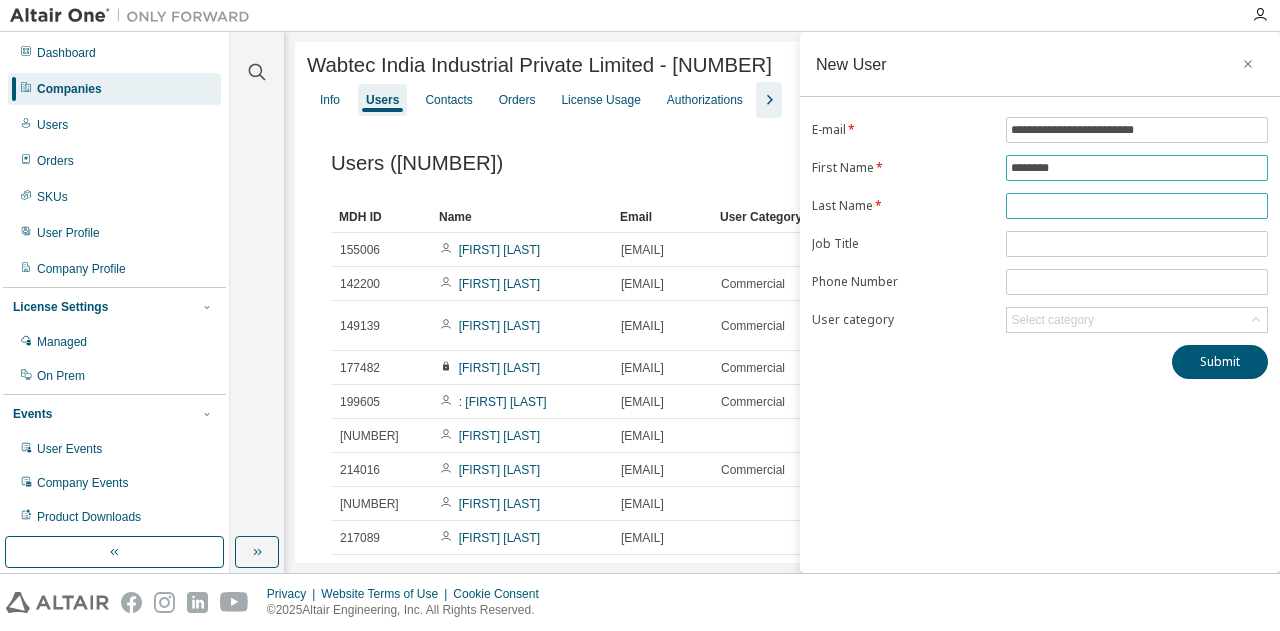 type on "********" 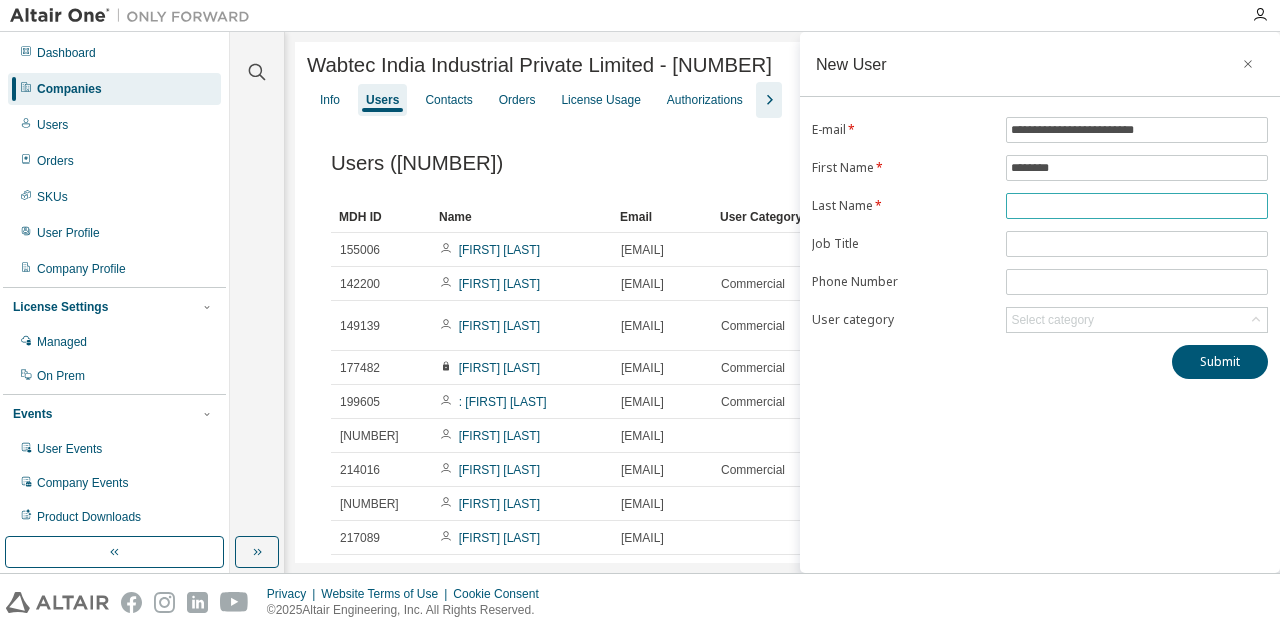 click at bounding box center (1137, 206) 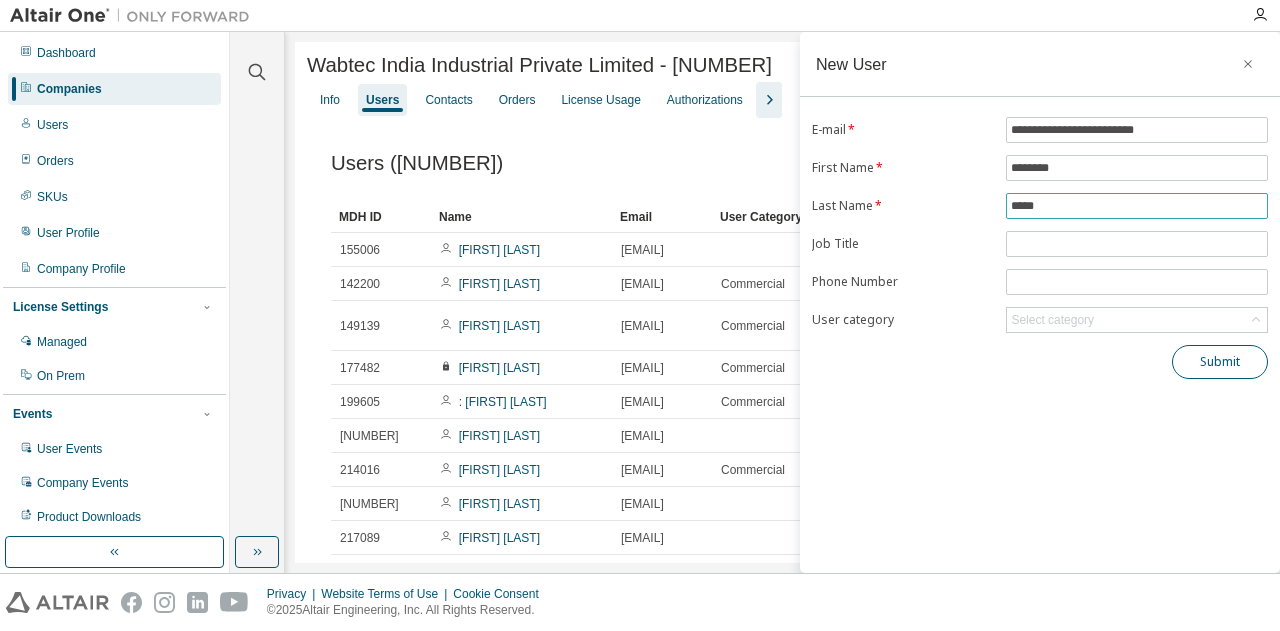 type on "*****" 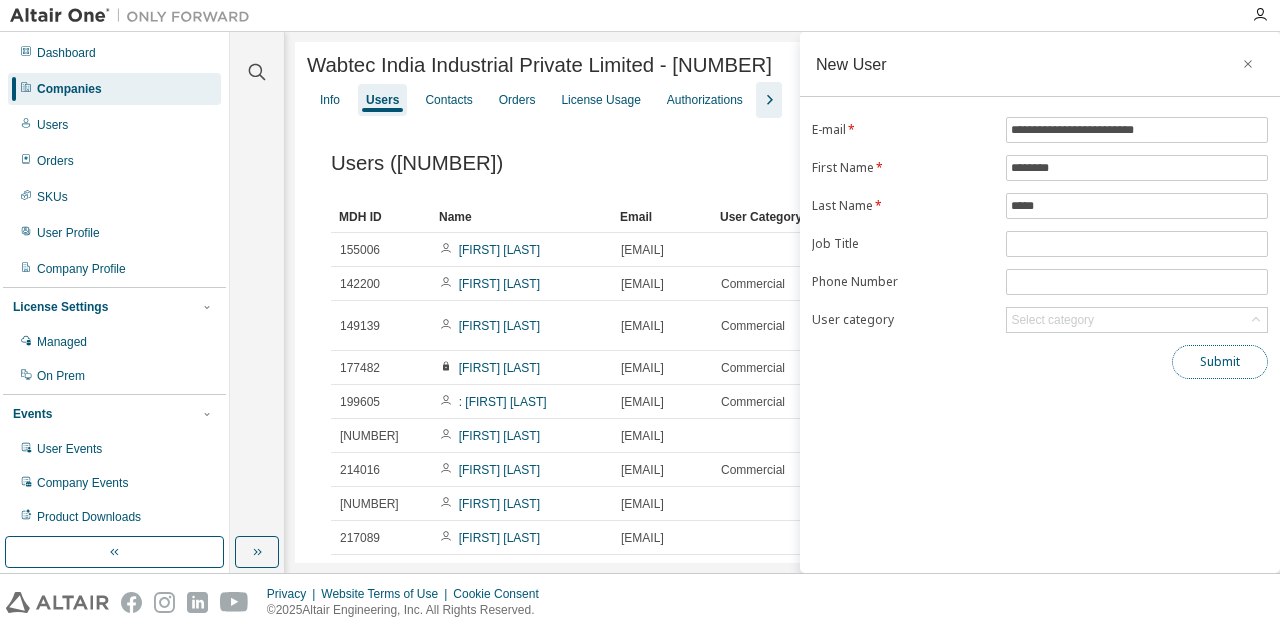 click on "Submit" at bounding box center [1220, 362] 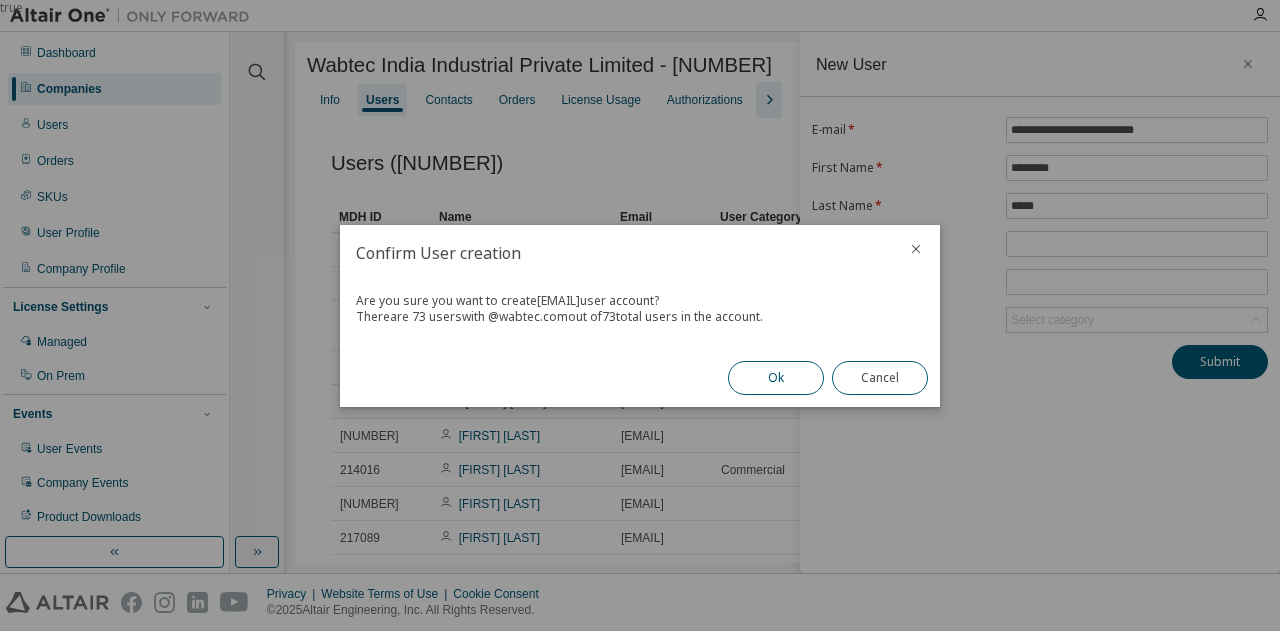 click on "Ok" at bounding box center (776, 378) 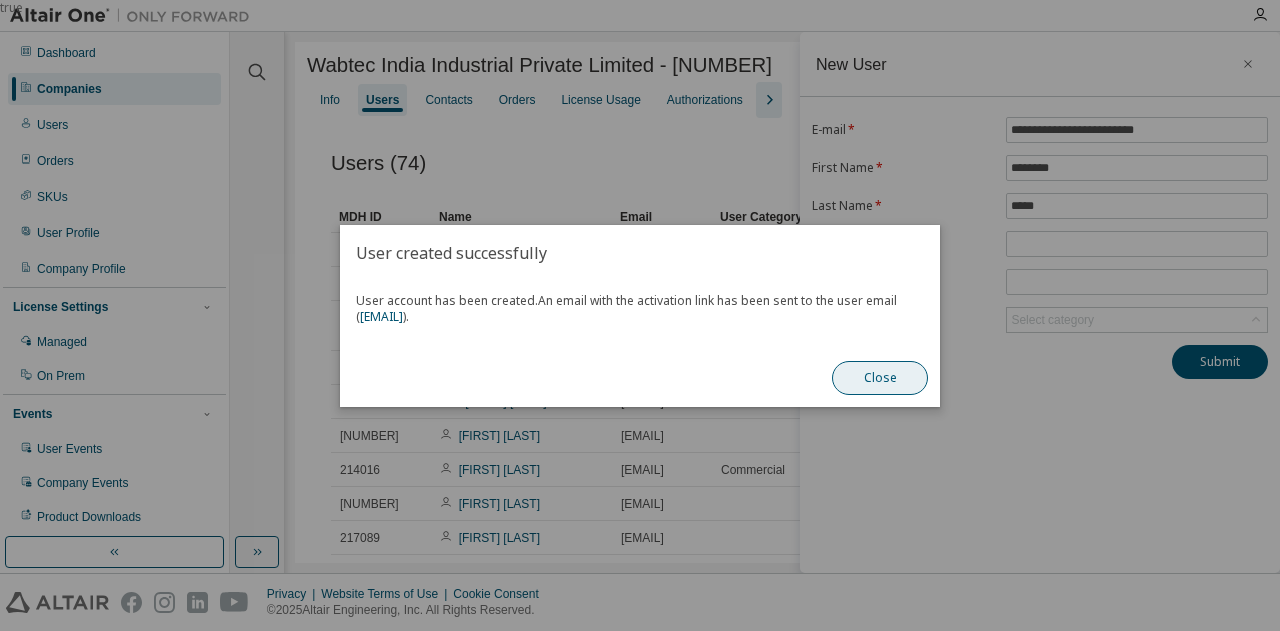 click on "Close" at bounding box center [880, 378] 